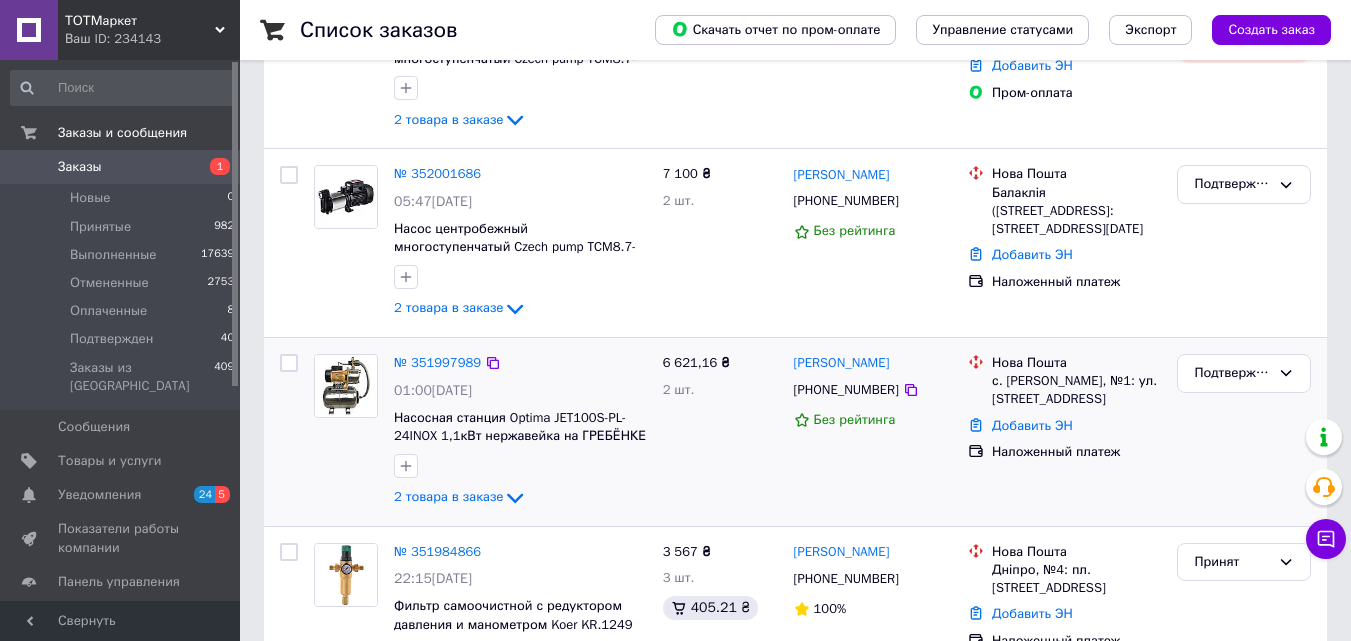 scroll, scrollTop: 900, scrollLeft: 0, axis: vertical 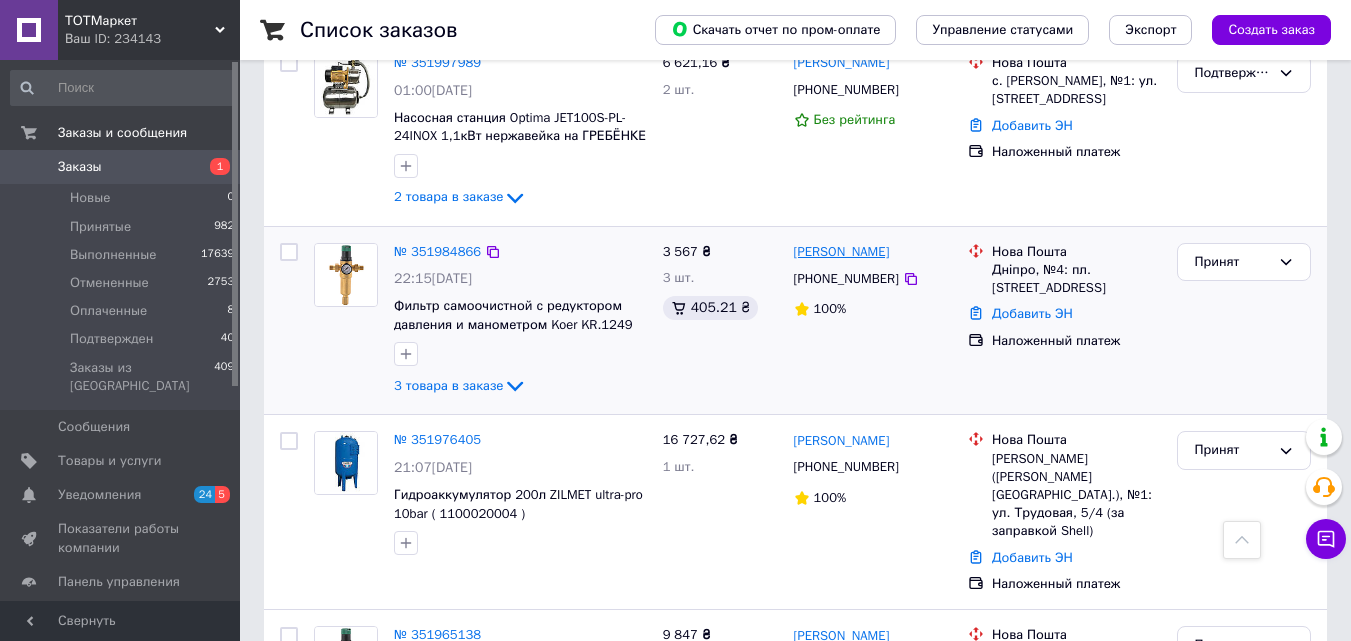 click on "[PERSON_NAME]" at bounding box center (842, 252) 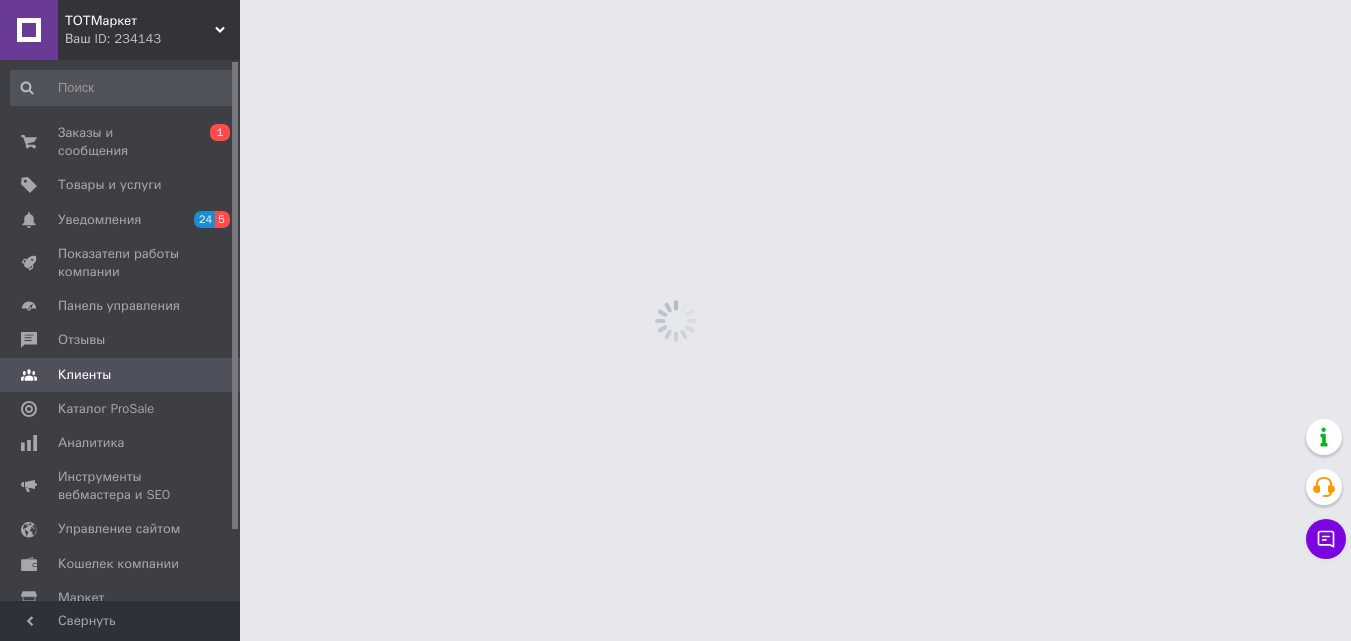 scroll, scrollTop: 0, scrollLeft: 0, axis: both 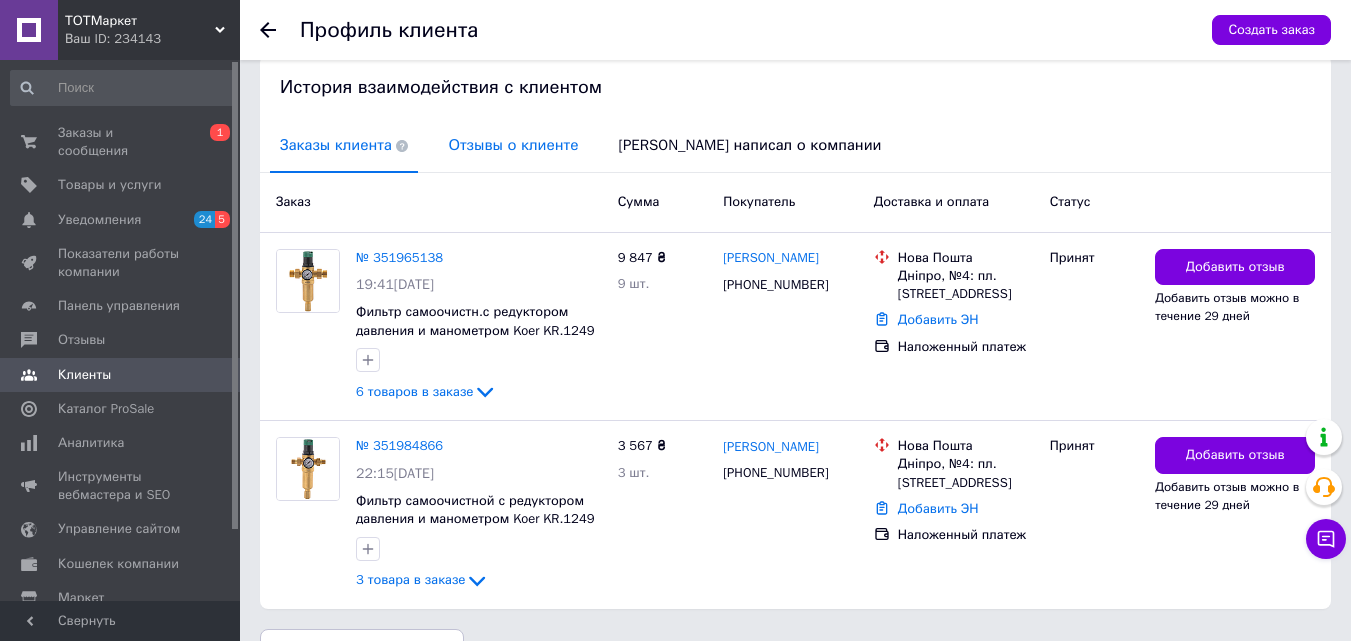 click on "Отзывы о клиенте" at bounding box center (513, 145) 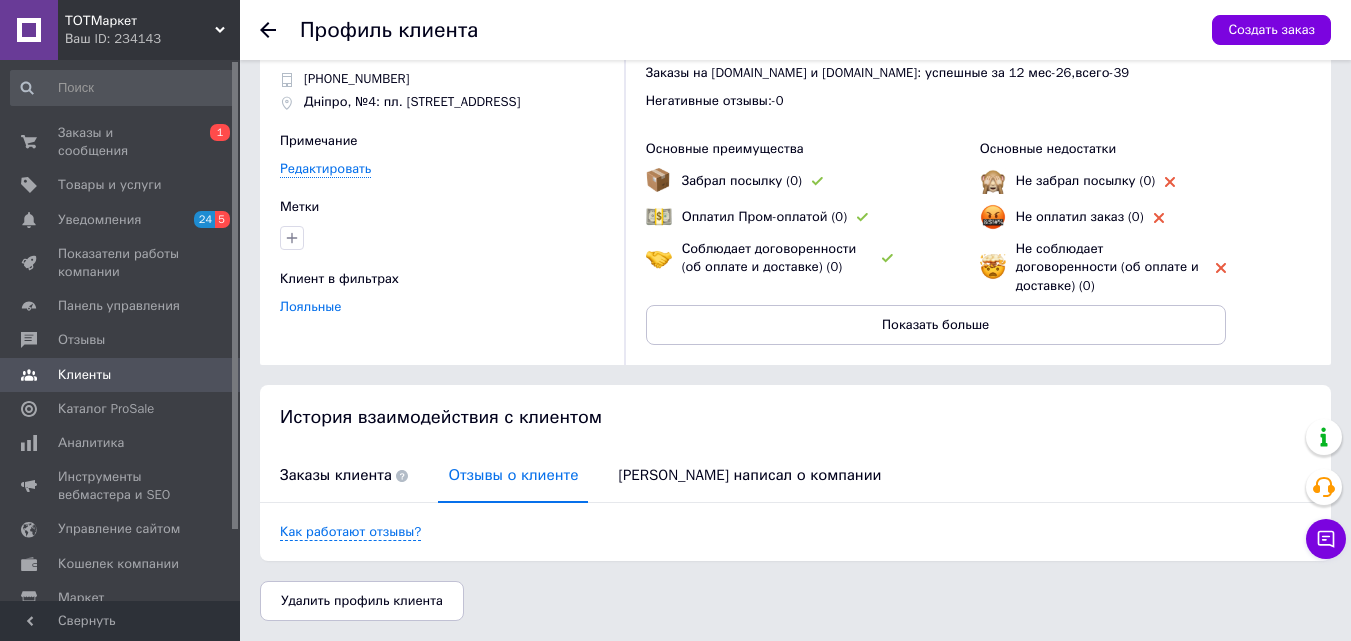 scroll, scrollTop: 52, scrollLeft: 0, axis: vertical 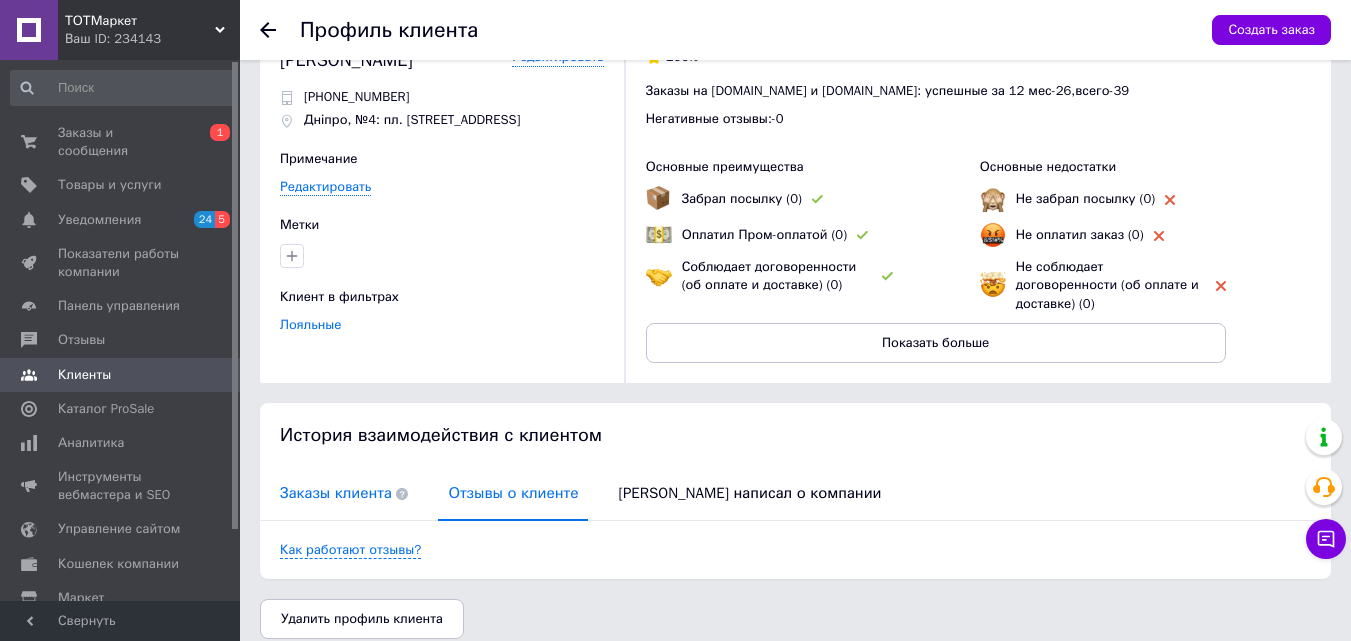 click on "Заказы клиента" at bounding box center [344, 493] 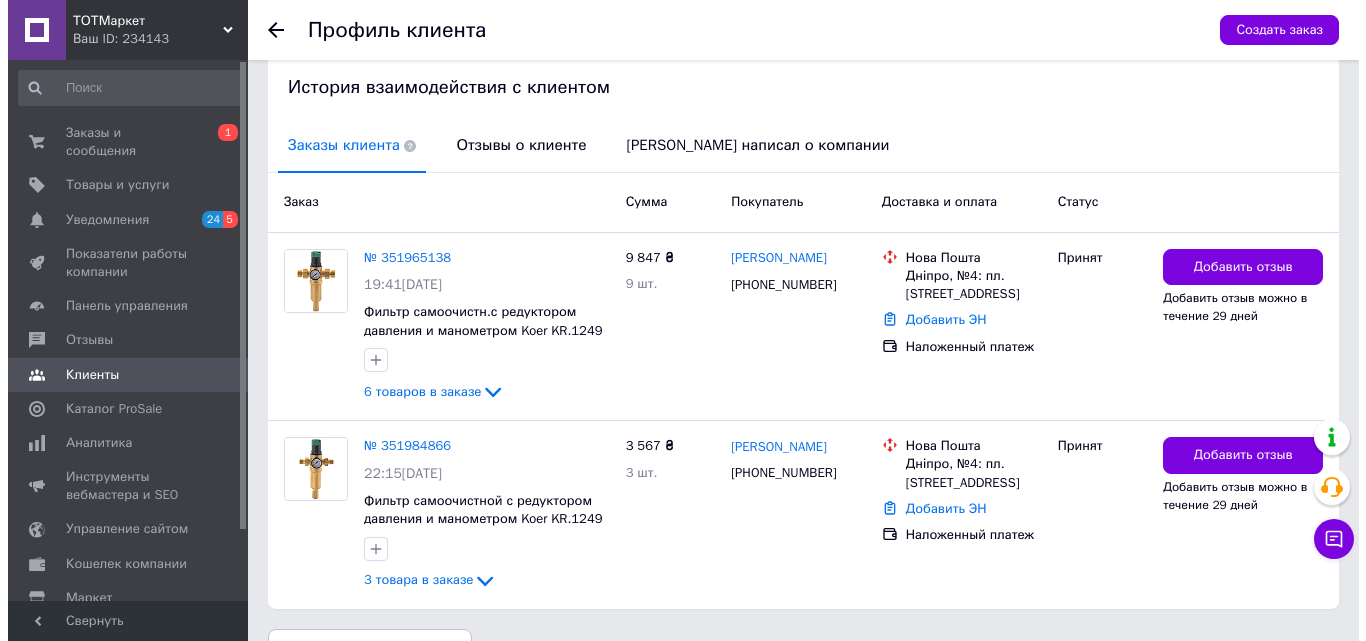 scroll, scrollTop: 0, scrollLeft: 0, axis: both 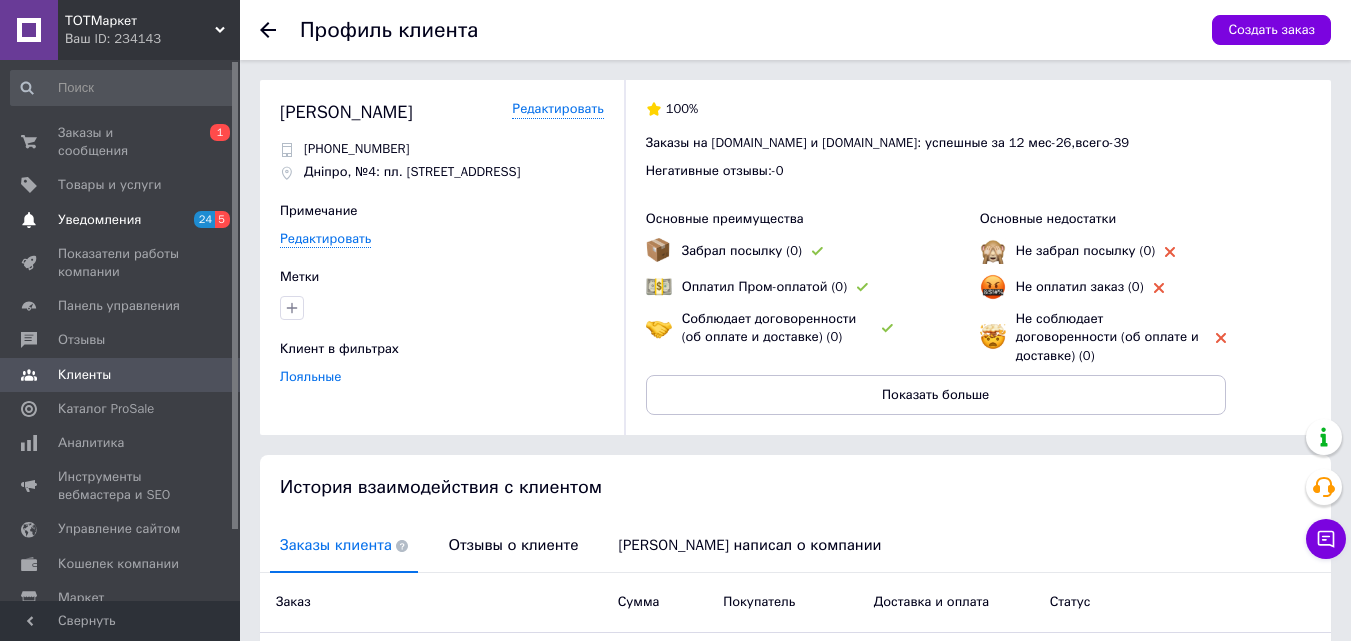 click on "Уведомления" at bounding box center [99, 220] 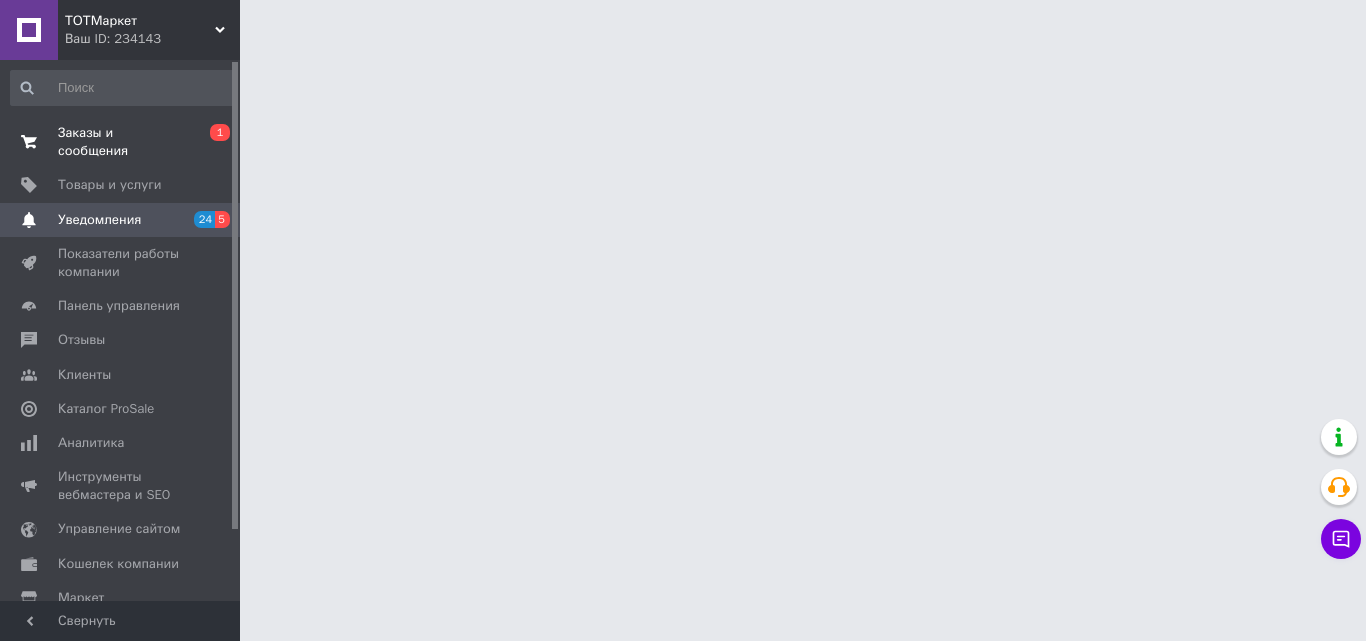 click on "Заказы и сообщения" at bounding box center [121, 142] 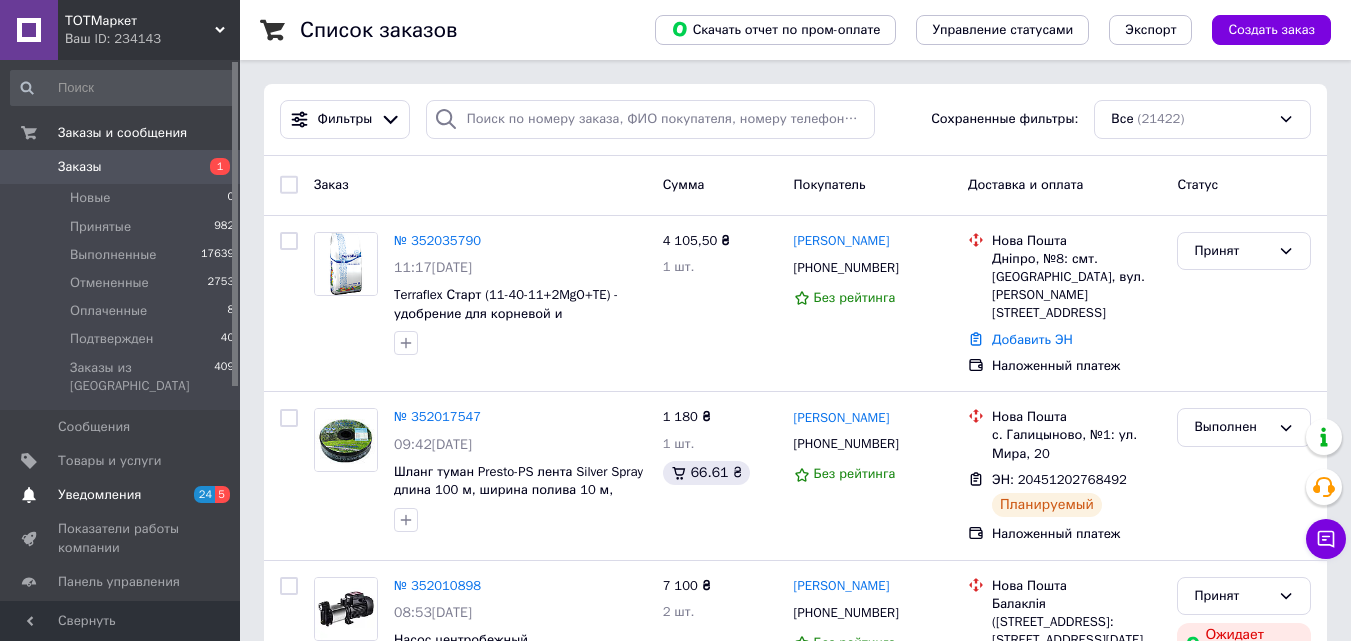 click on "Уведомления" at bounding box center [99, 495] 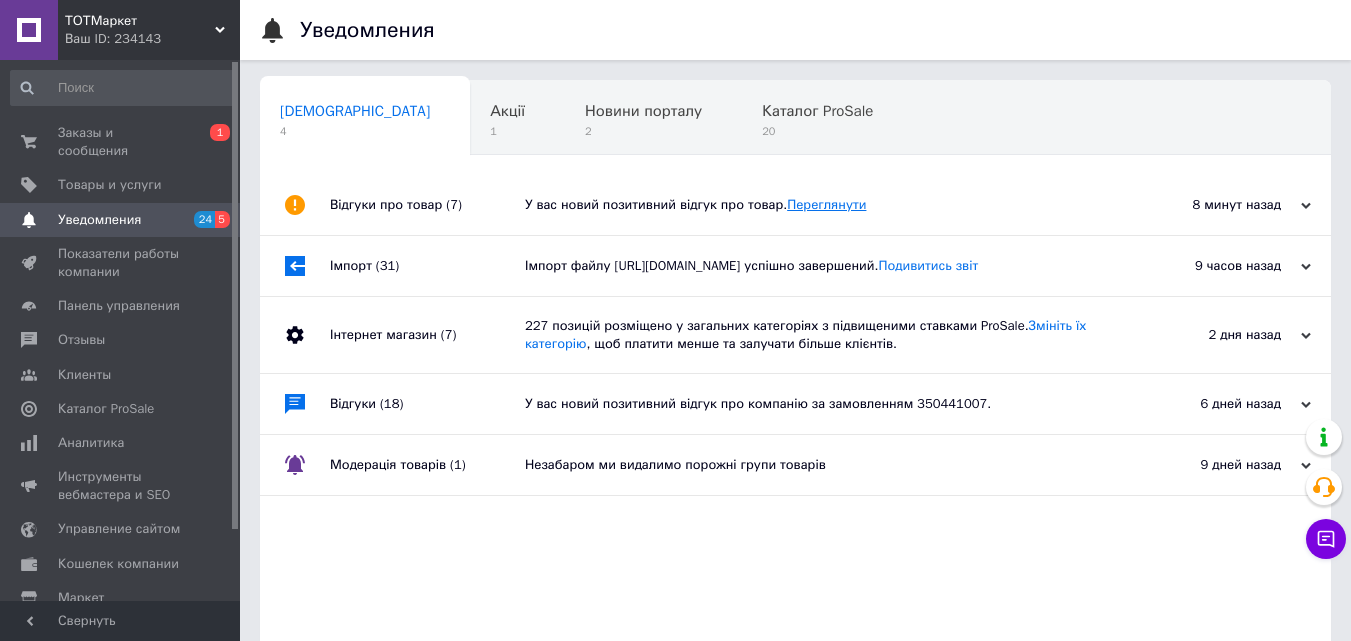 click on "Переглянути" at bounding box center (826, 204) 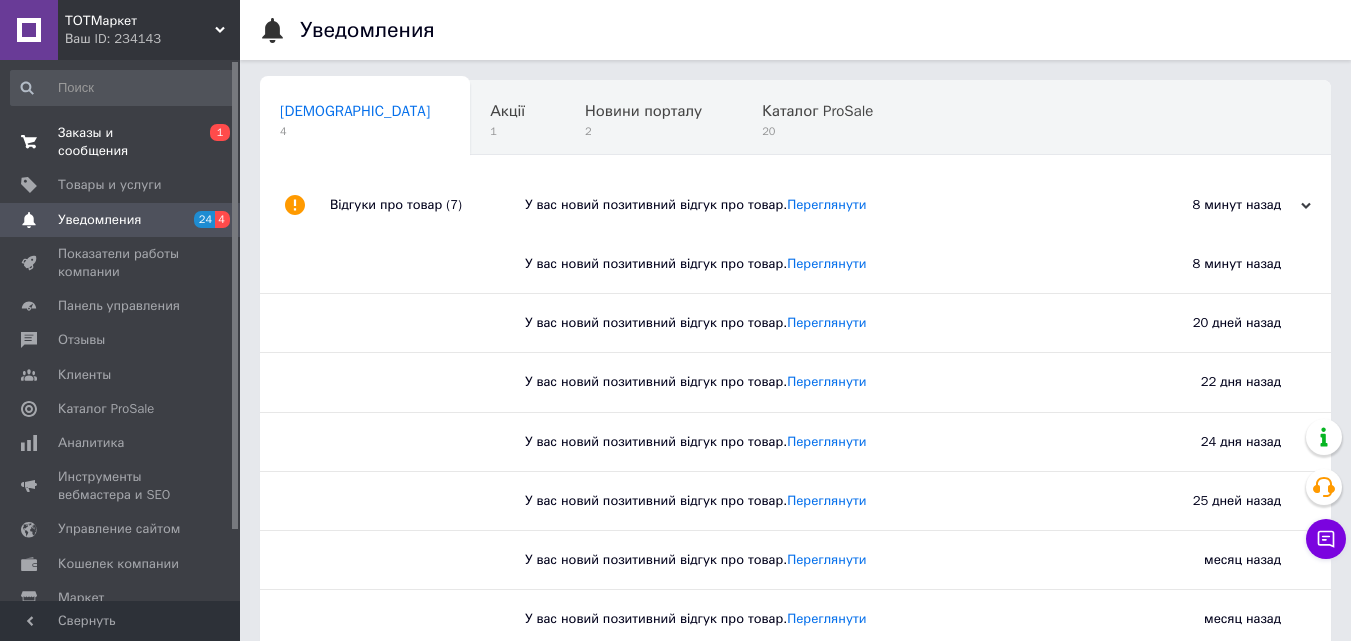 click on "Заказы и сообщения" at bounding box center [121, 142] 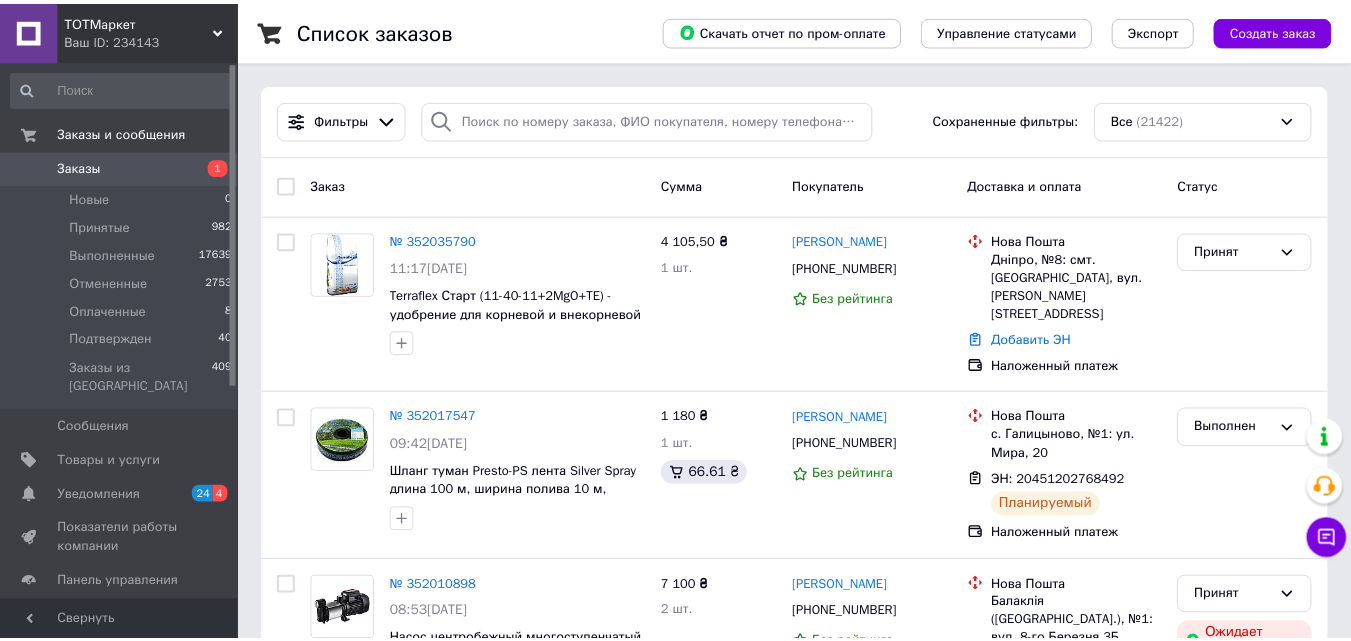 scroll, scrollTop: 0, scrollLeft: 0, axis: both 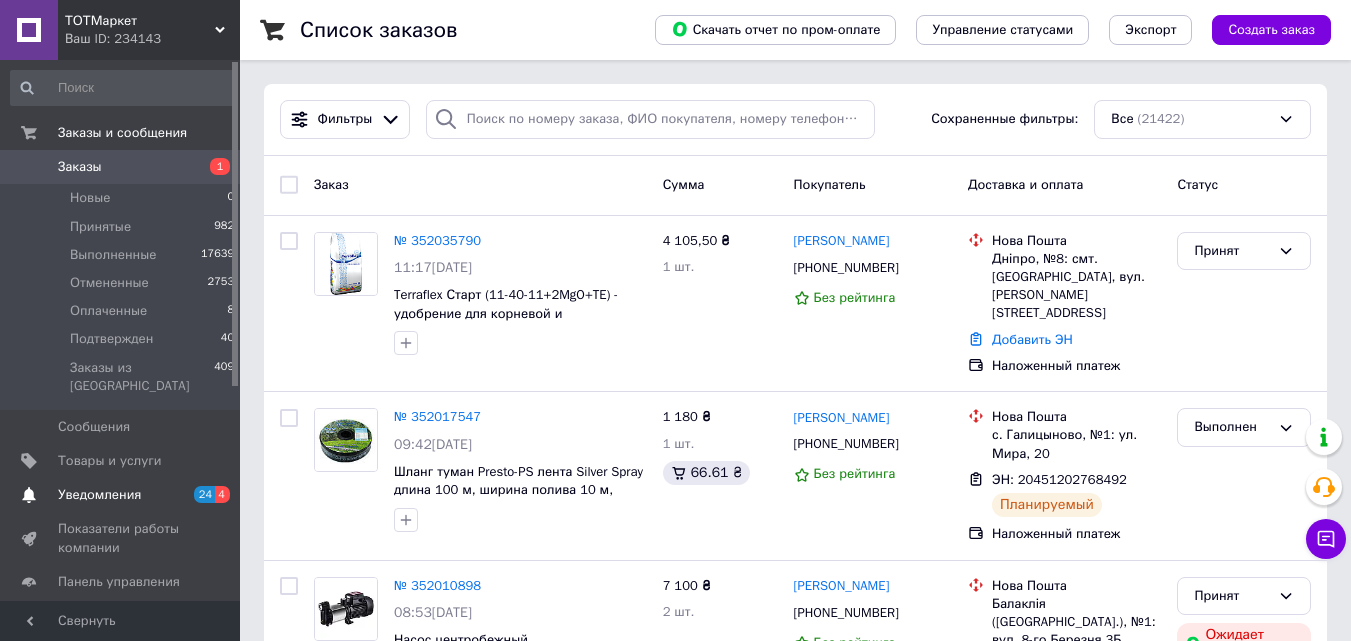 click on "Уведомления" at bounding box center (99, 495) 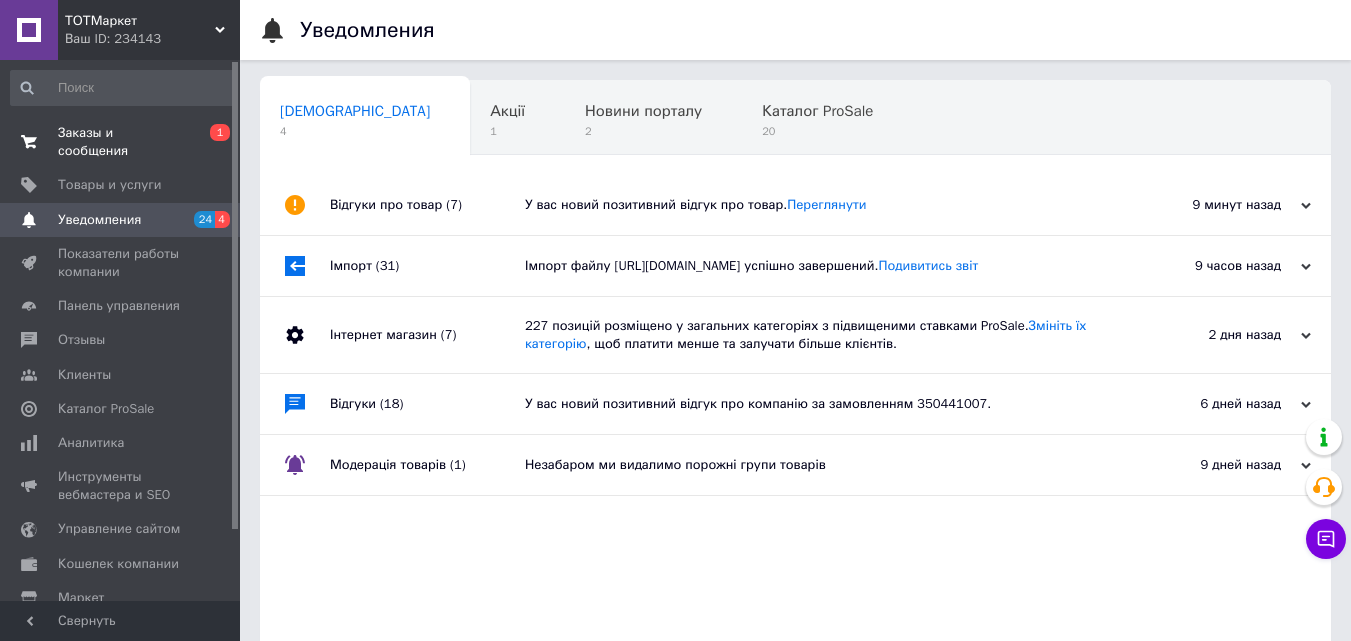 click on "Заказы и сообщения" at bounding box center [121, 142] 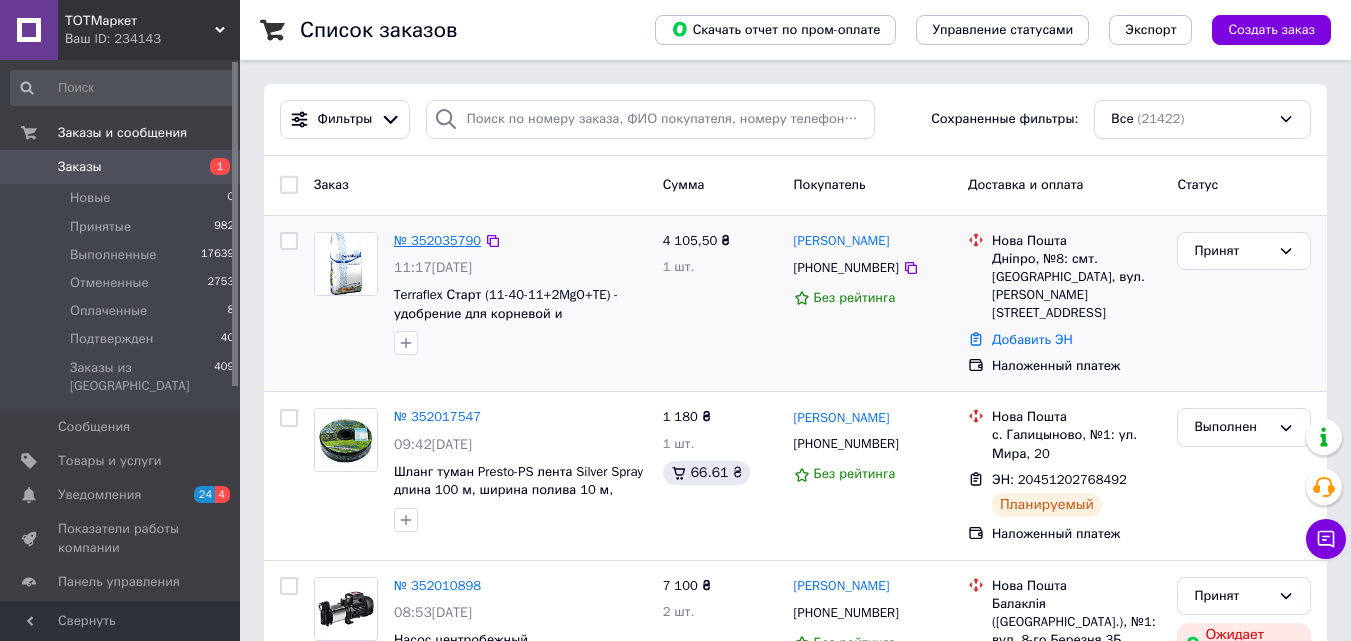 click on "№ 352035790" at bounding box center (437, 240) 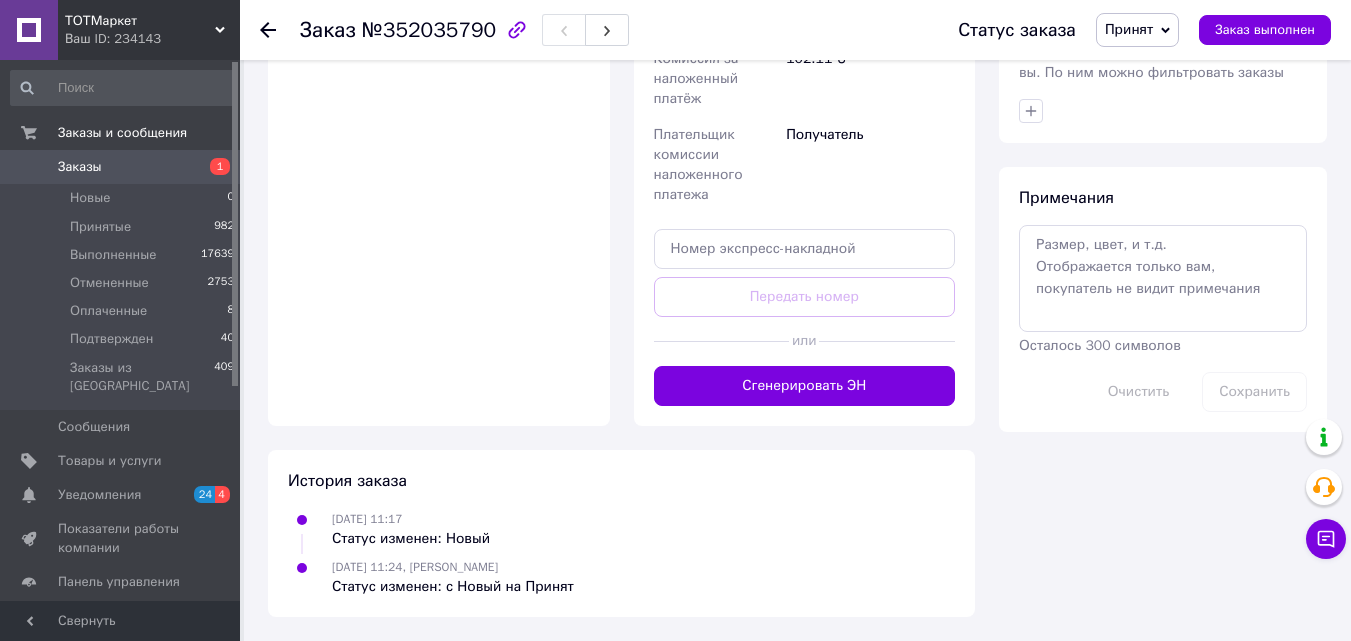 scroll, scrollTop: 700, scrollLeft: 0, axis: vertical 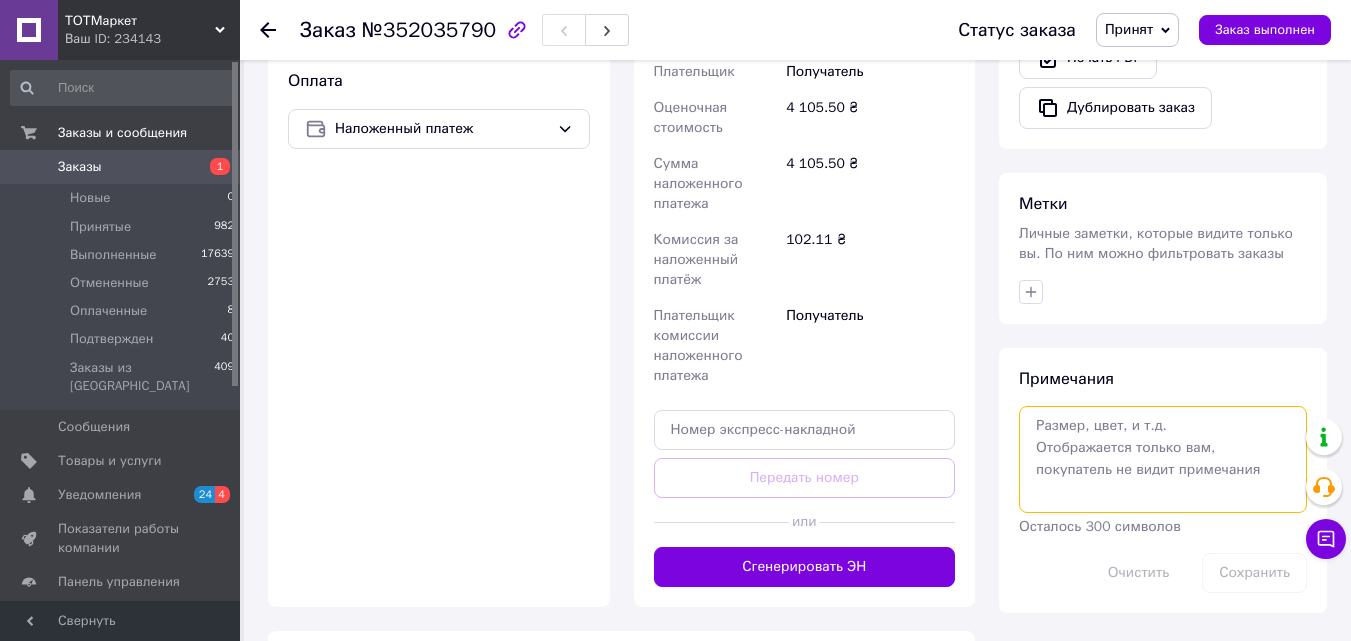 click at bounding box center [1163, 459] 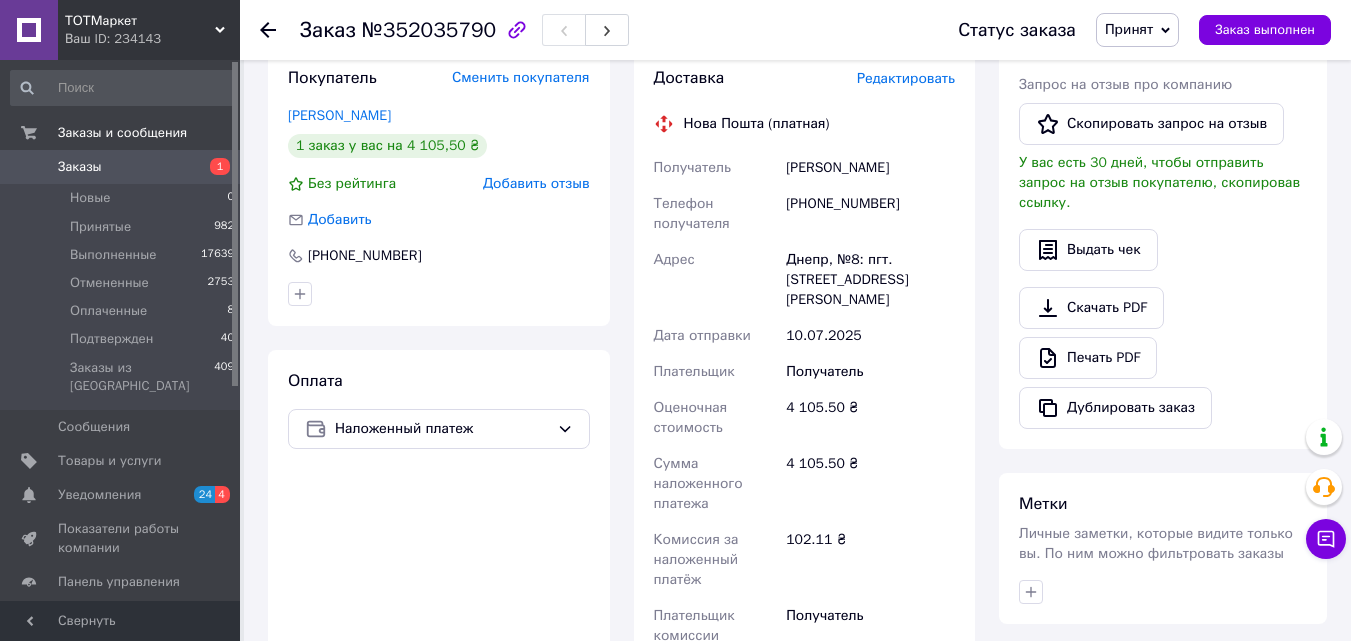 scroll, scrollTop: 100, scrollLeft: 0, axis: vertical 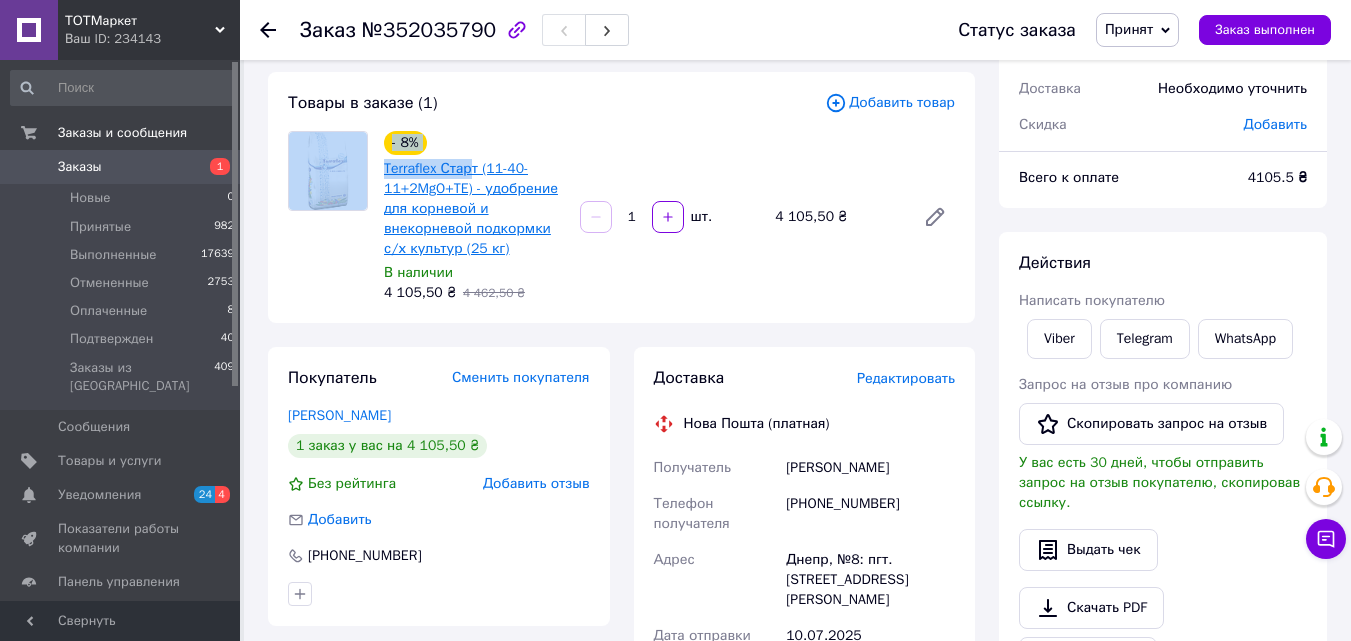 drag, startPoint x: 375, startPoint y: 169, endPoint x: 470, endPoint y: 167, distance: 95.02105 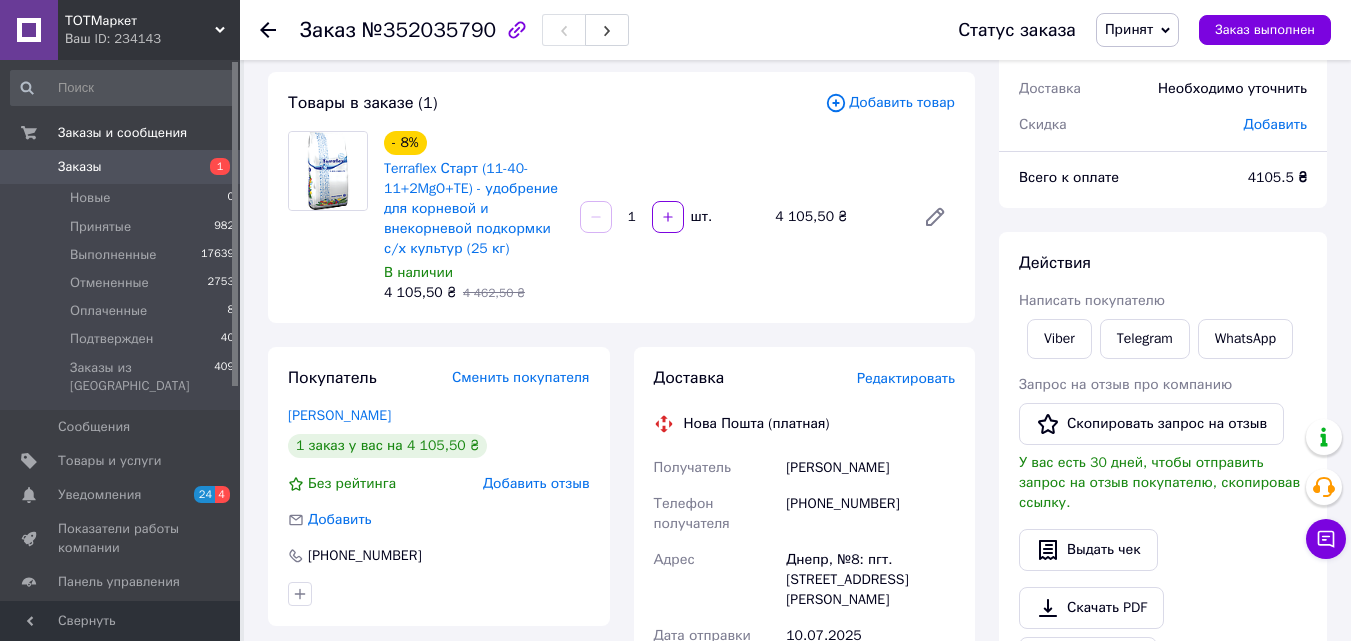 click on "- 8% Terraflex Старт (11-40-11+2MgO+TE) - удобрение для корневой и внекорневой подкормки с/х культур (25 кг) В наличии 4 105,50 ₴   4 462,50 ₴ 1   шт. 4 105,50 ₴" at bounding box center (669, 217) 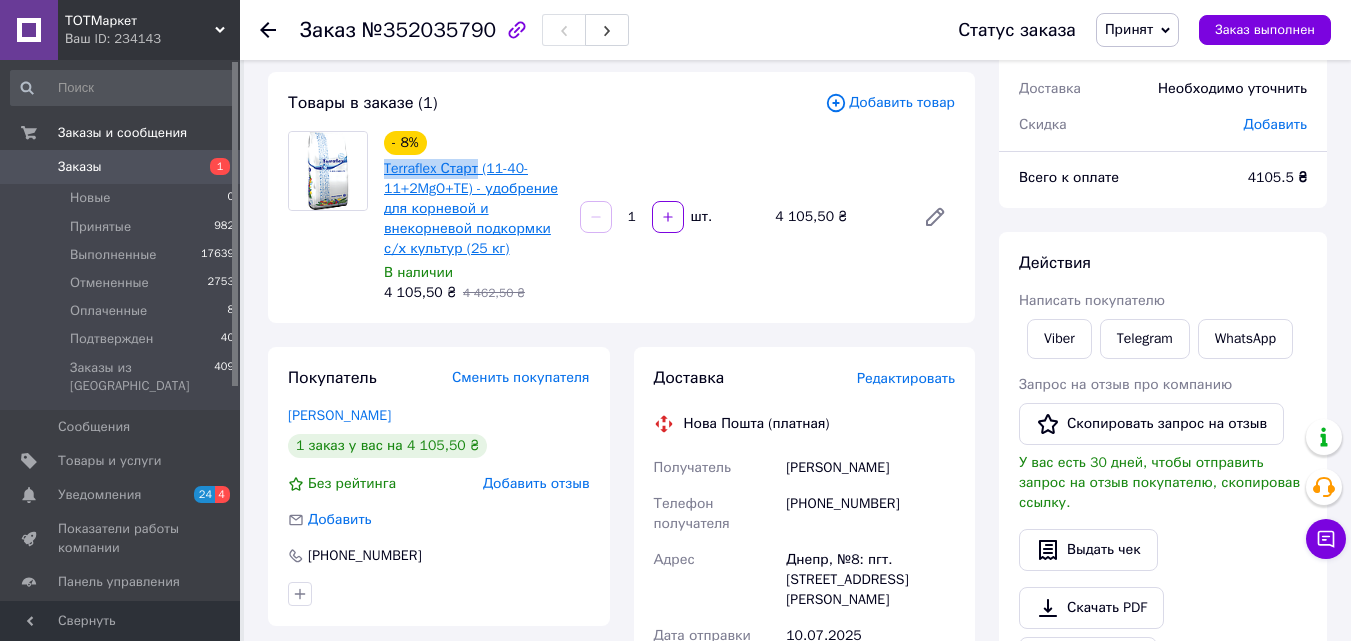 drag, startPoint x: 383, startPoint y: 171, endPoint x: 474, endPoint y: 161, distance: 91.5478 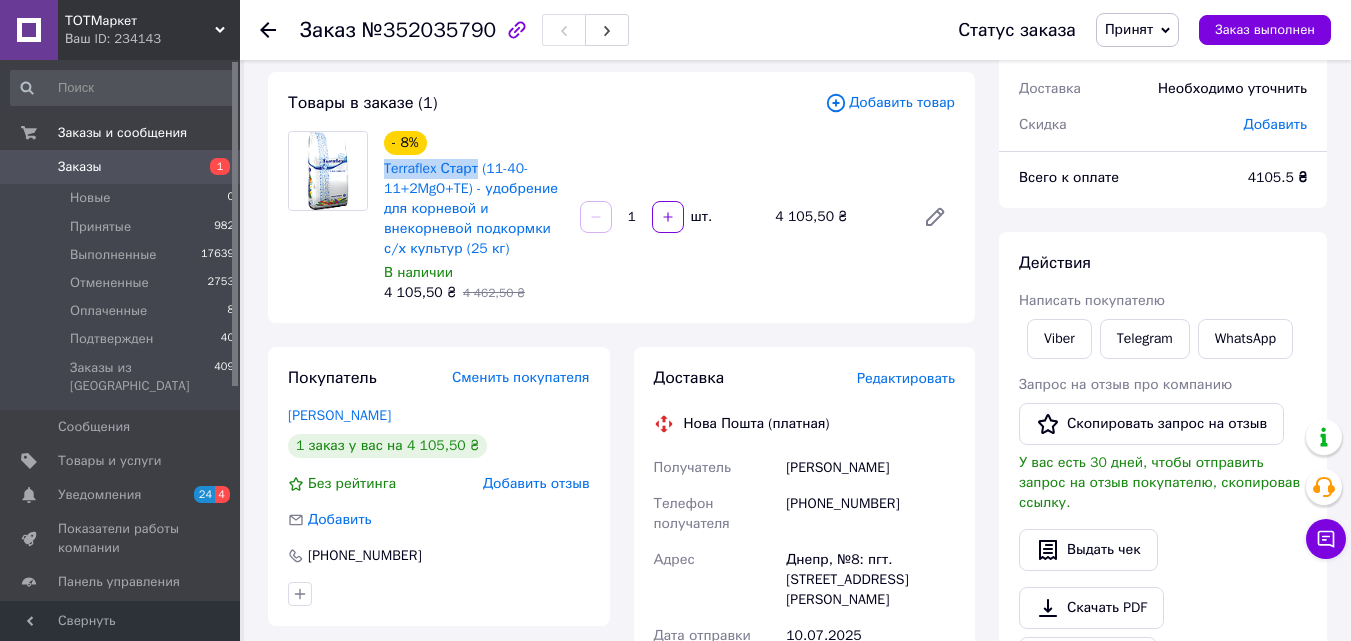 click on "Заказы" at bounding box center (121, 167) 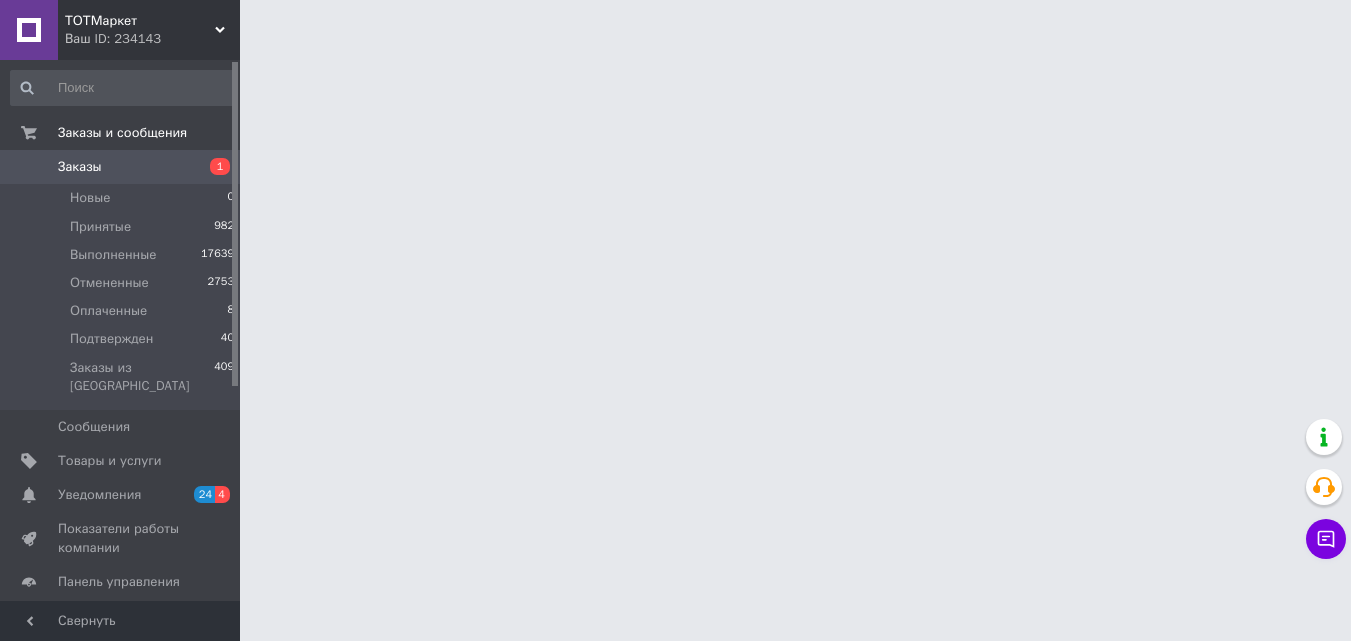 scroll, scrollTop: 0, scrollLeft: 0, axis: both 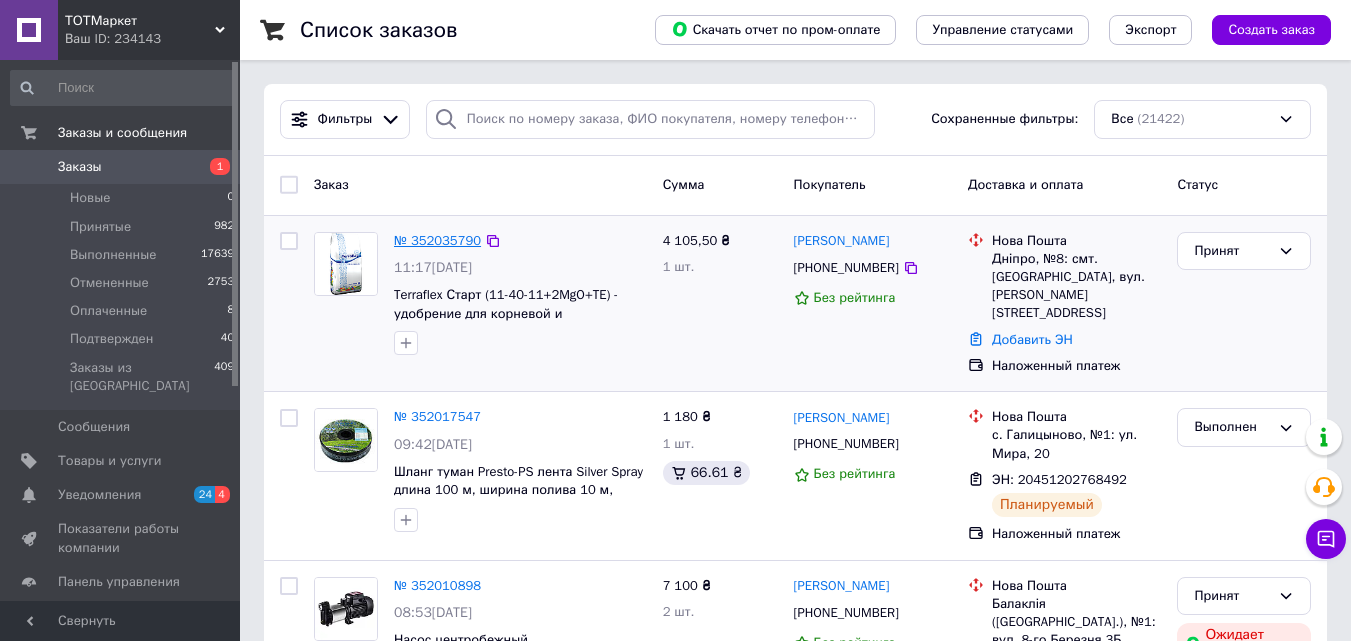 click on "№ 352035790" at bounding box center [437, 240] 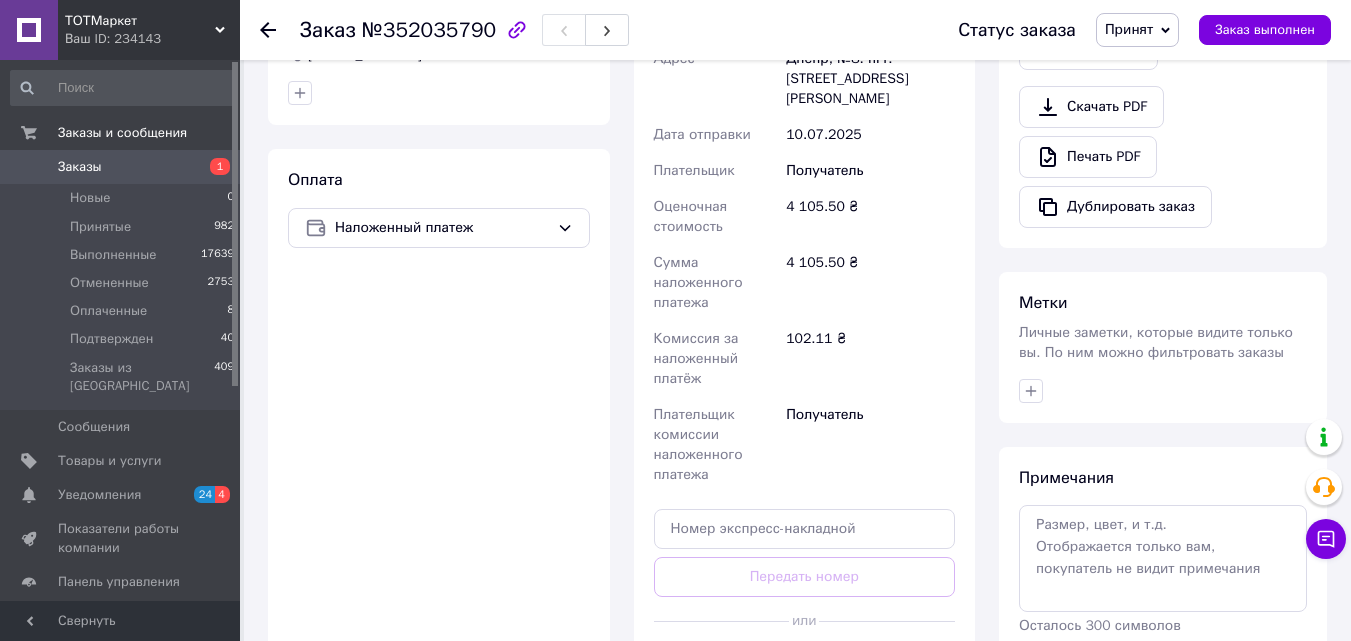 scroll, scrollTop: 801, scrollLeft: 0, axis: vertical 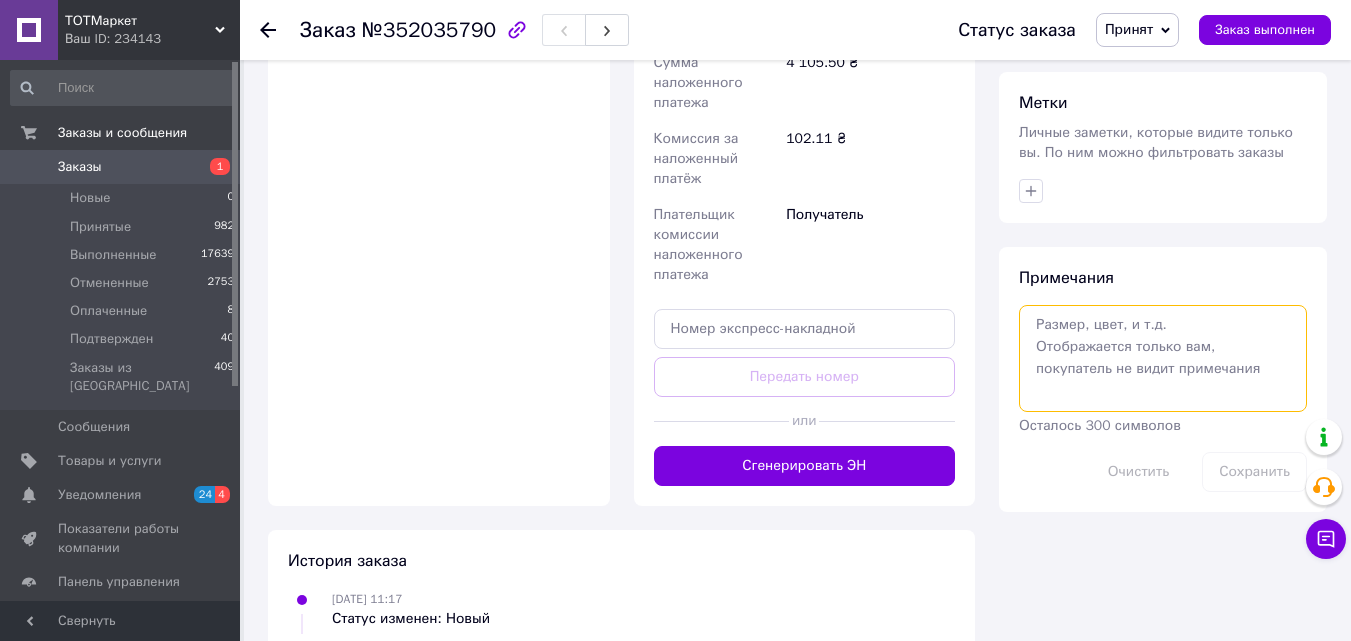 click at bounding box center [1163, 358] 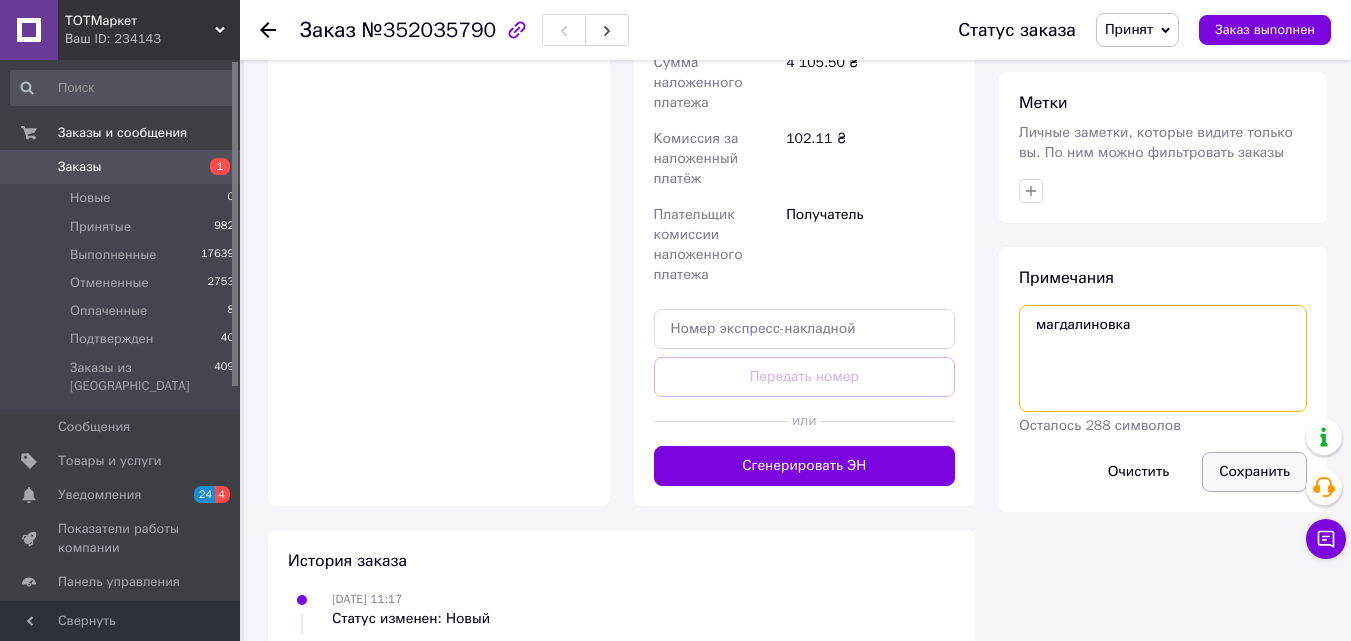 type on "магдалиновка" 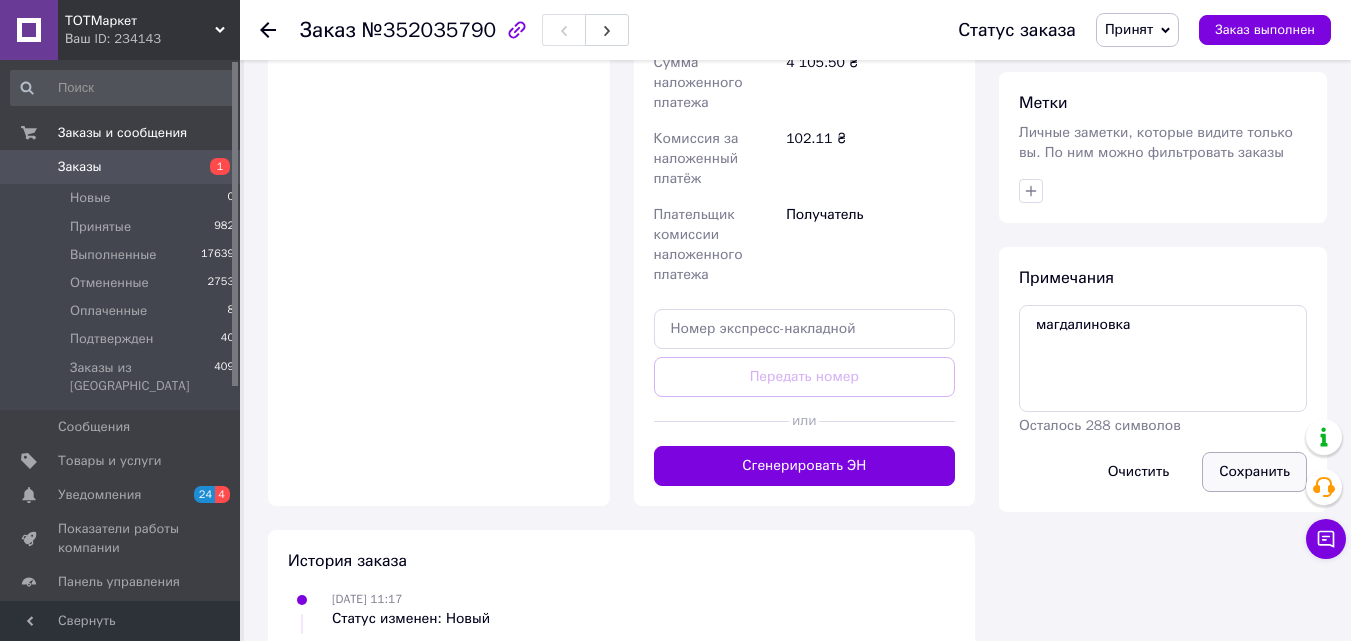 click on "Сохранить" at bounding box center [1254, 472] 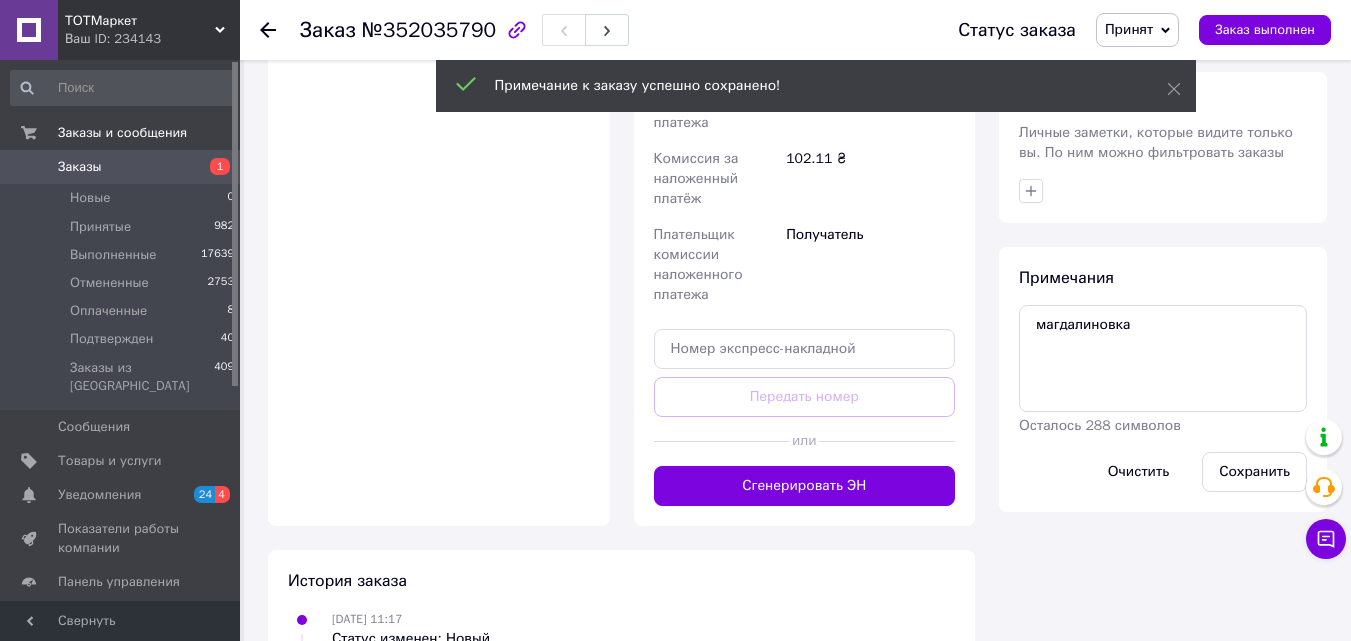 click on "Заказы 1" at bounding box center (123, 167) 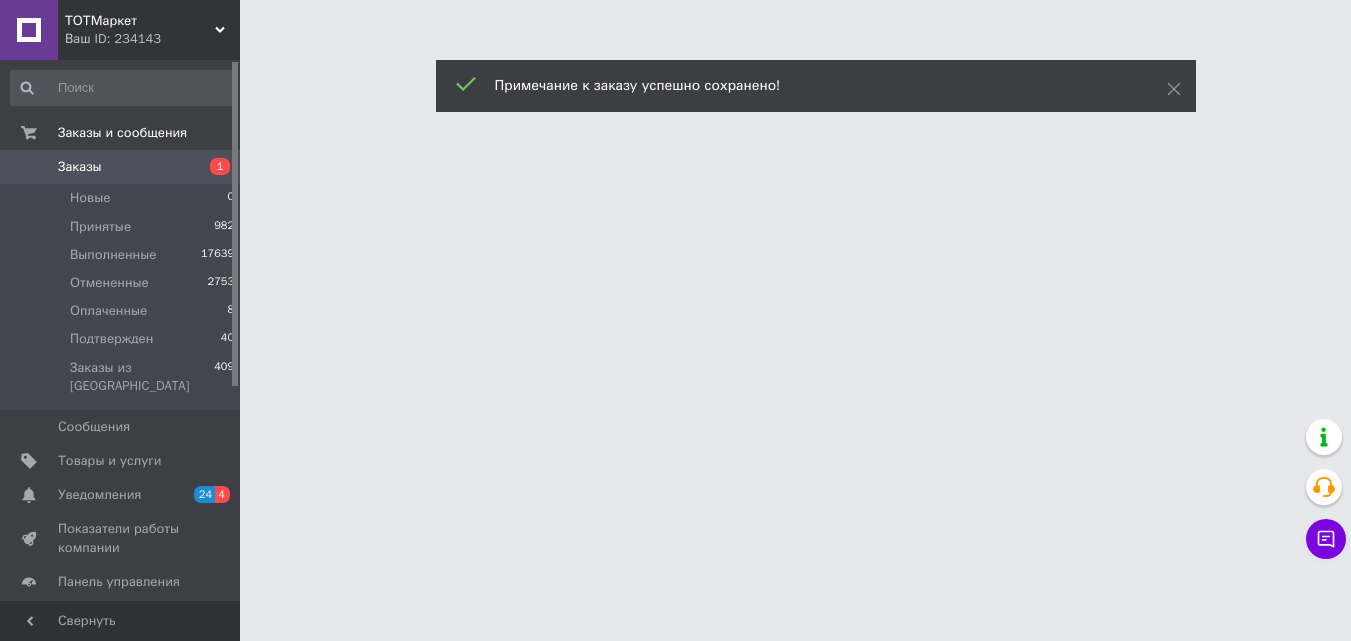 scroll, scrollTop: 0, scrollLeft: 0, axis: both 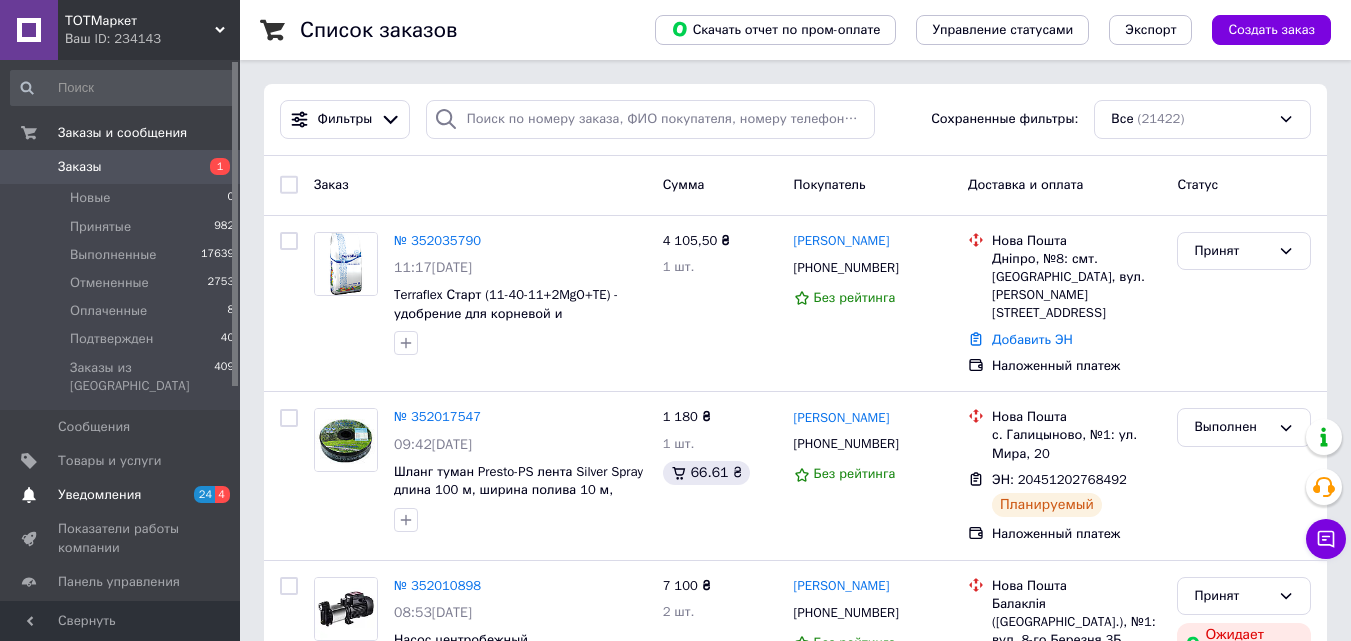 click on "Уведомления" at bounding box center (99, 495) 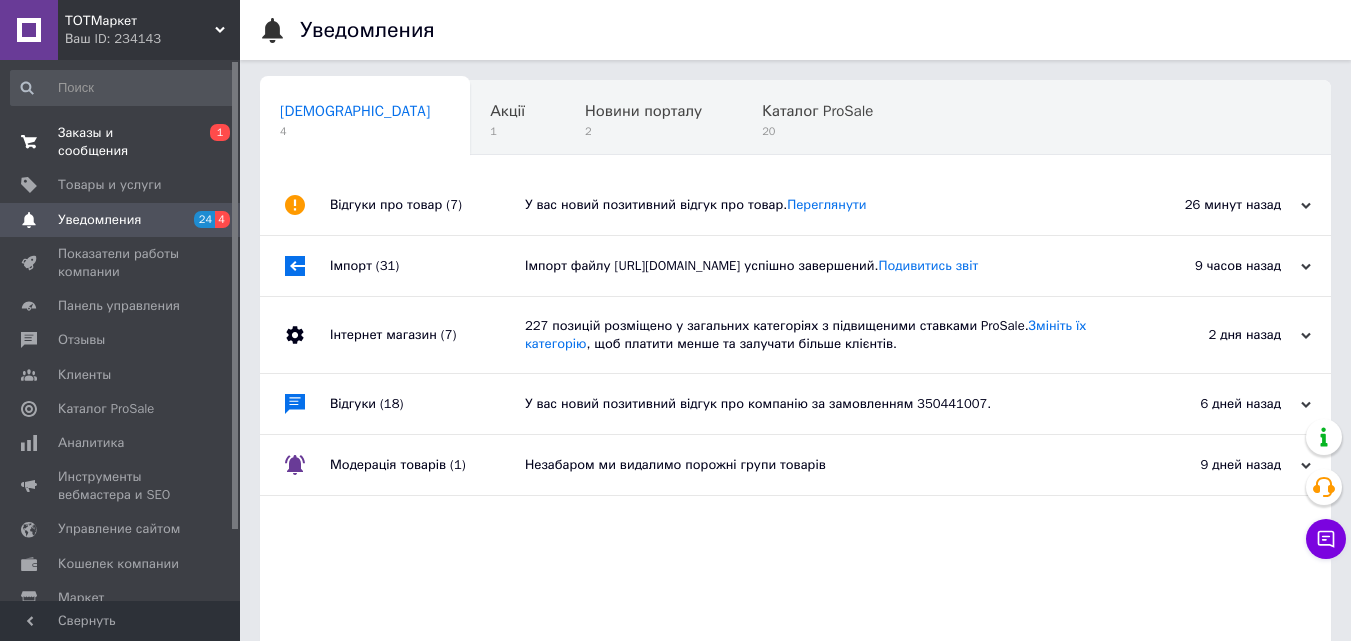 click on "Заказы и сообщения" at bounding box center [121, 142] 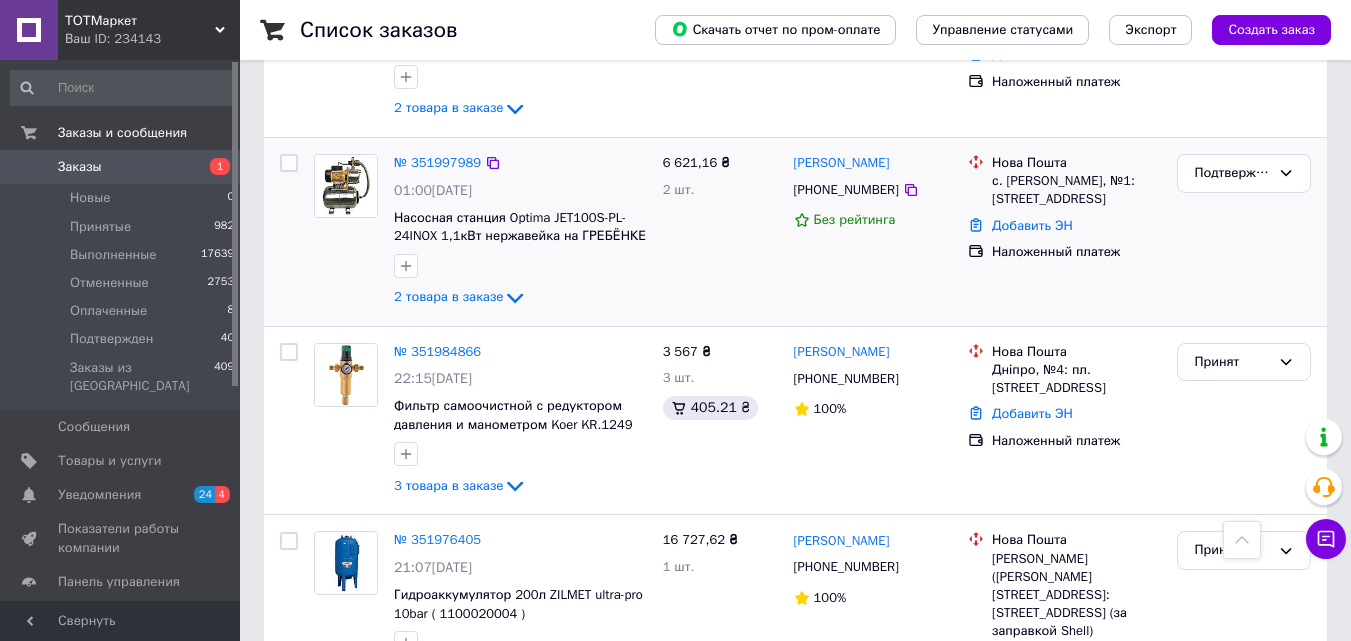 scroll, scrollTop: 900, scrollLeft: 0, axis: vertical 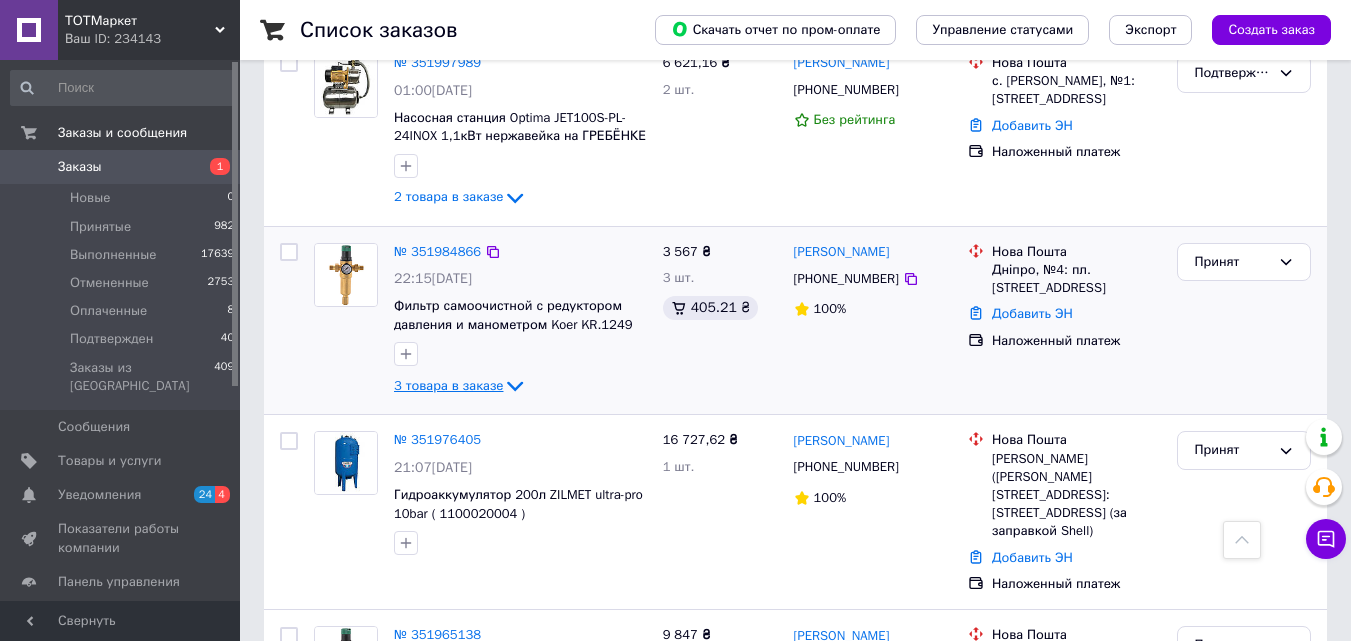 click 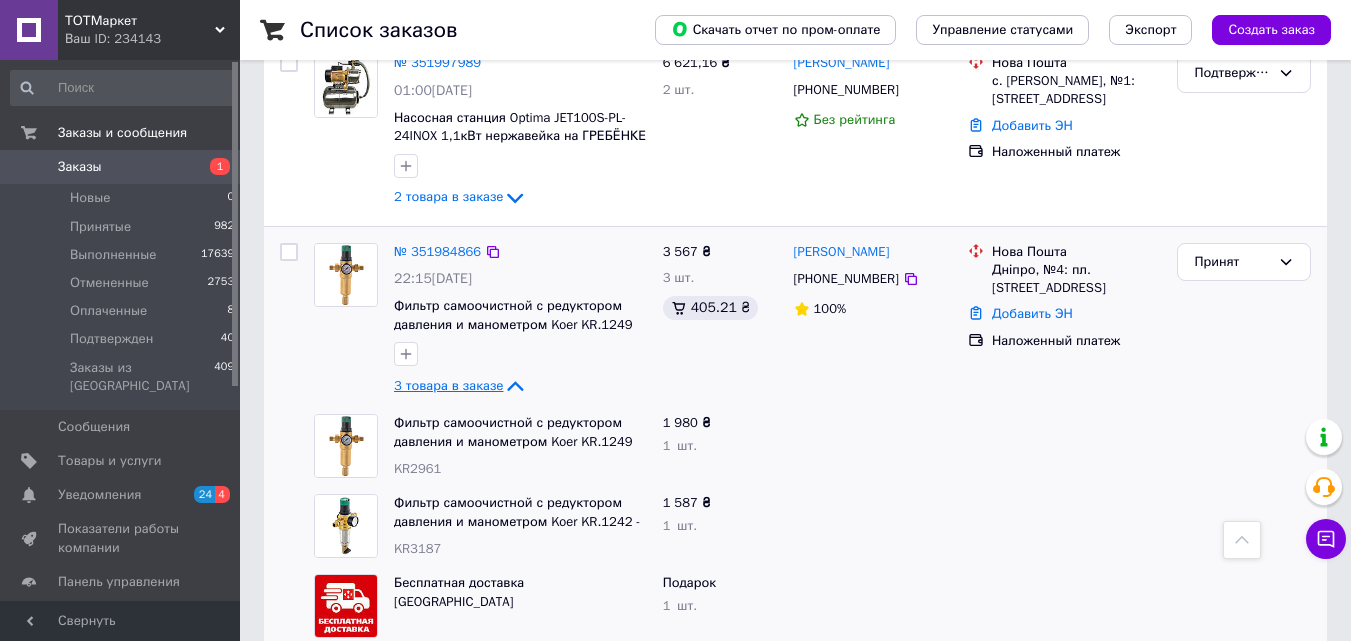click 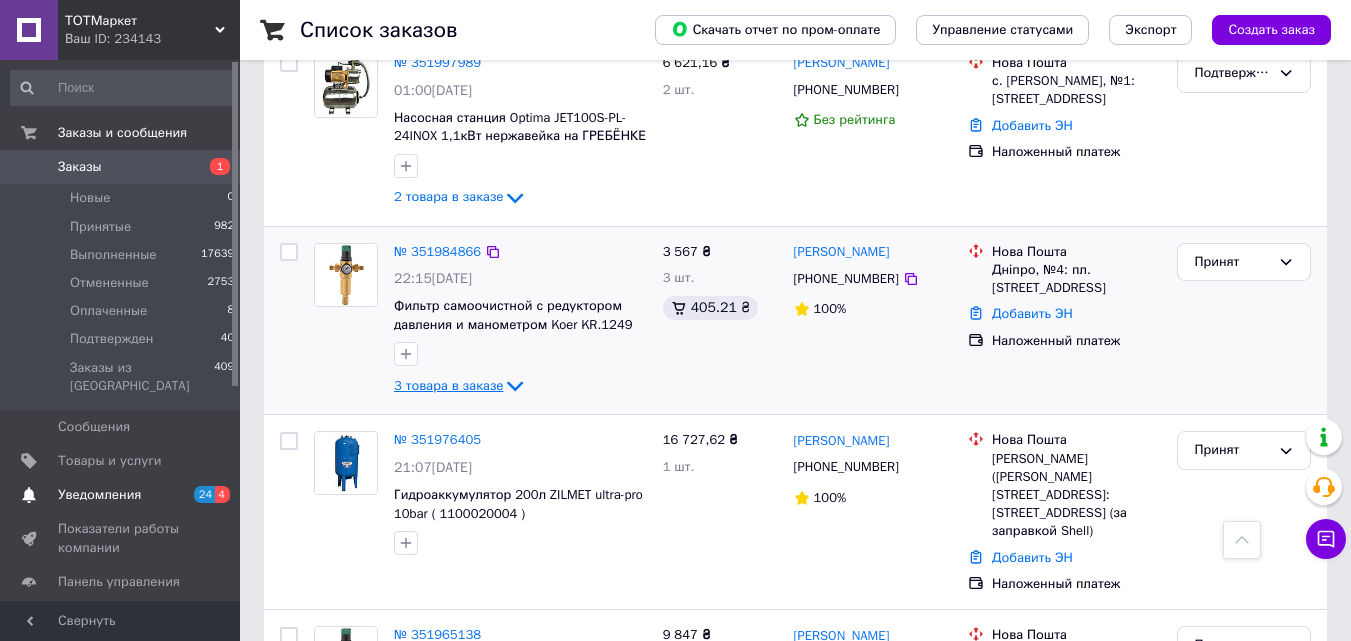 click on "Уведомления" at bounding box center (99, 495) 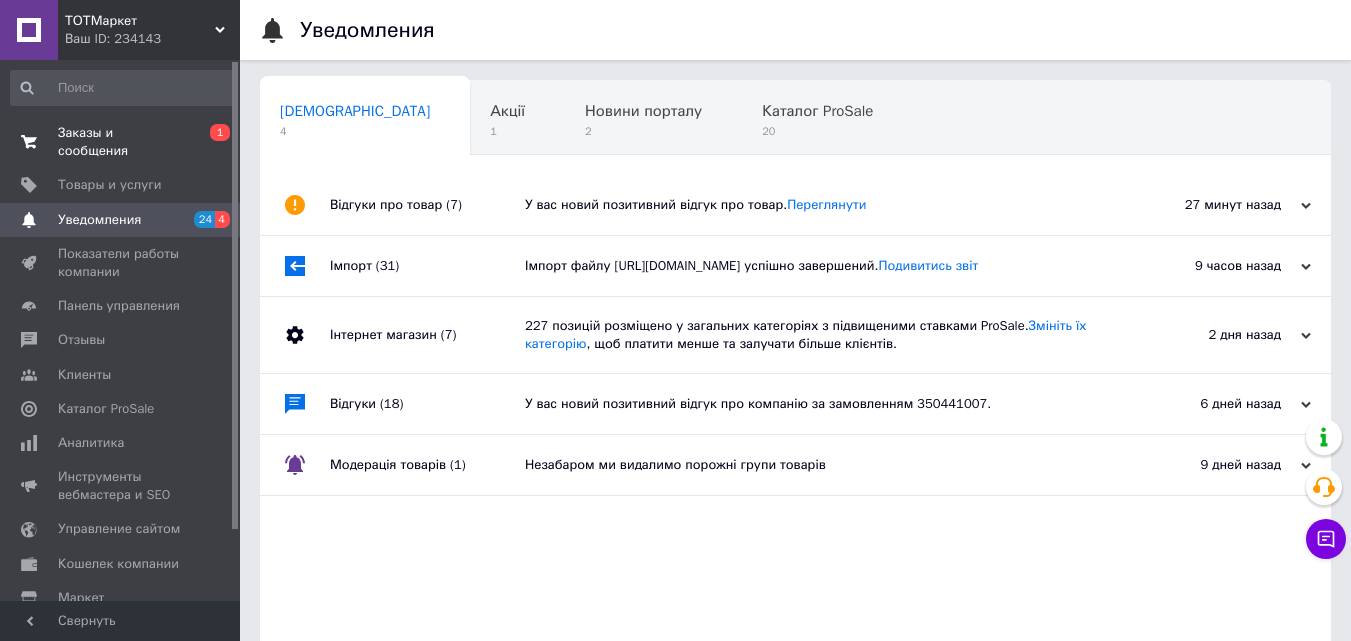 click on "Заказы и сообщения" at bounding box center [121, 142] 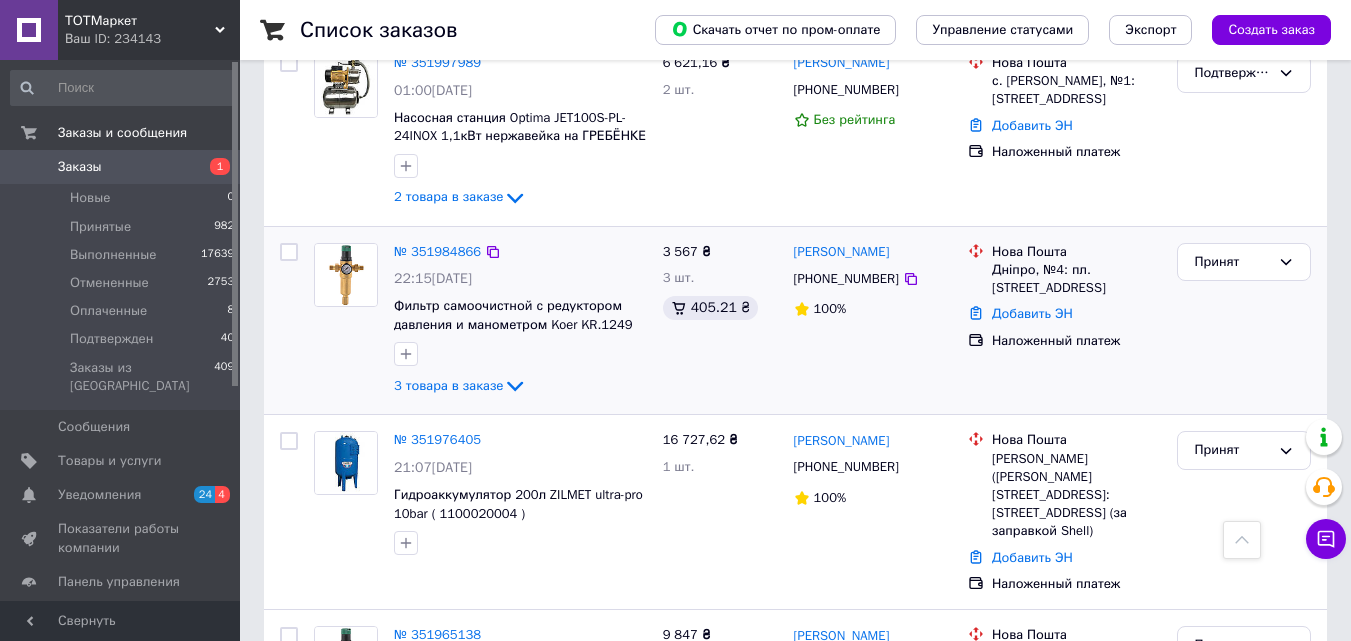 scroll, scrollTop: 1000, scrollLeft: 0, axis: vertical 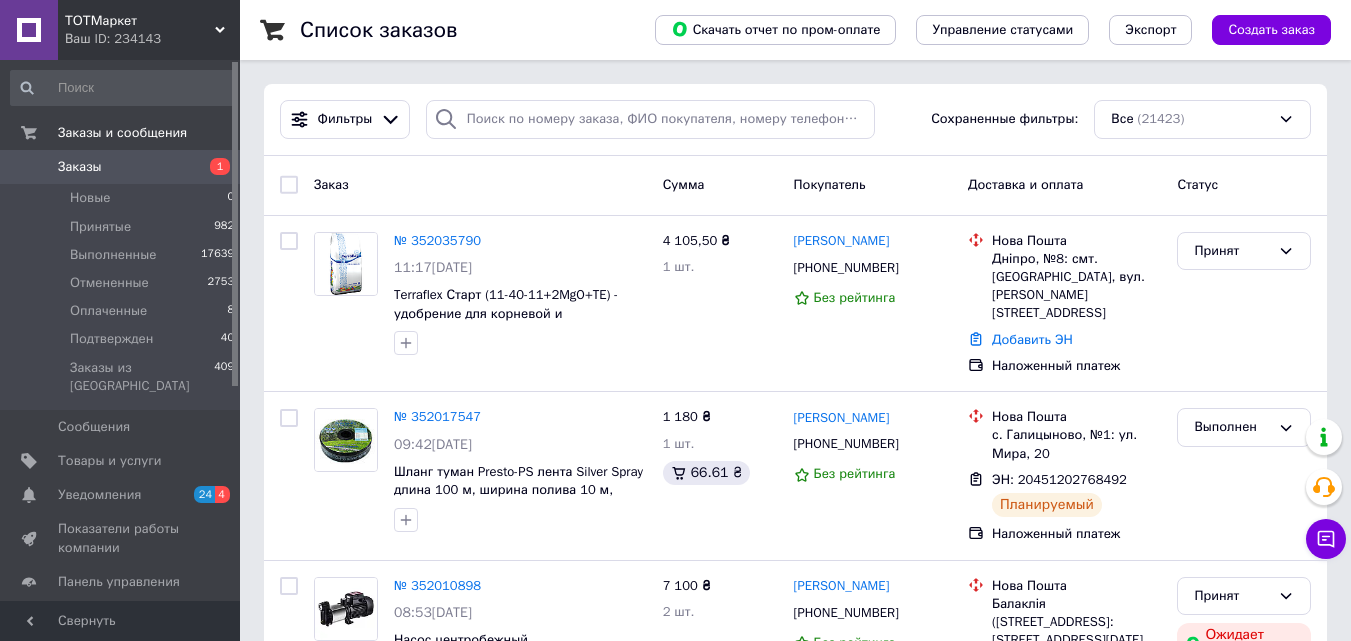 click on "Заказы" at bounding box center [121, 167] 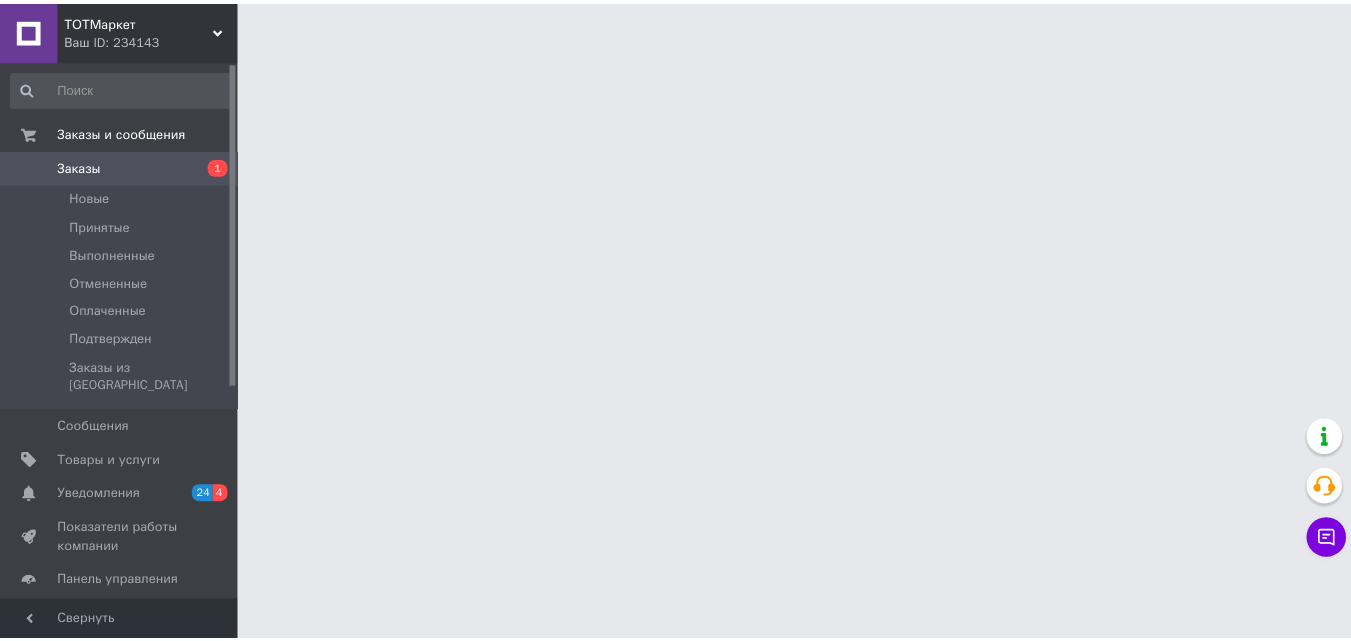 scroll, scrollTop: 0, scrollLeft: 0, axis: both 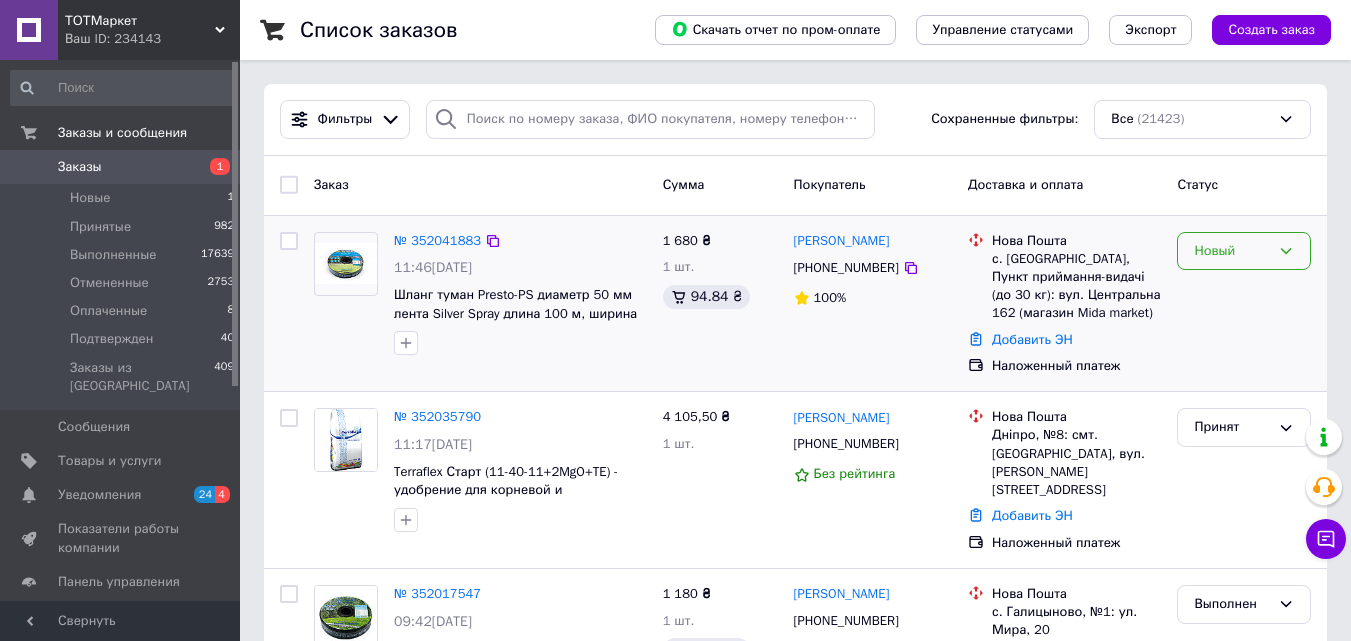 click on "Новый" at bounding box center [1232, 251] 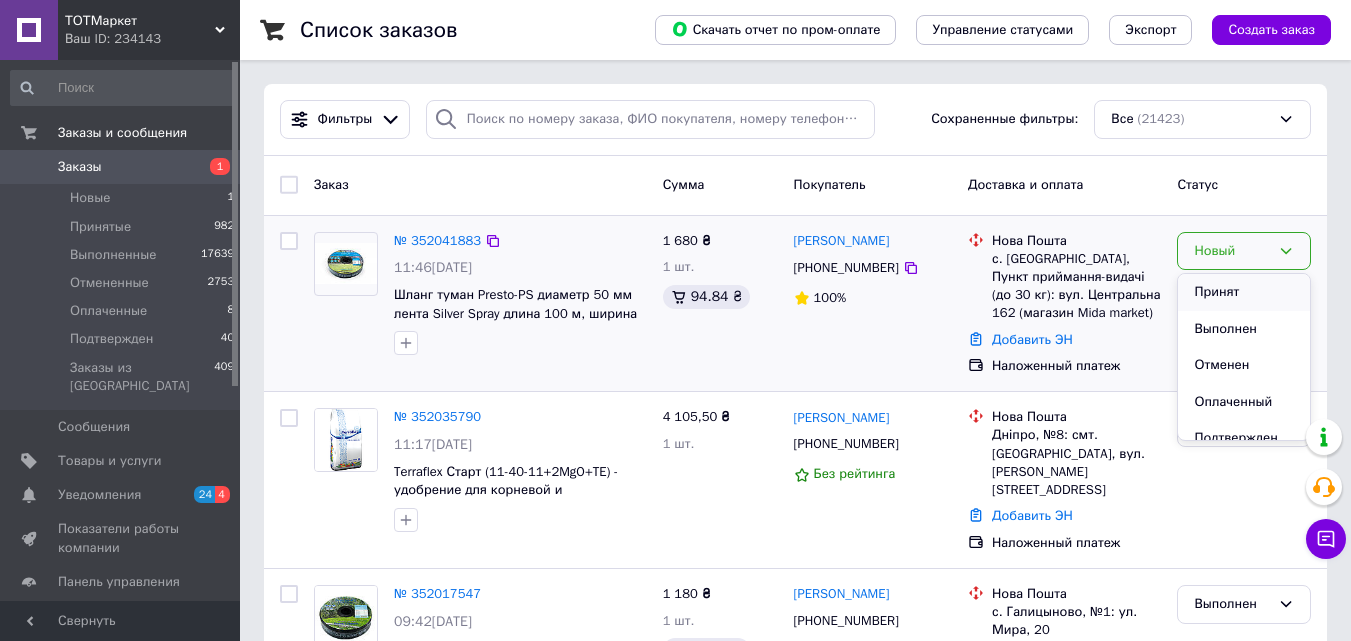 click on "Принят" at bounding box center (1244, 292) 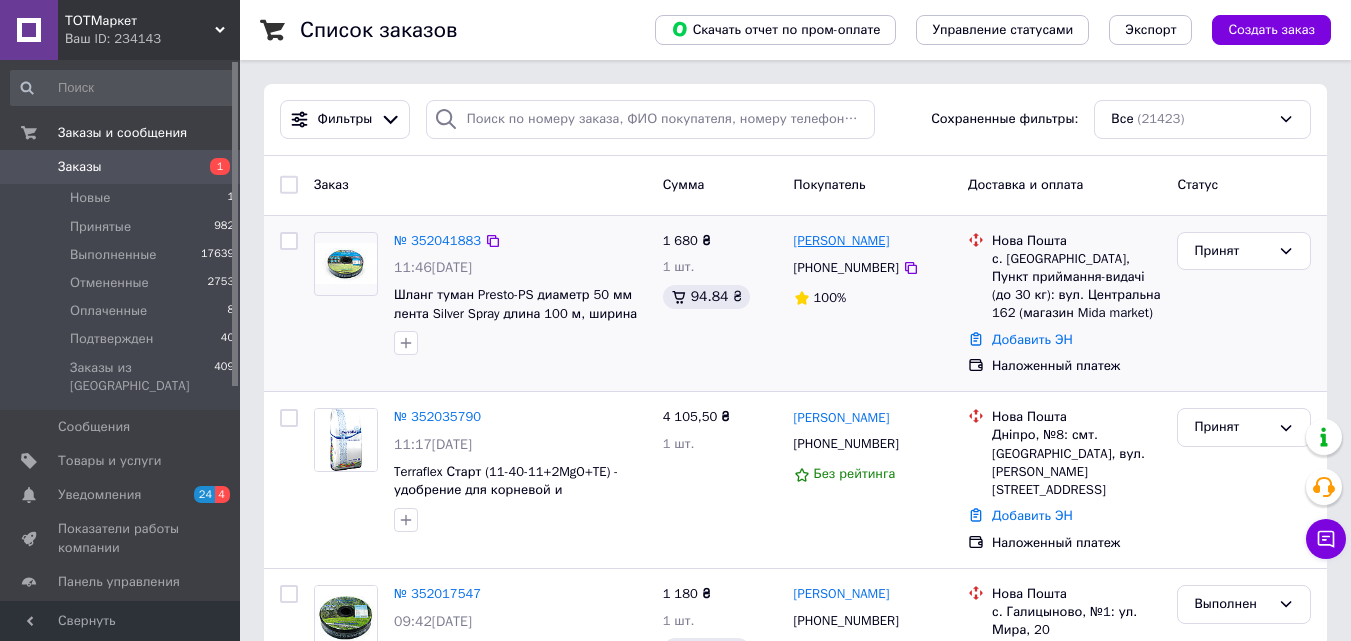 click on "[PERSON_NAME]" at bounding box center (842, 241) 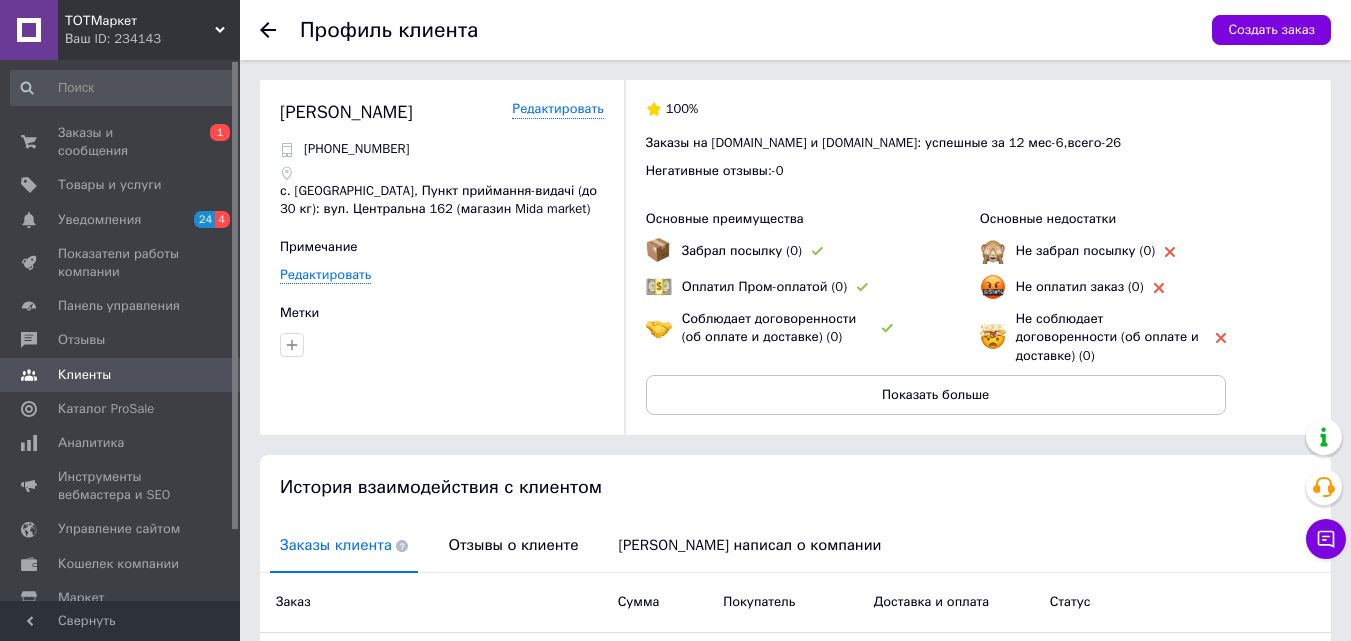 scroll, scrollTop: 247, scrollLeft: 0, axis: vertical 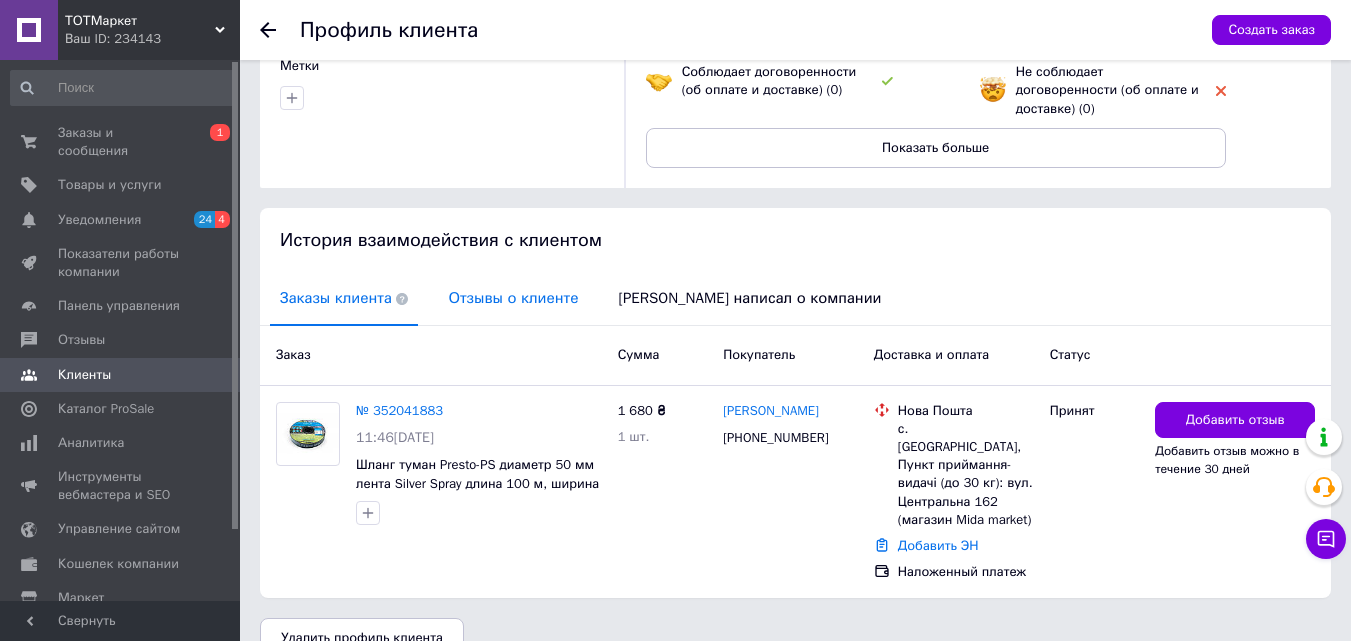 click on "Отзывы о клиенте" at bounding box center (513, 298) 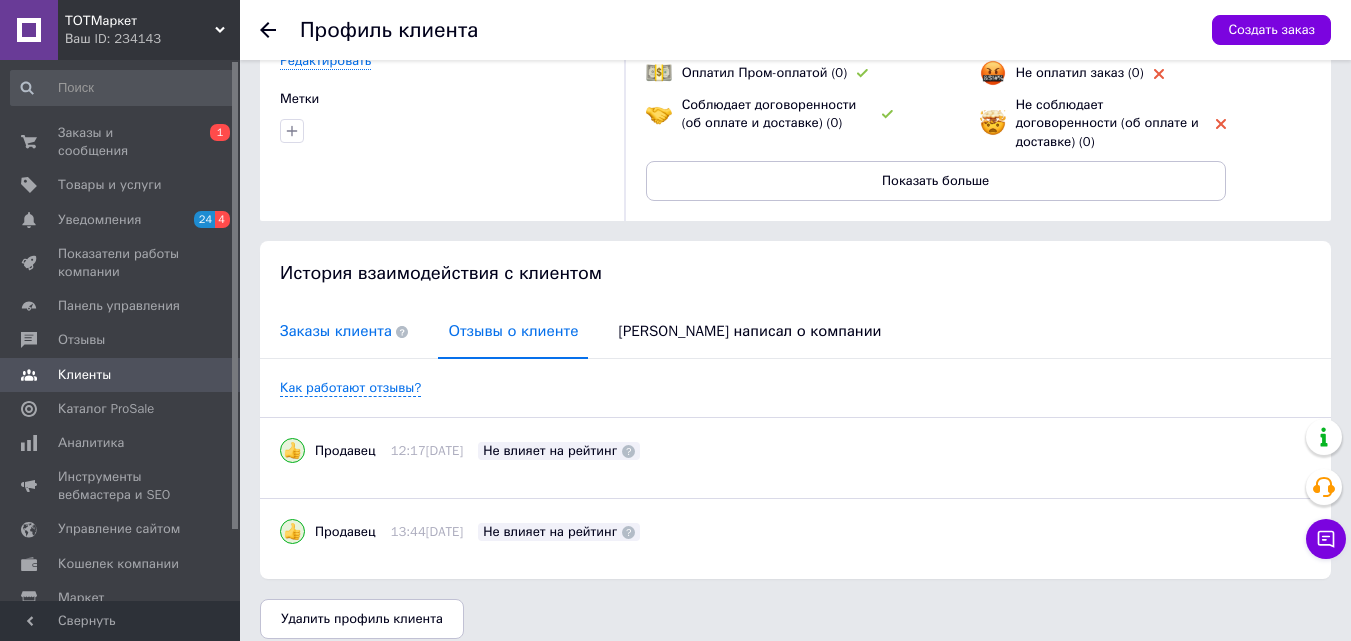click on "Заказы клиента" at bounding box center [344, 331] 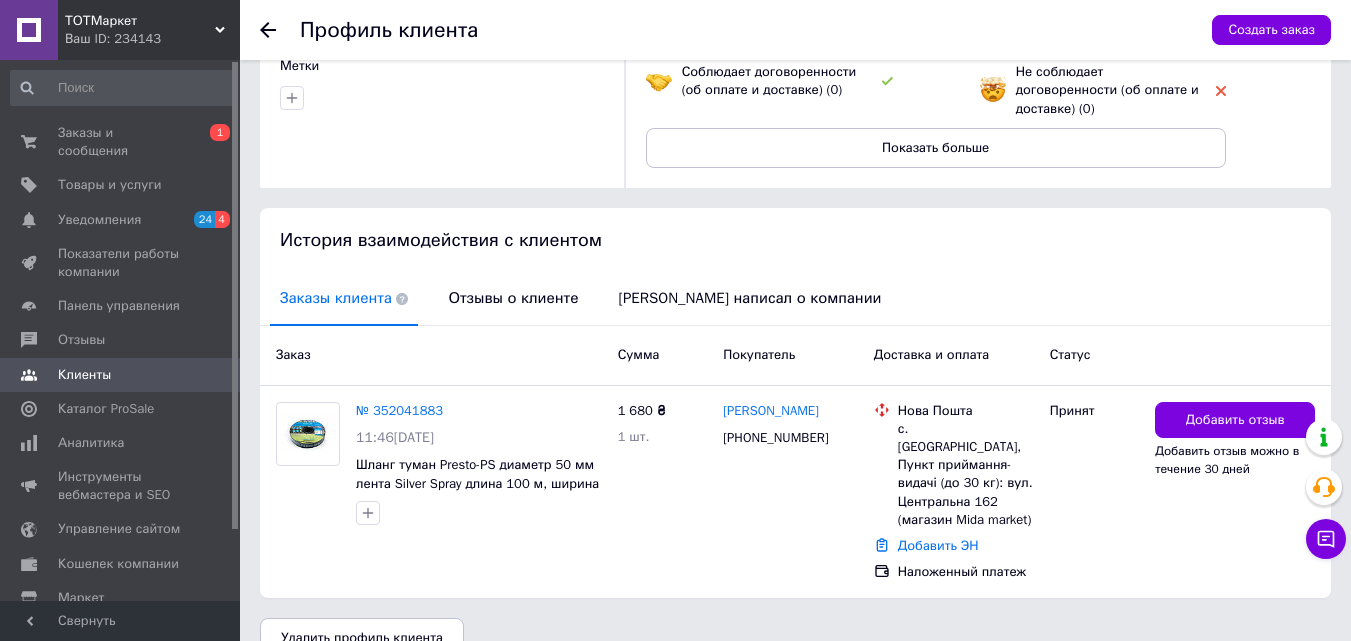 scroll, scrollTop: 0, scrollLeft: 0, axis: both 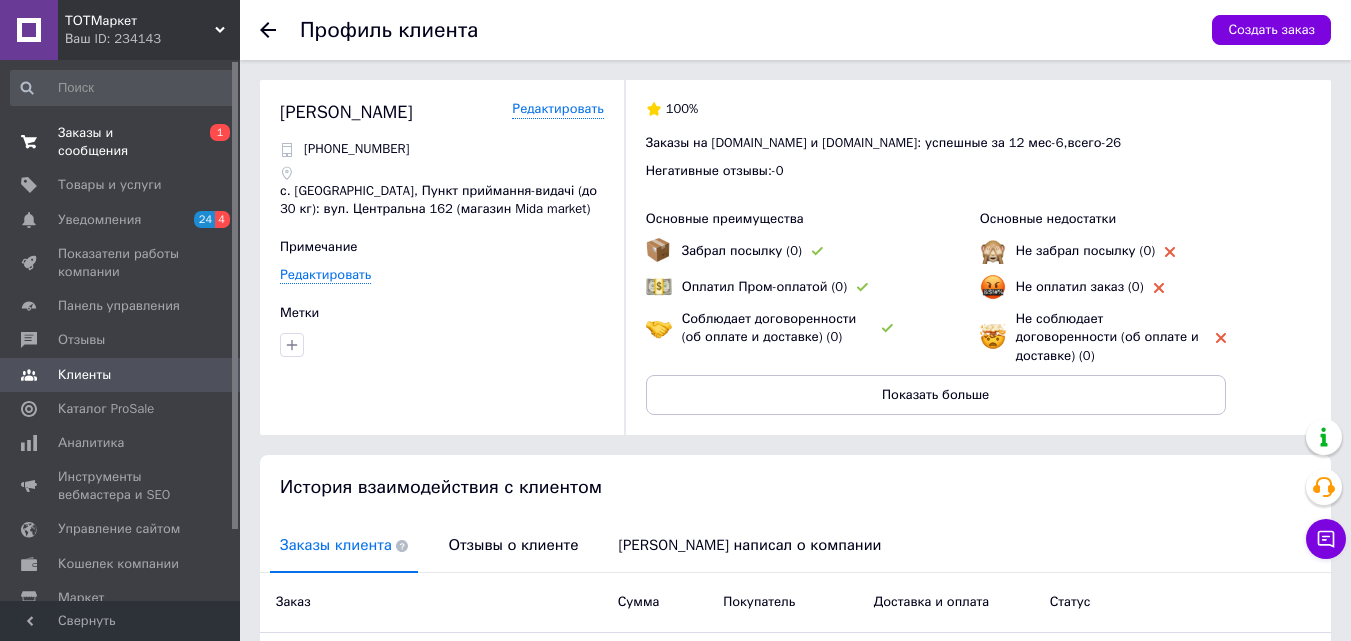 click on "Заказы и сообщения" at bounding box center [121, 142] 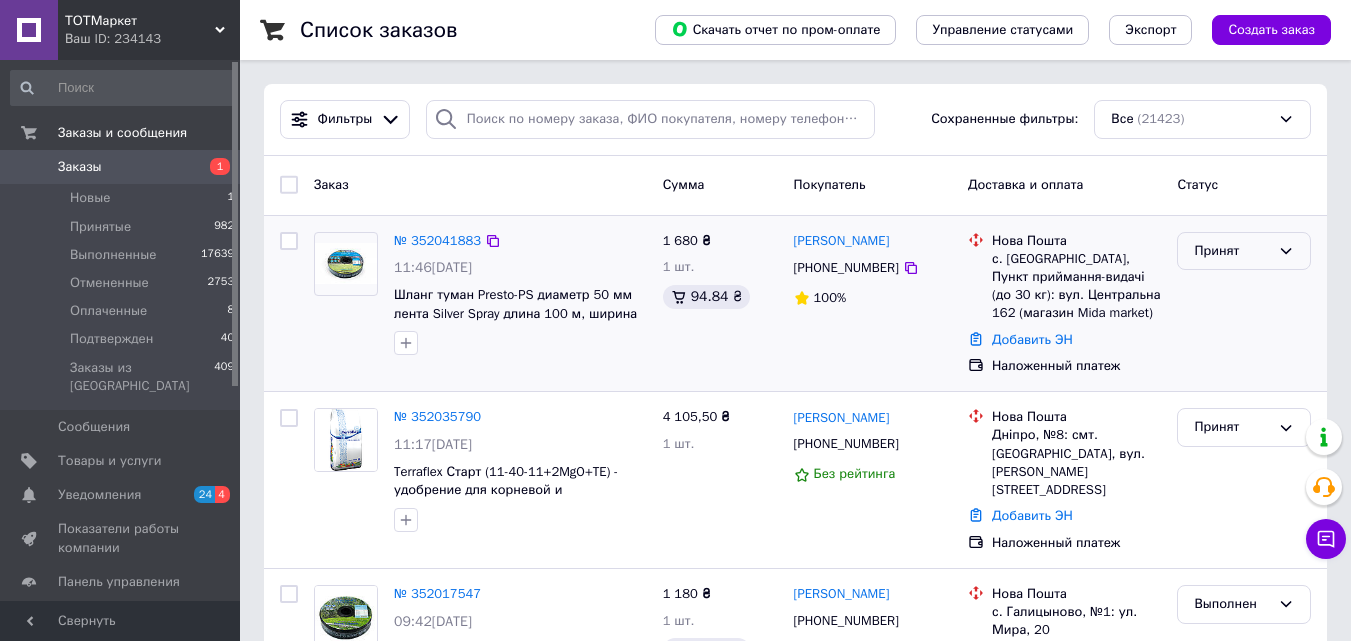 click 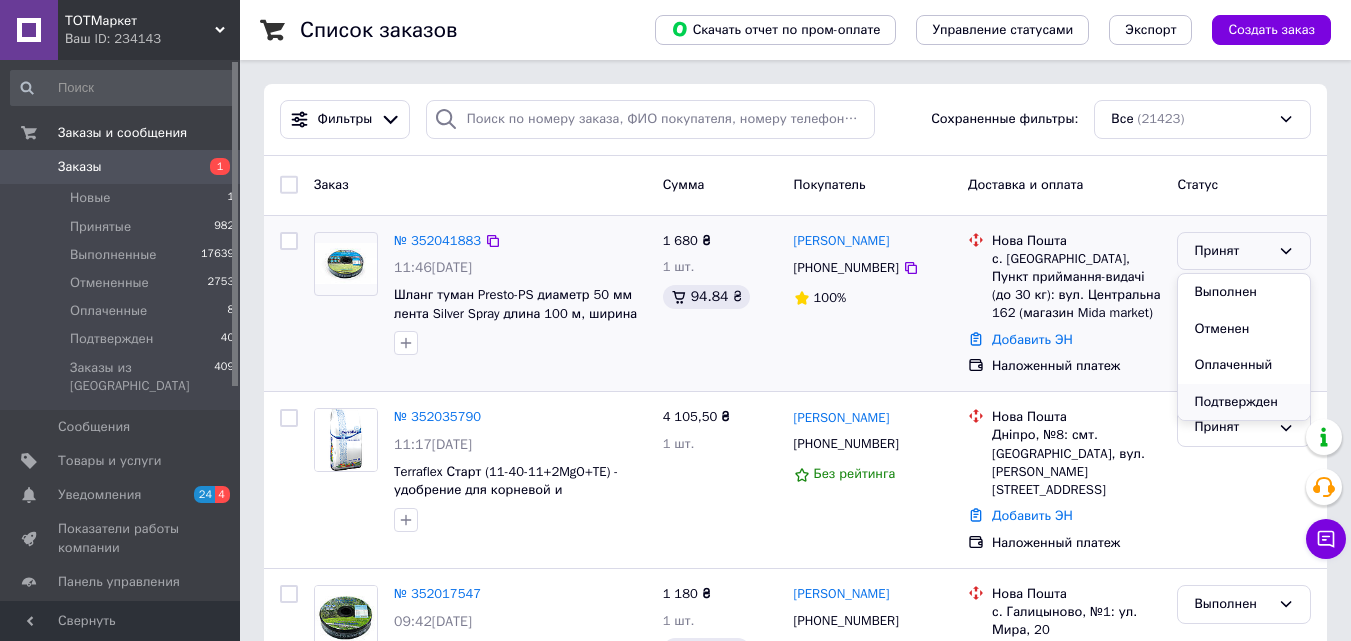 click on "Подтвержден" at bounding box center (1244, 402) 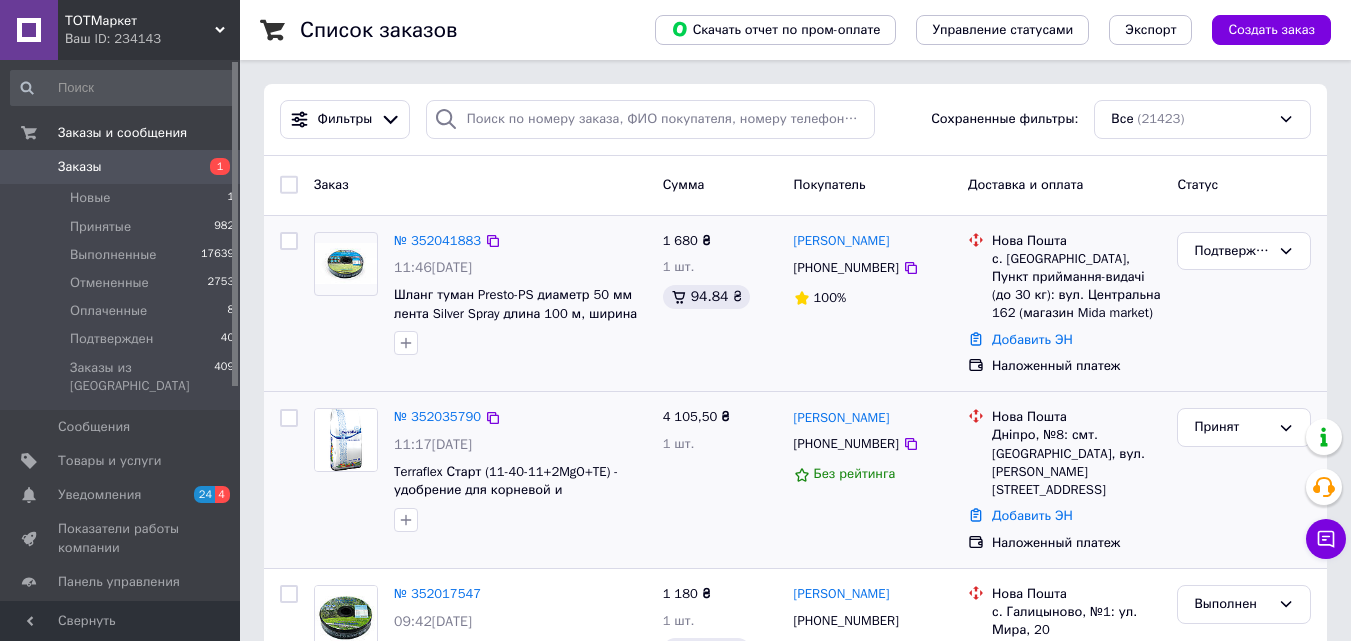 scroll, scrollTop: 200, scrollLeft: 0, axis: vertical 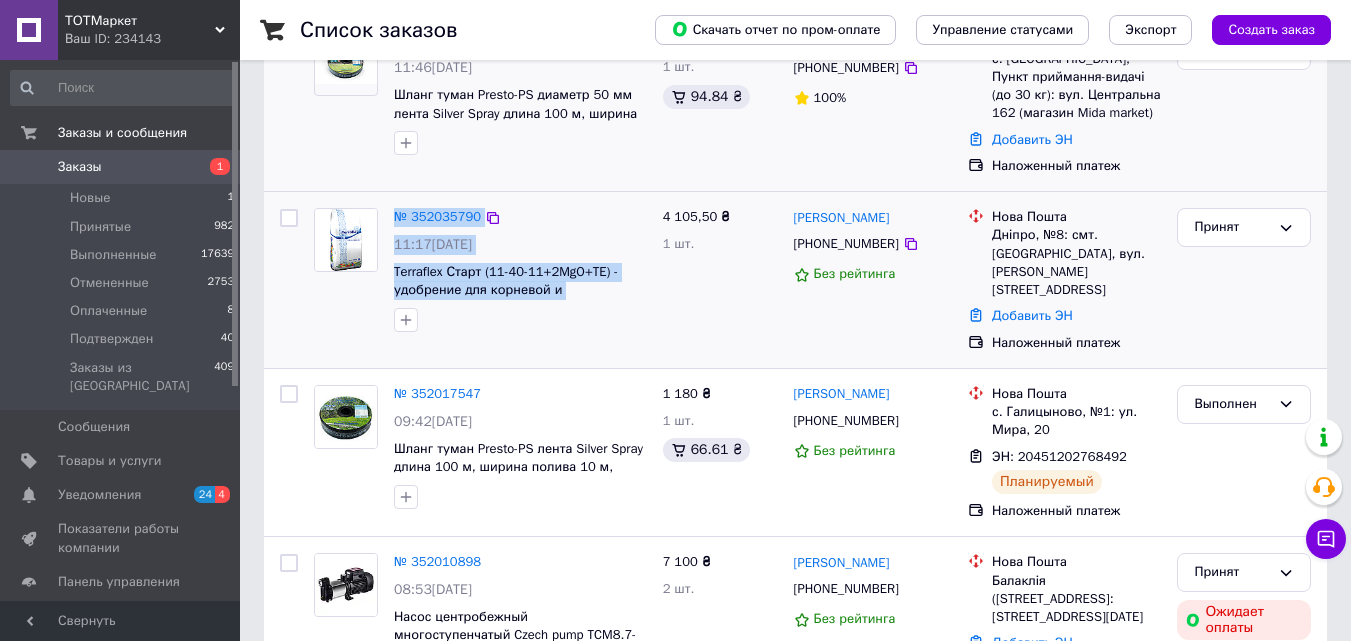 drag, startPoint x: 648, startPoint y: 295, endPoint x: 344, endPoint y: 250, distance: 307.31253 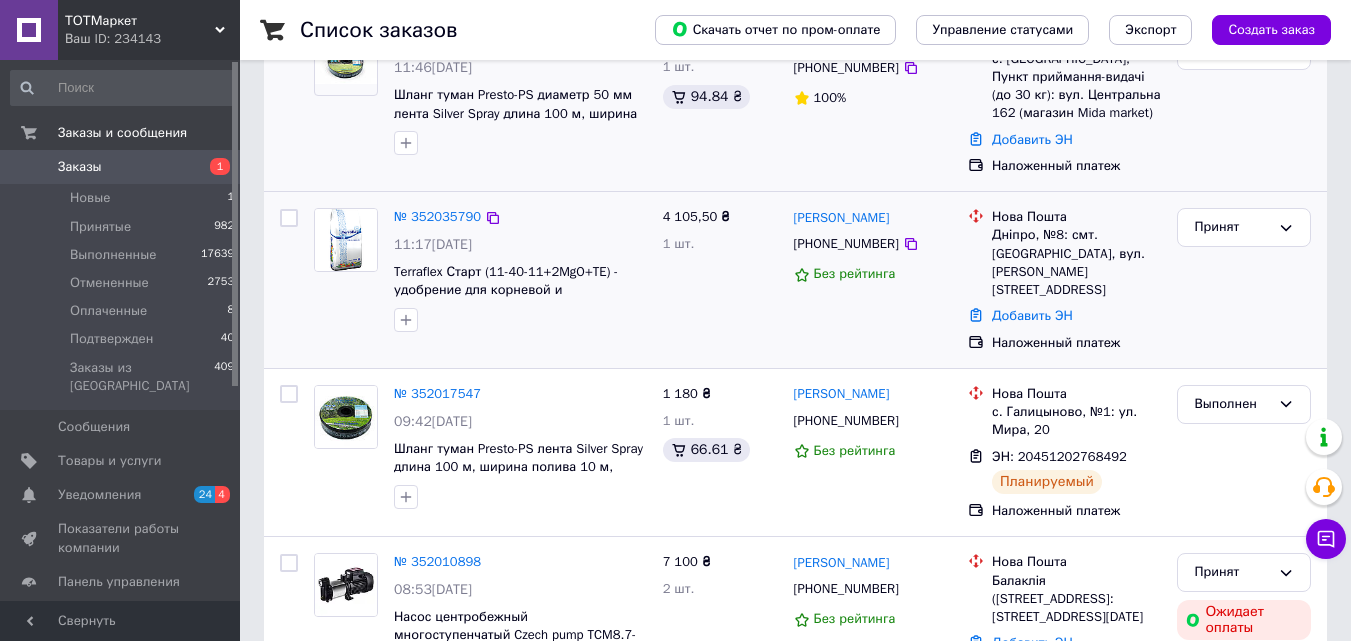 click on "4 105,50 ₴ 1 шт." at bounding box center (720, 280) 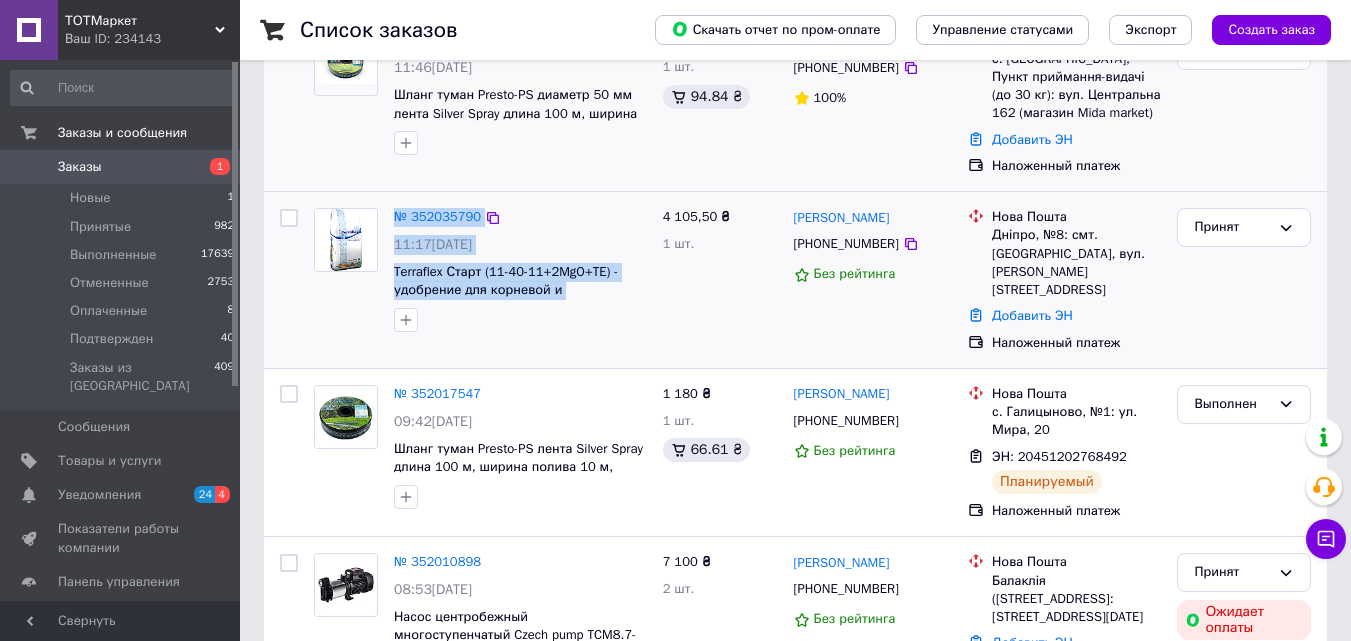 drag, startPoint x: 384, startPoint y: 222, endPoint x: 645, endPoint y: 298, distance: 271.84003 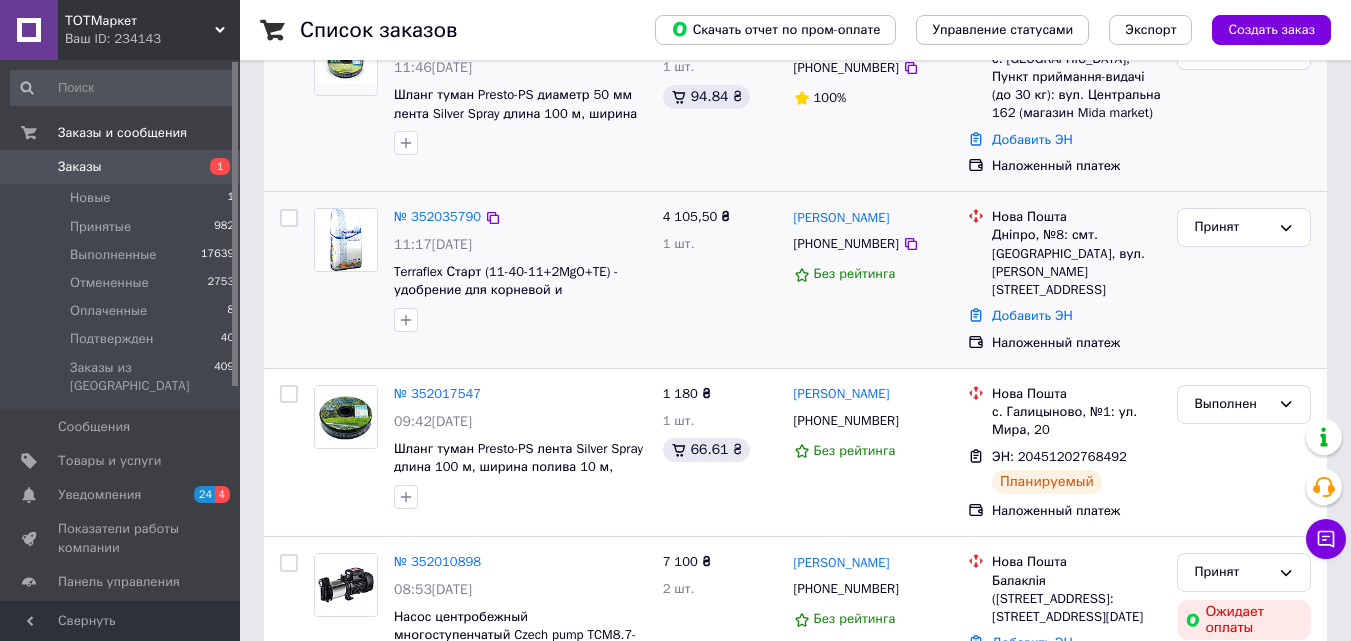 click on "№ 352035790 11:17, 10.07.2025 Terraflex Старт (11-40-11+2MgO+TE) - удобрение для корневой и внекорневой подкормки с/х культур (25 кг) 4 105,50 ₴ 1 шт. Виталий Засиенко +380677819373 Без рейтинга Нова Пошта Дніпро, №8: смт. Слобожанське, вул. Василя Сухомлинського, 61 Добавить ЭН Наложенный платеж Принят" at bounding box center [795, 280] 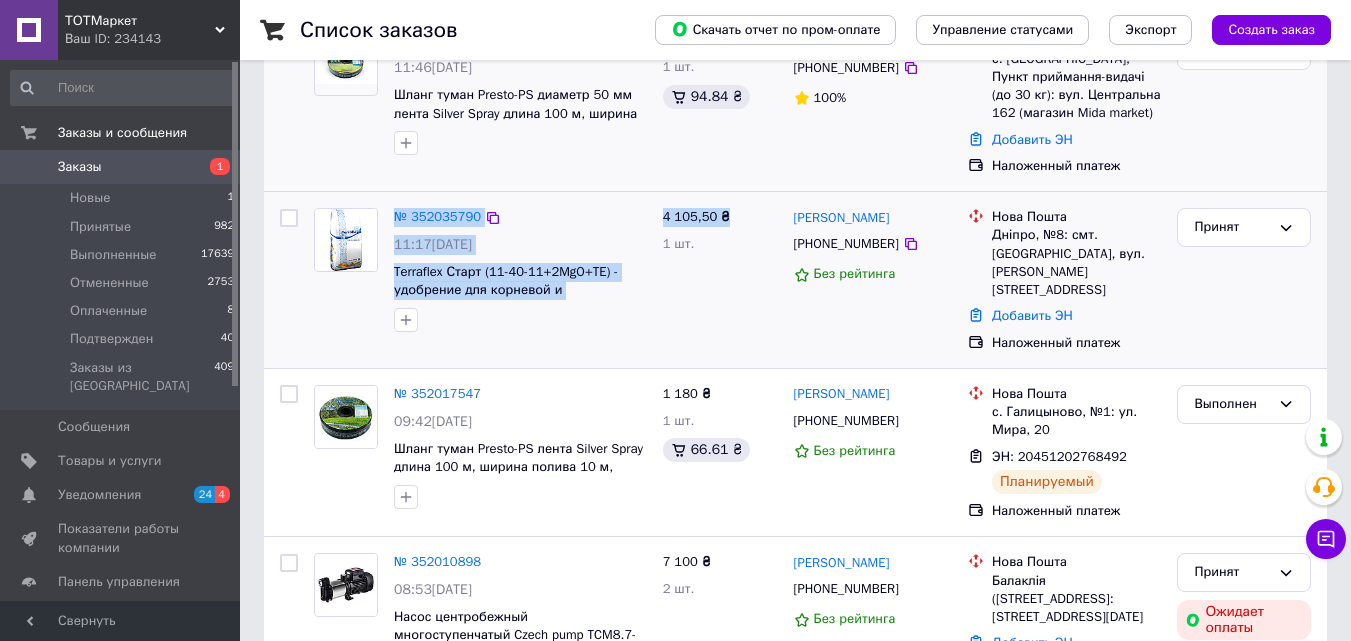 drag, startPoint x: 654, startPoint y: 290, endPoint x: 343, endPoint y: 236, distance: 315.6533 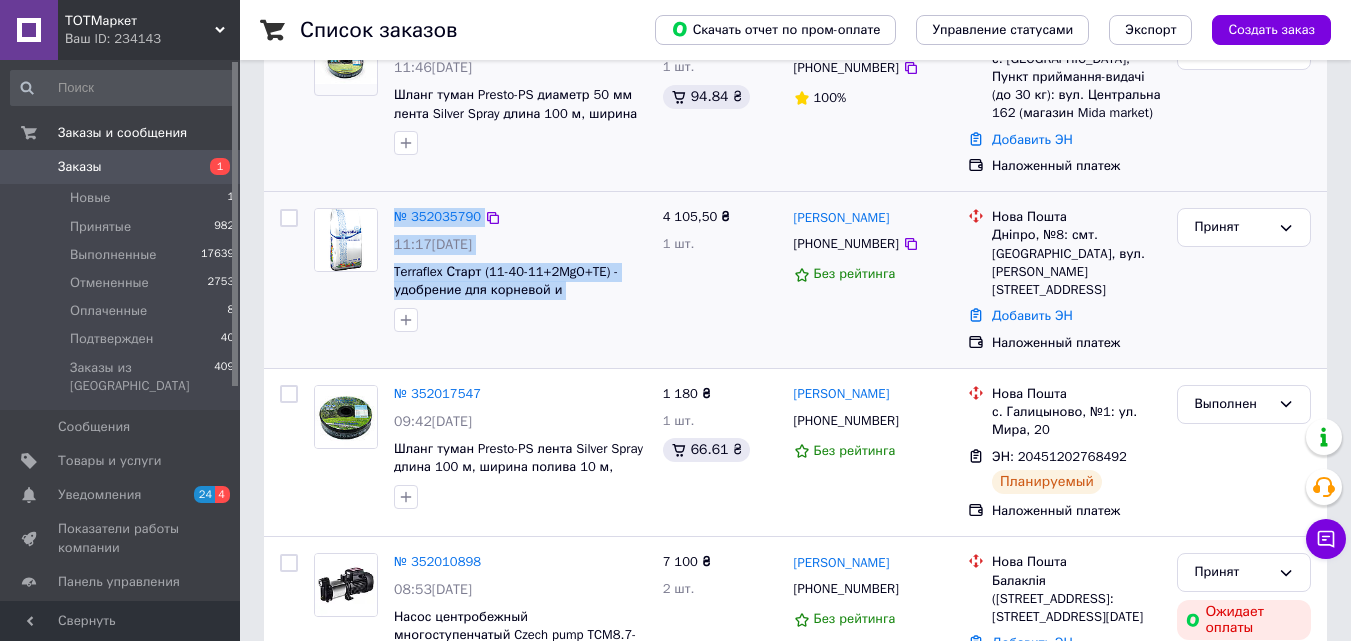 drag, startPoint x: 644, startPoint y: 297, endPoint x: 340, endPoint y: 251, distance: 307.46057 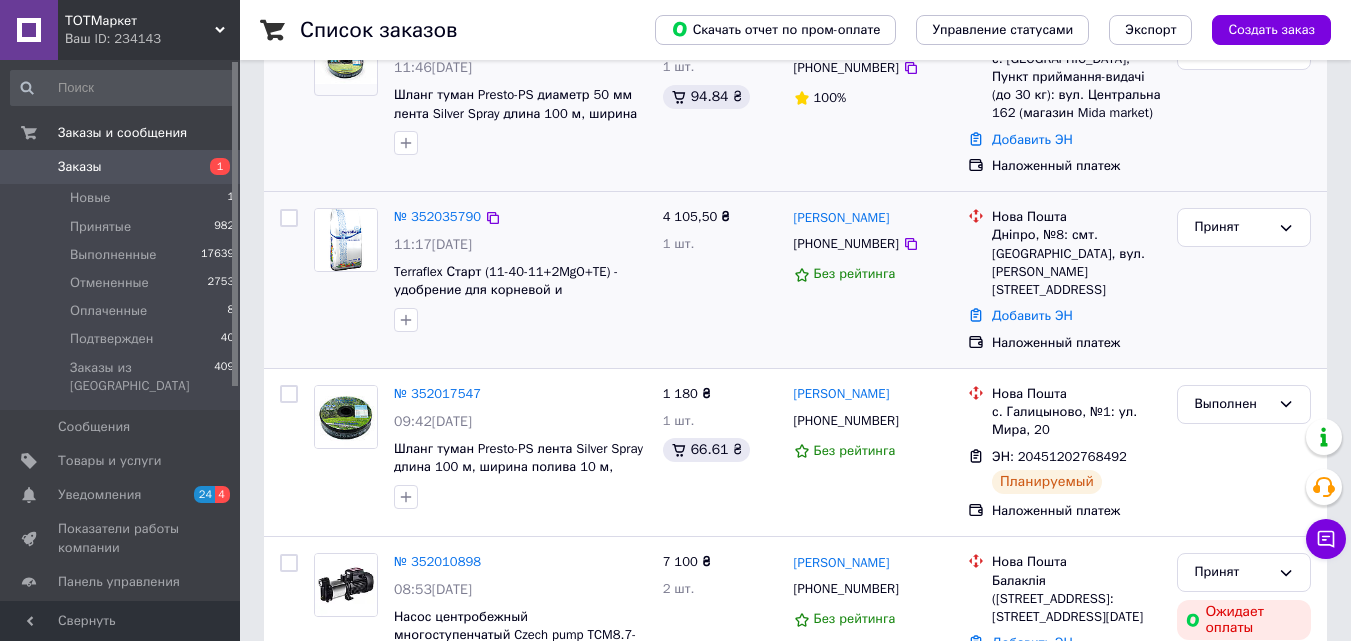 click at bounding box center [520, 320] 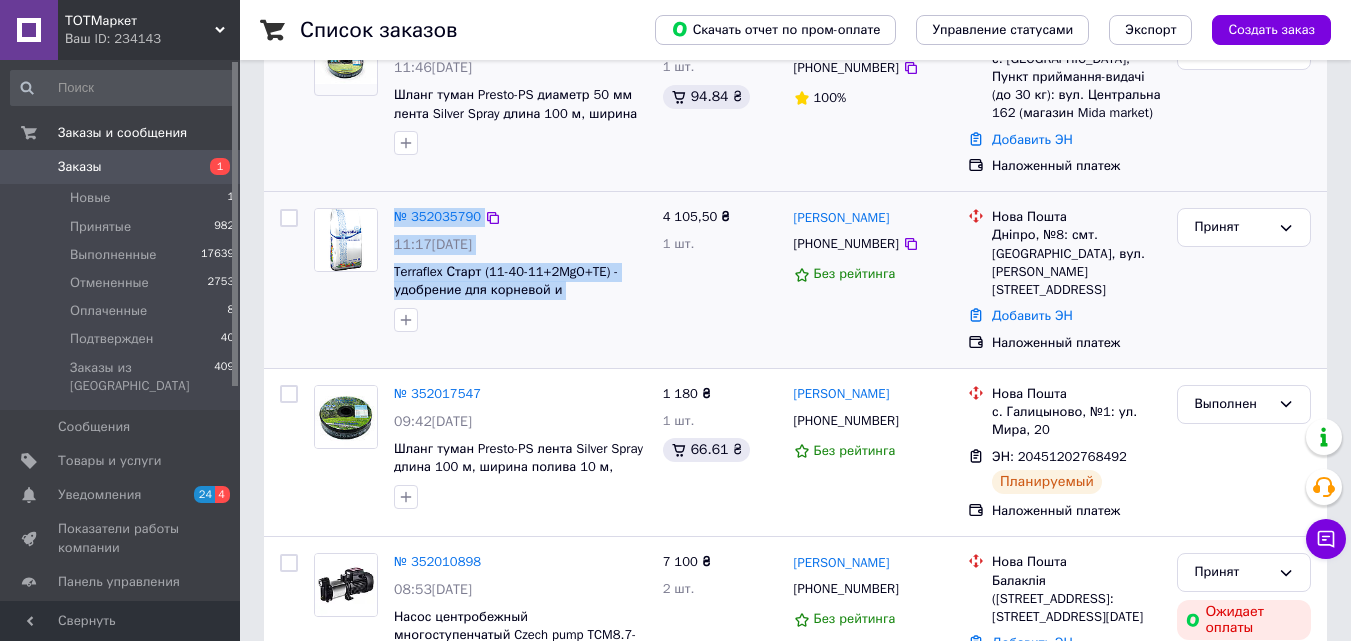 drag, startPoint x: 642, startPoint y: 288, endPoint x: 344, endPoint y: 237, distance: 302.3326 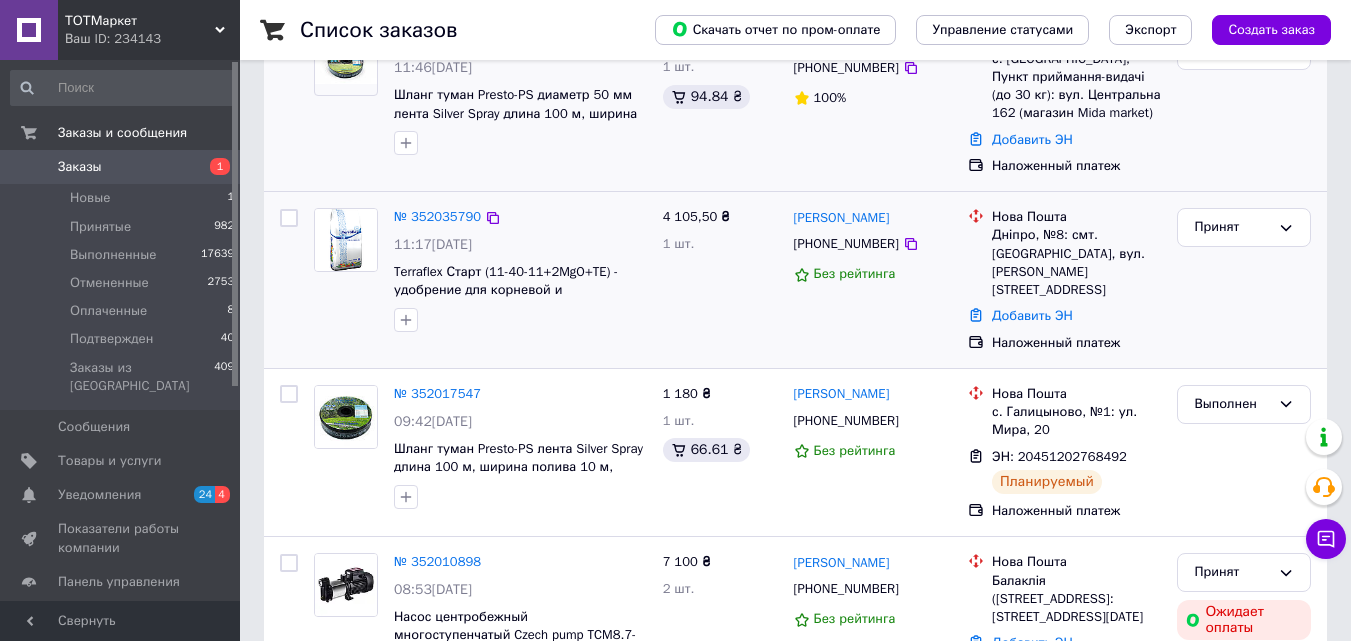 click on "4 105,50 ₴ 1 шт." at bounding box center [720, 280] 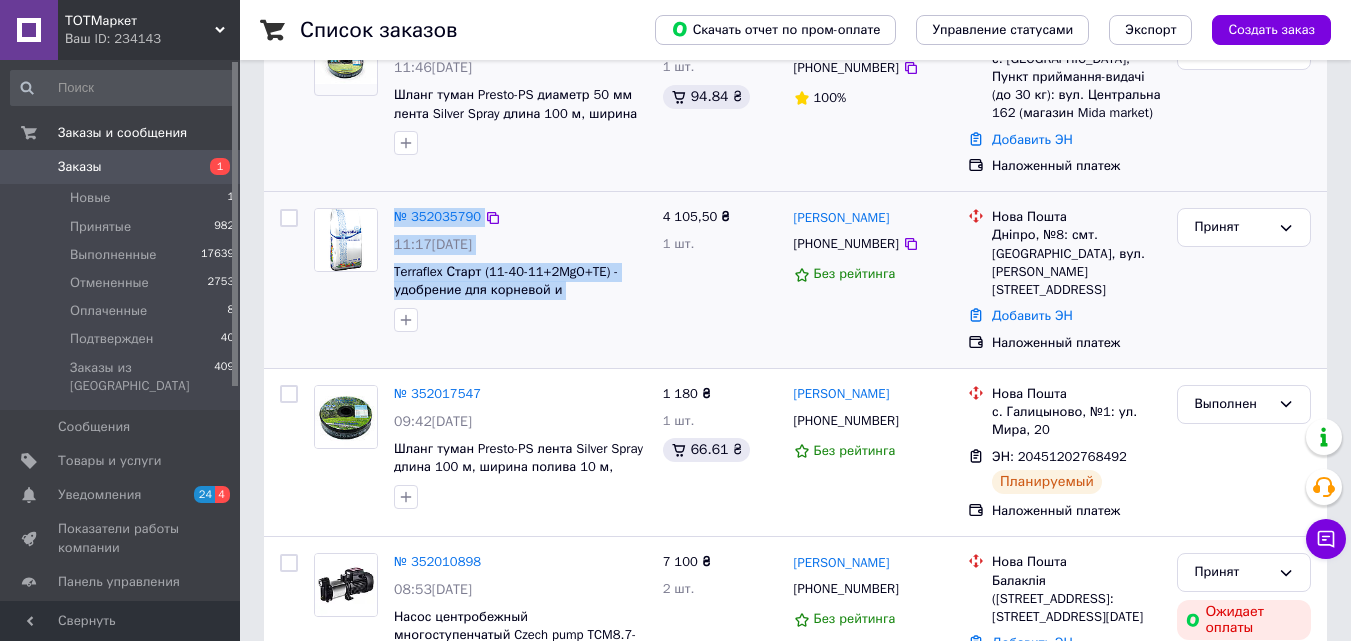drag, startPoint x: 652, startPoint y: 286, endPoint x: 340, endPoint y: 232, distance: 316.63858 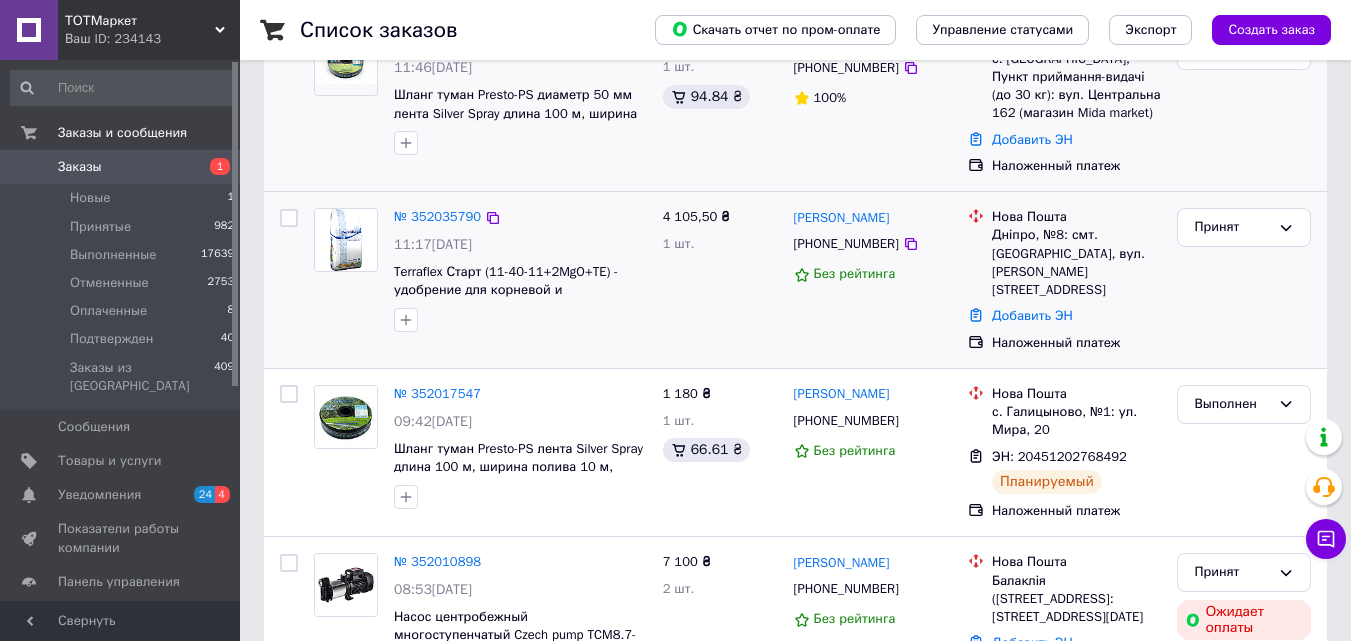 click at bounding box center [520, 320] 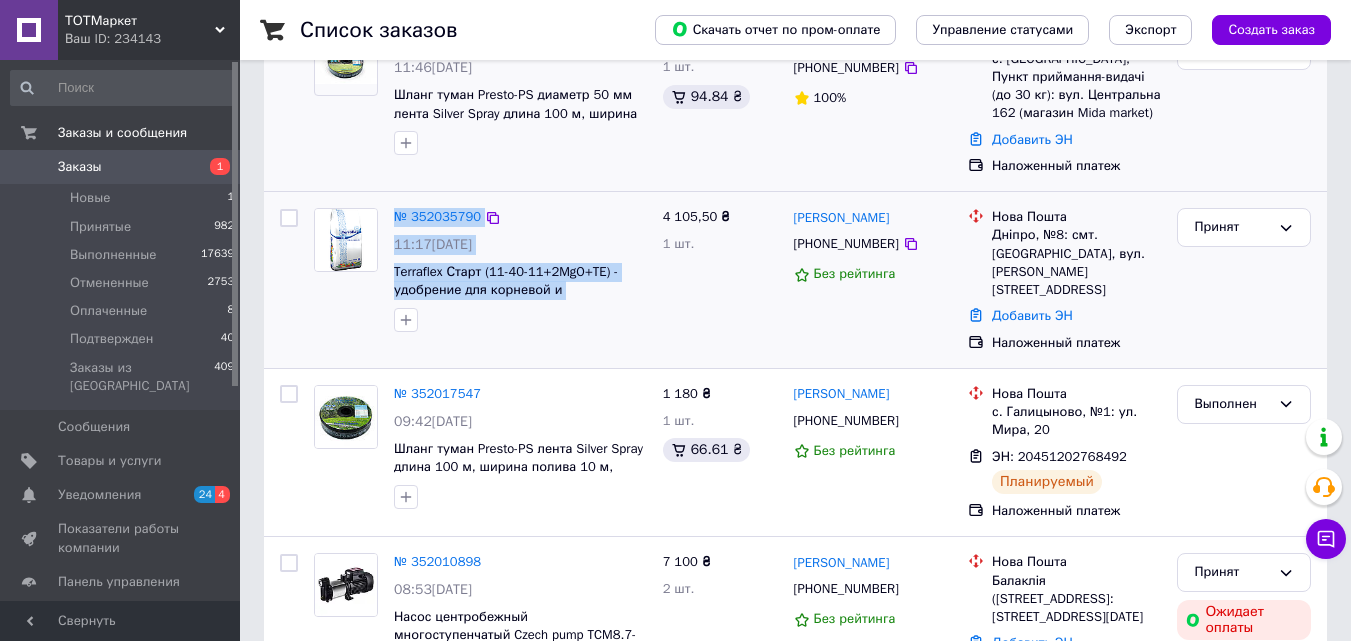 drag, startPoint x: 647, startPoint y: 291, endPoint x: 331, endPoint y: 231, distance: 321.64578 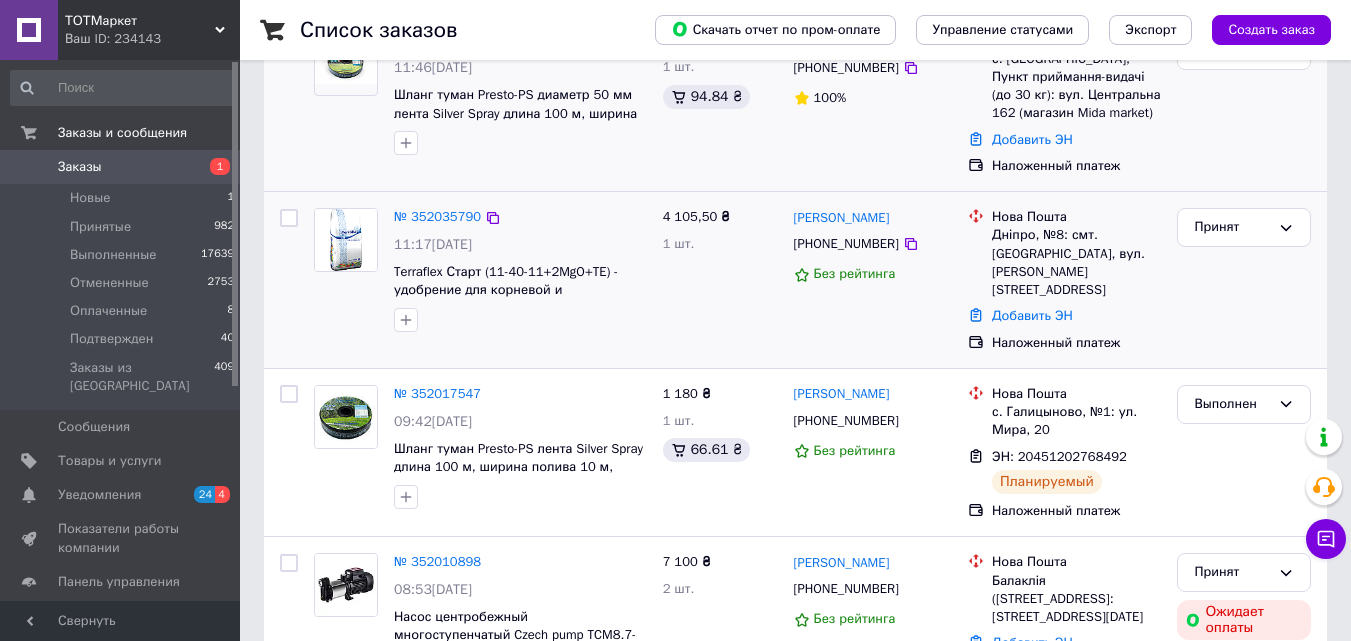 click at bounding box center [520, 320] 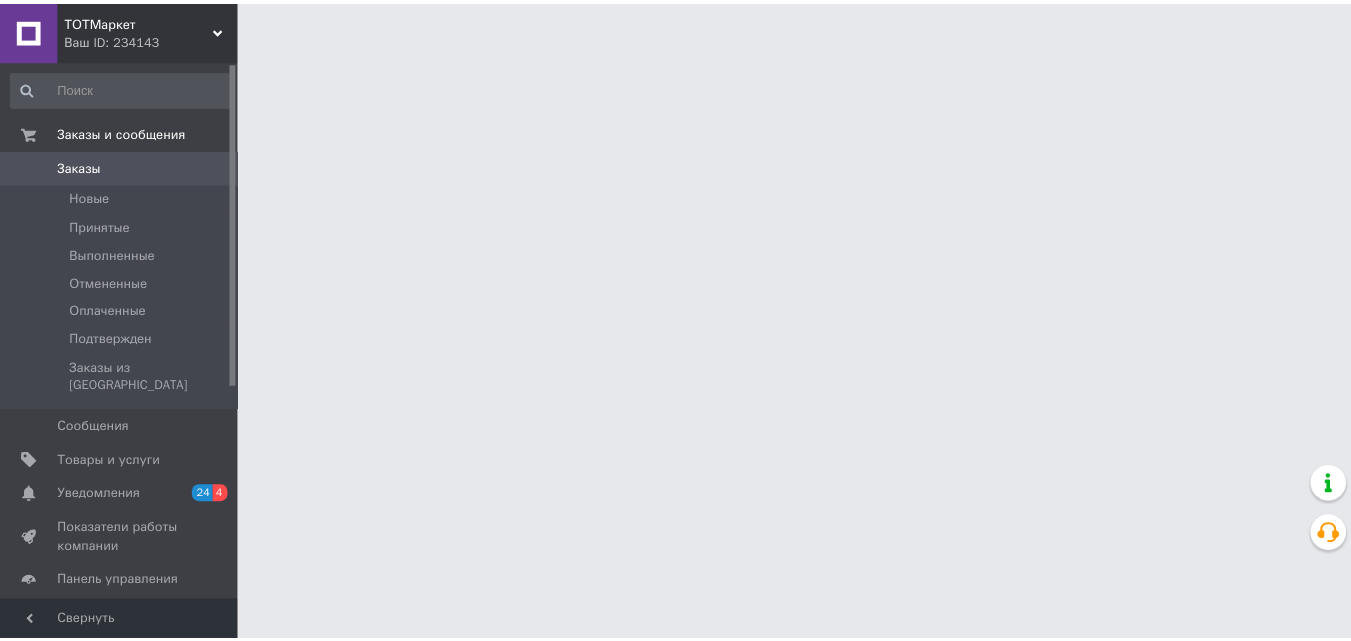 scroll, scrollTop: 0, scrollLeft: 0, axis: both 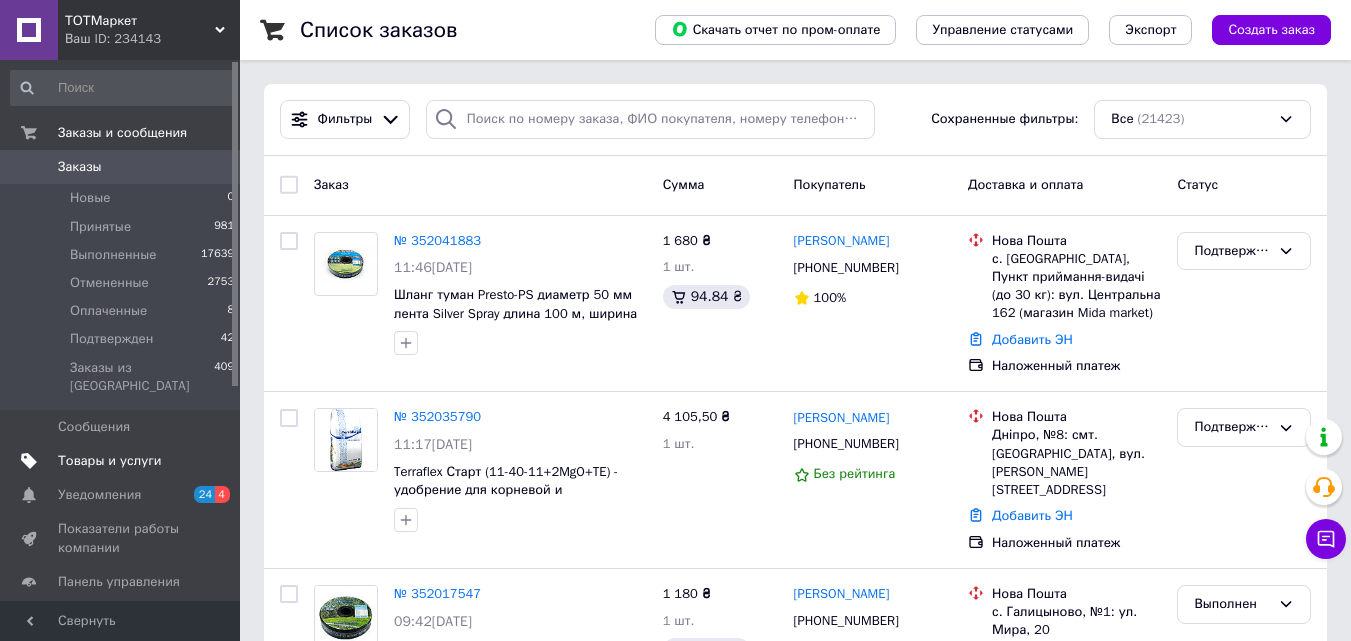 click on "Товары и услуги" at bounding box center [110, 461] 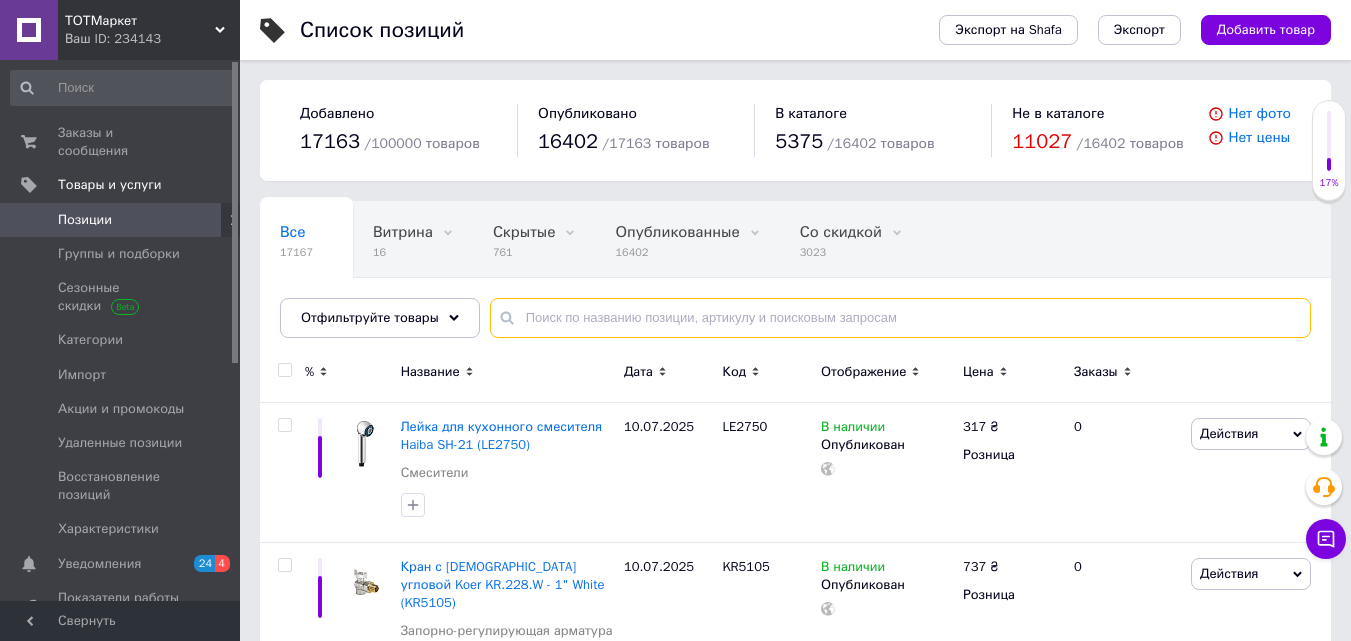 click at bounding box center (900, 318) 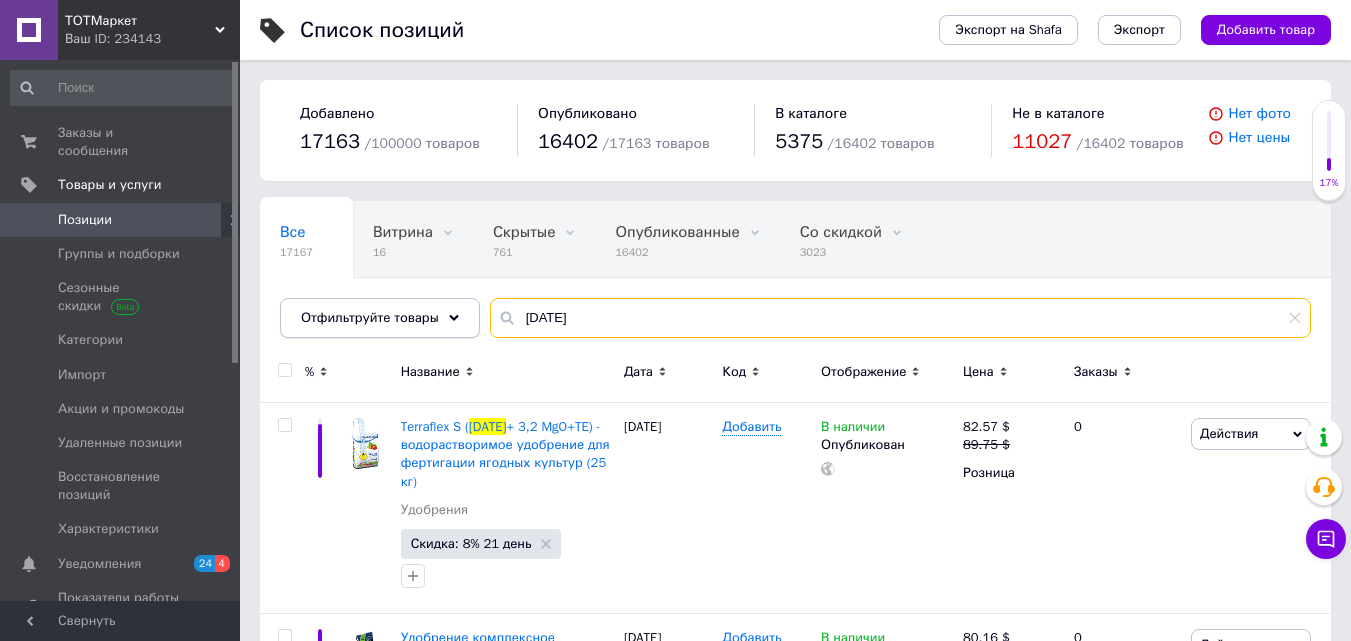 drag, startPoint x: 676, startPoint y: 323, endPoint x: 459, endPoint y: 310, distance: 217.38905 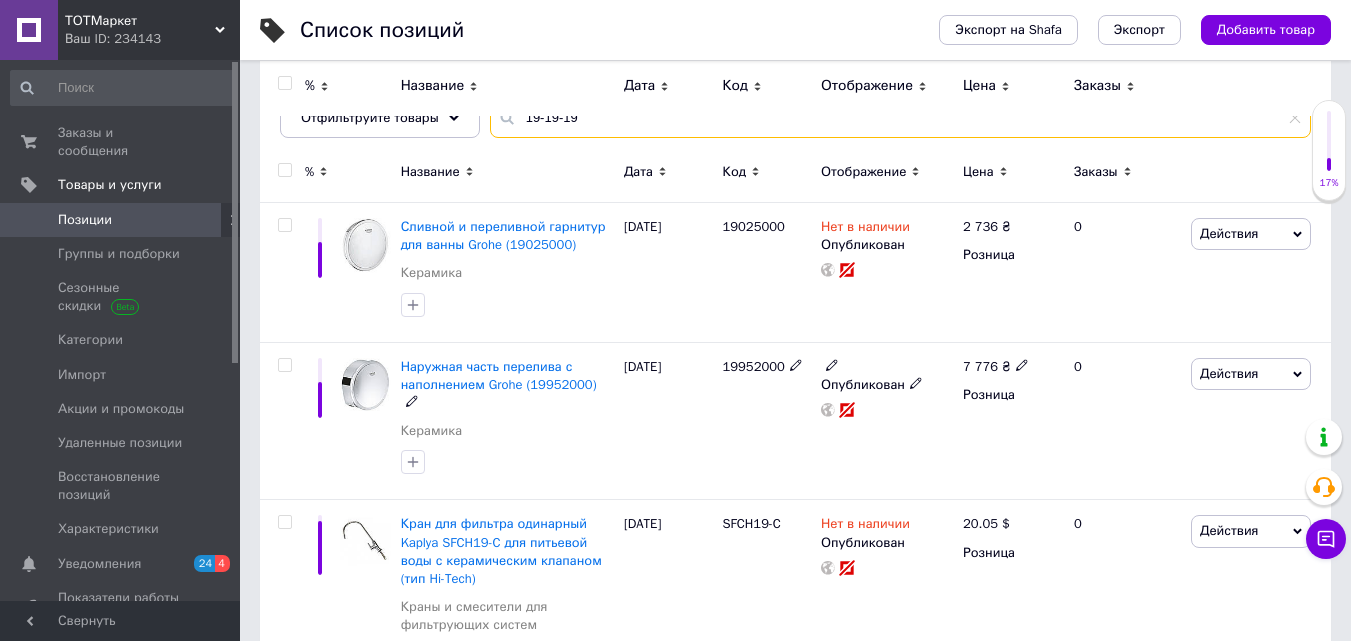 scroll, scrollTop: 0, scrollLeft: 0, axis: both 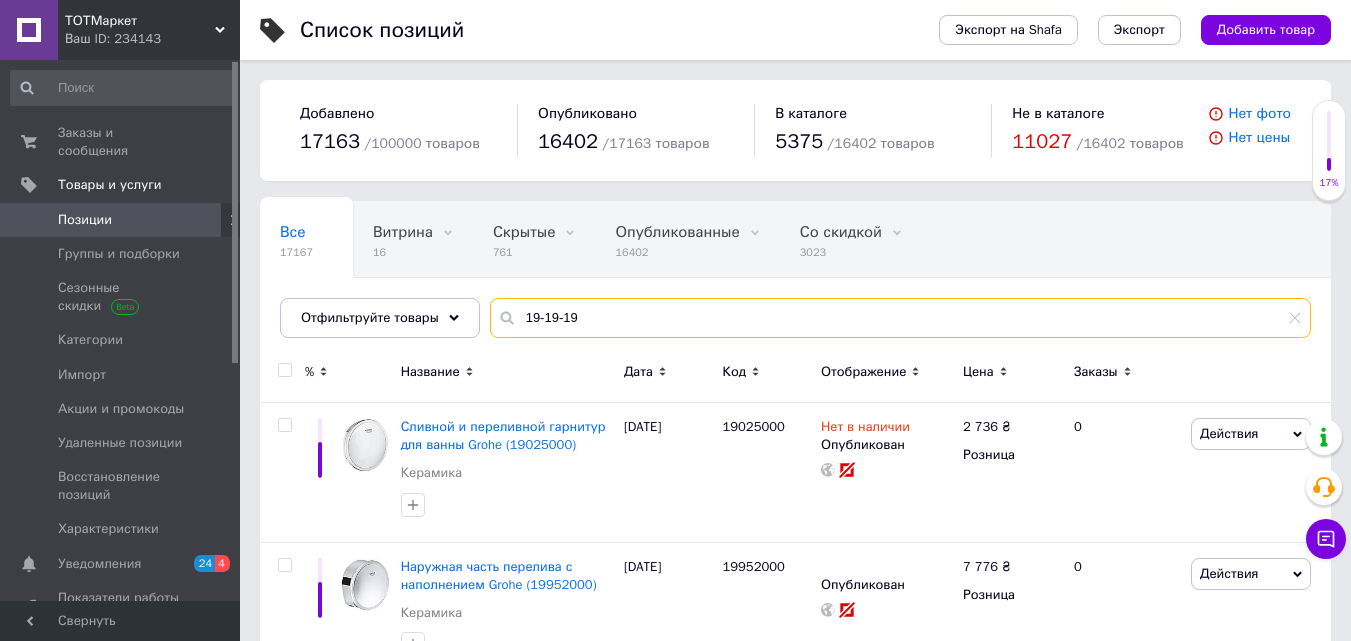 click on "19-19-19" at bounding box center [900, 318] 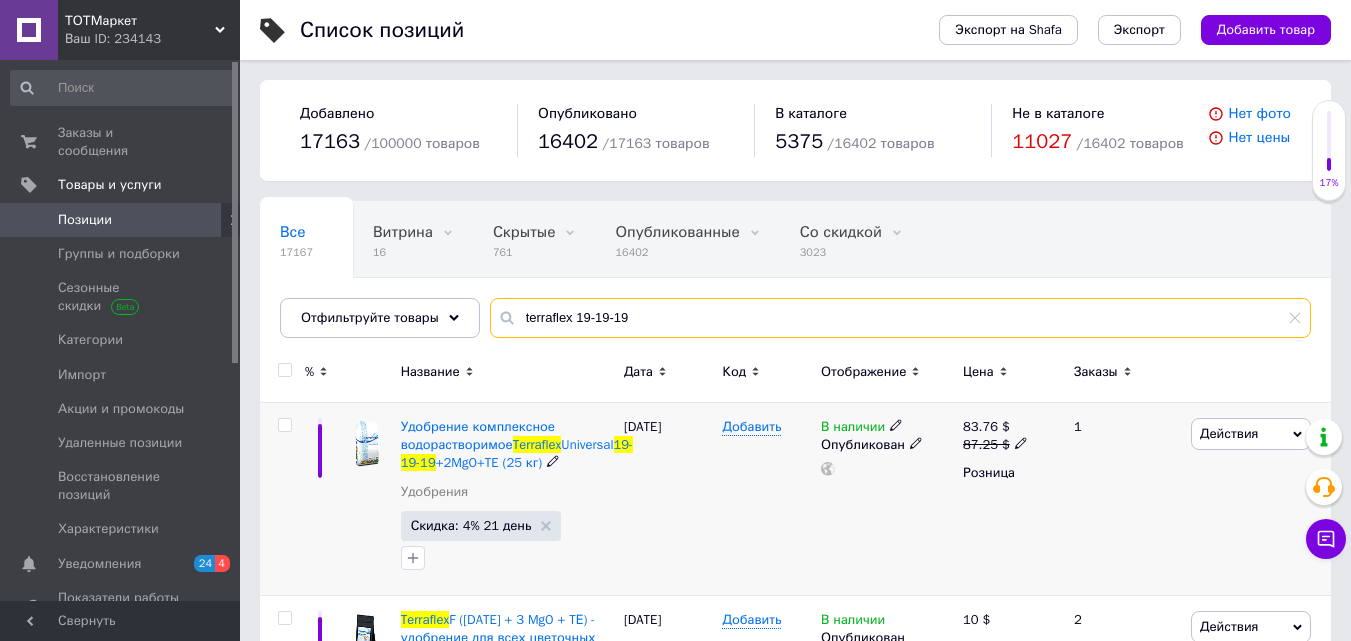 type on "terraflex 19-19-19" 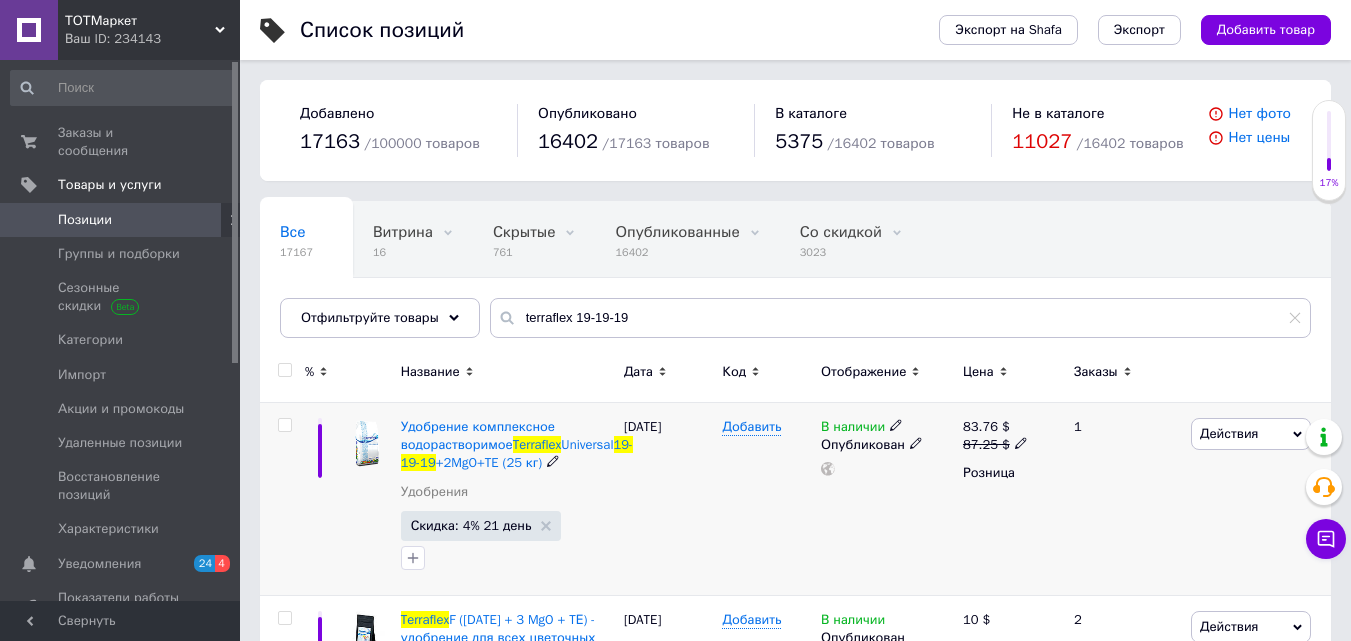 click 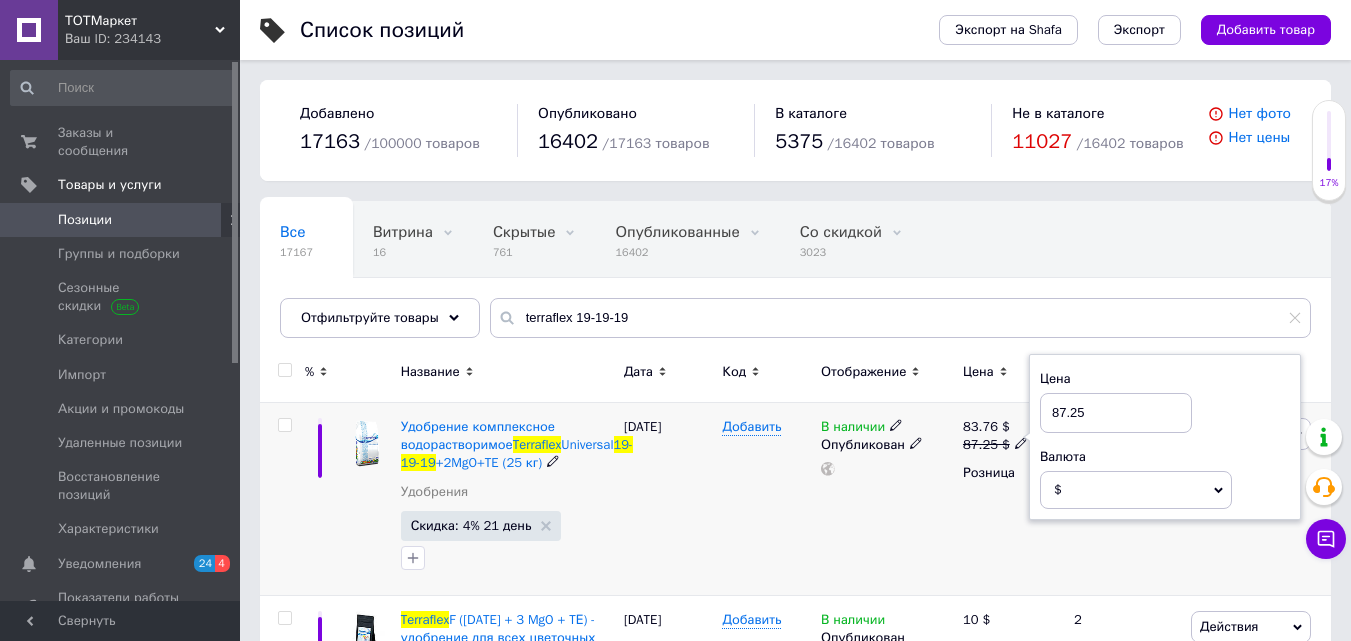 drag, startPoint x: 1091, startPoint y: 413, endPoint x: 1040, endPoint y: 411, distance: 51.0392 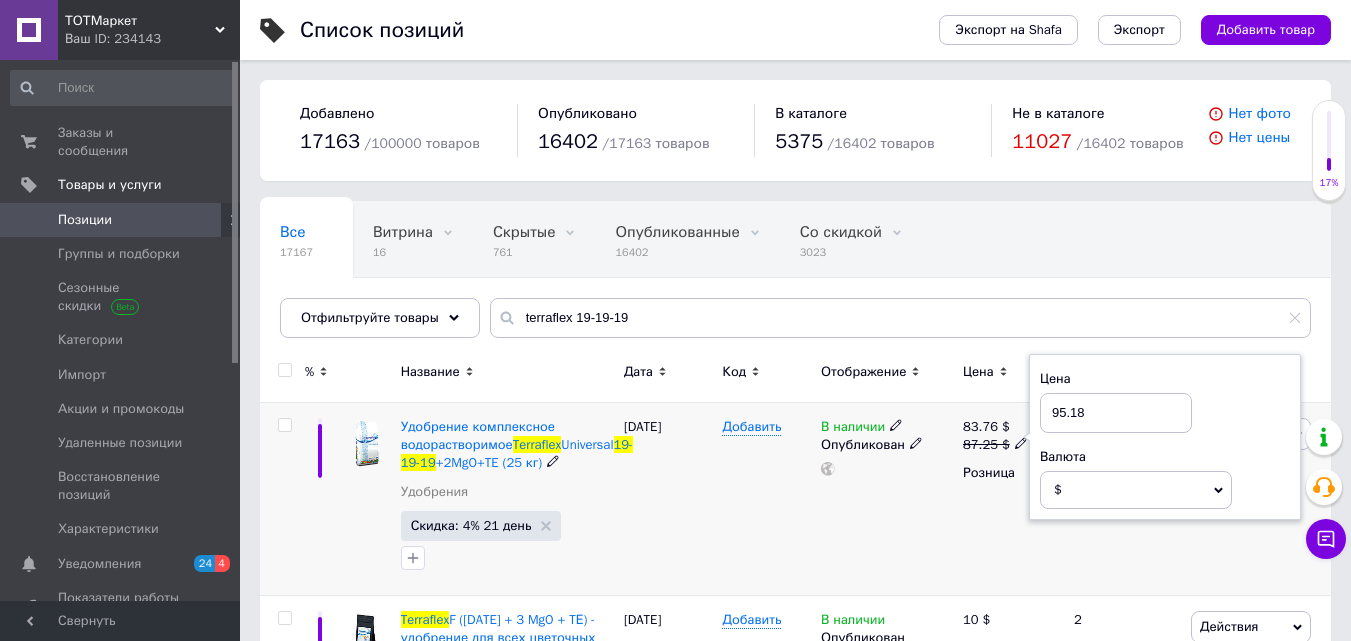 type on "95.18" 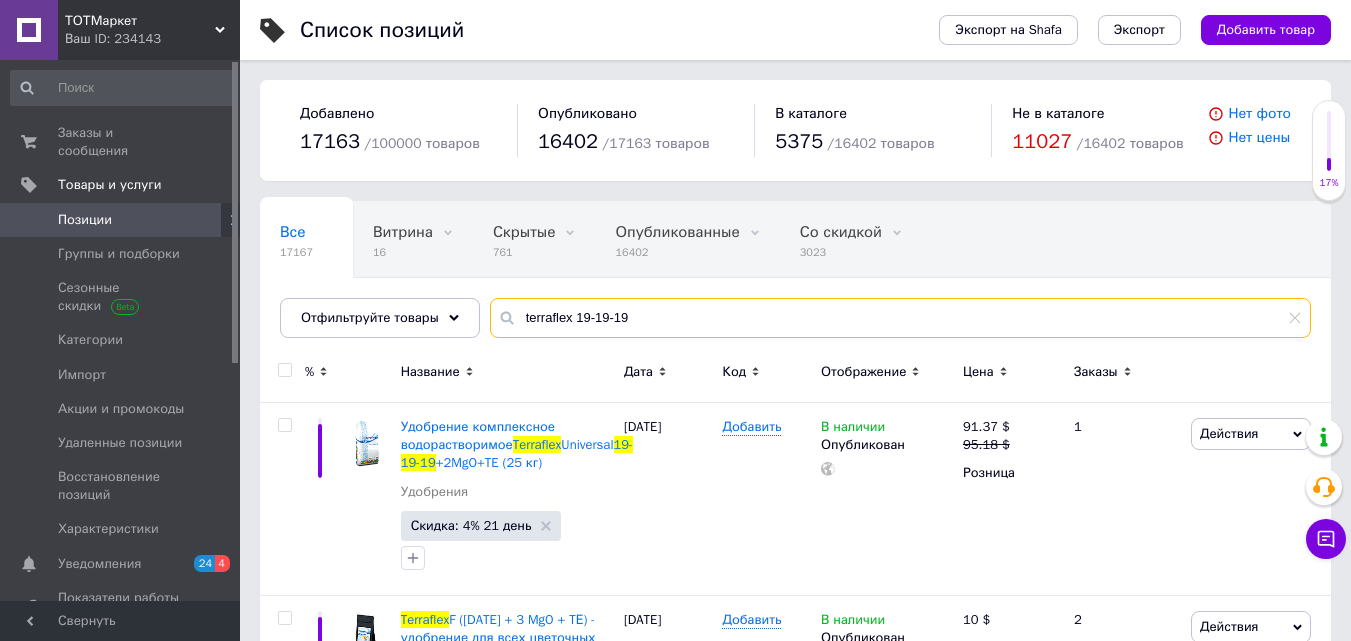drag, startPoint x: 638, startPoint y: 309, endPoint x: 572, endPoint y: 322, distance: 67.26812 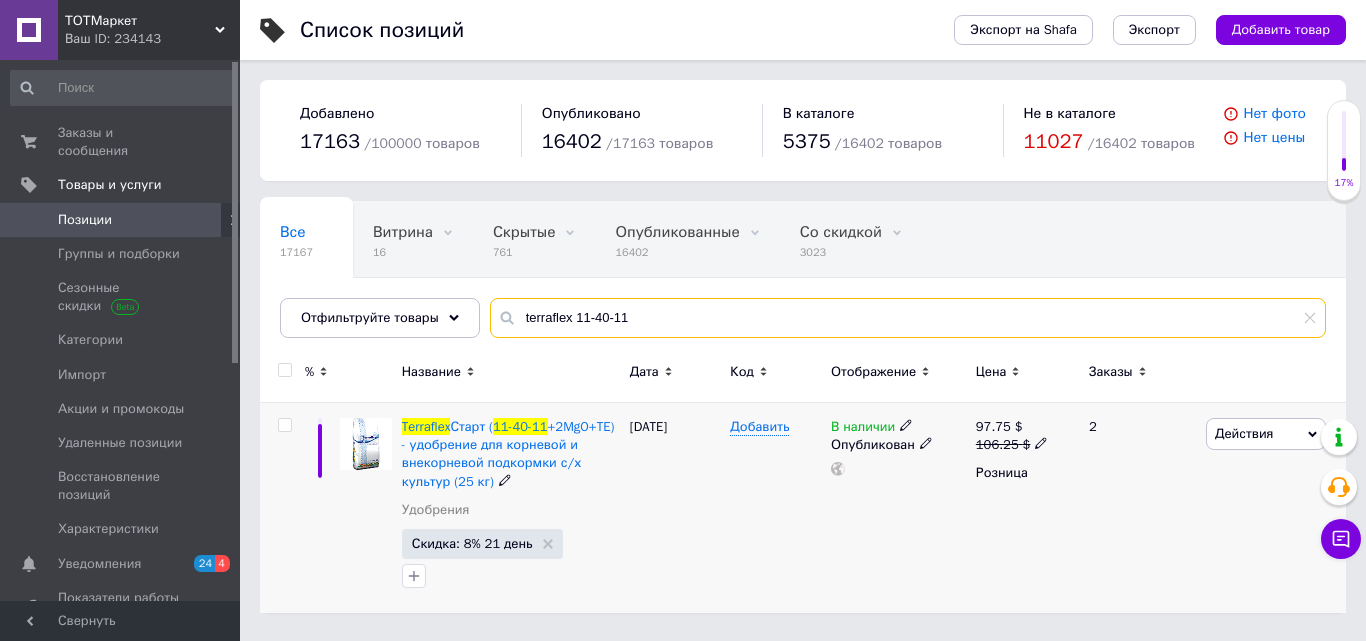 type on "terraflex 11-40-11" 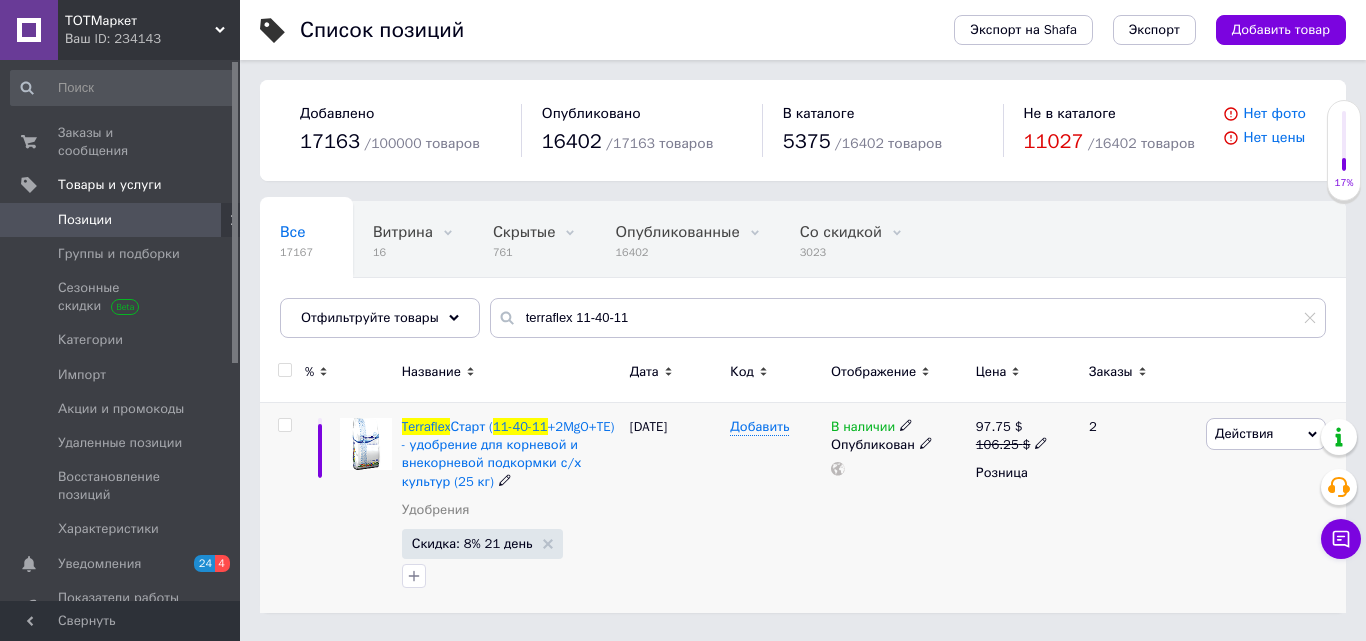 click 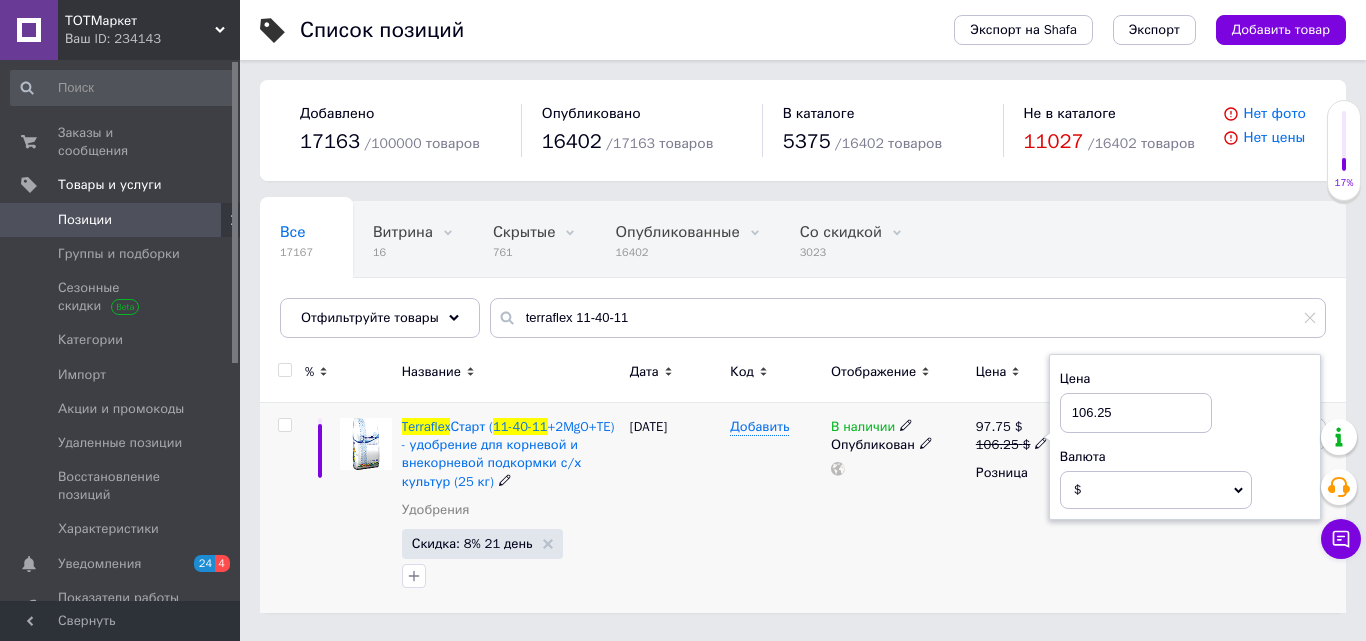 drag, startPoint x: 1133, startPoint y: 421, endPoint x: 1073, endPoint y: 417, distance: 60.133186 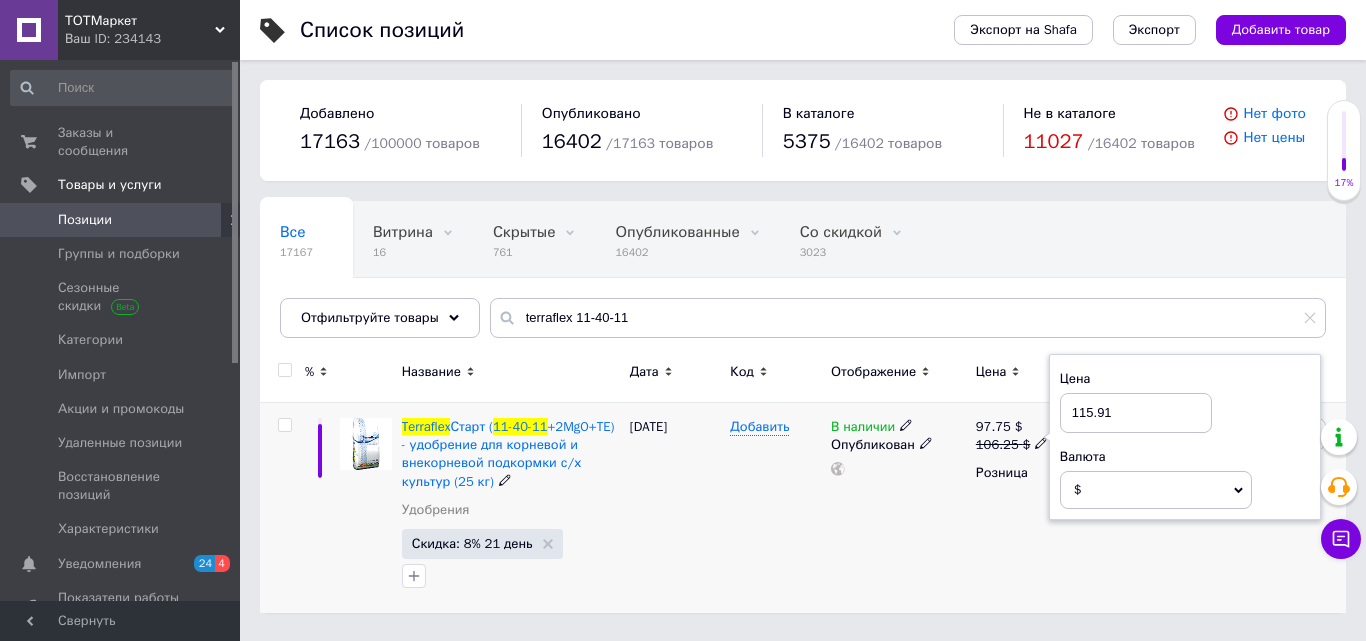 type on "115.91" 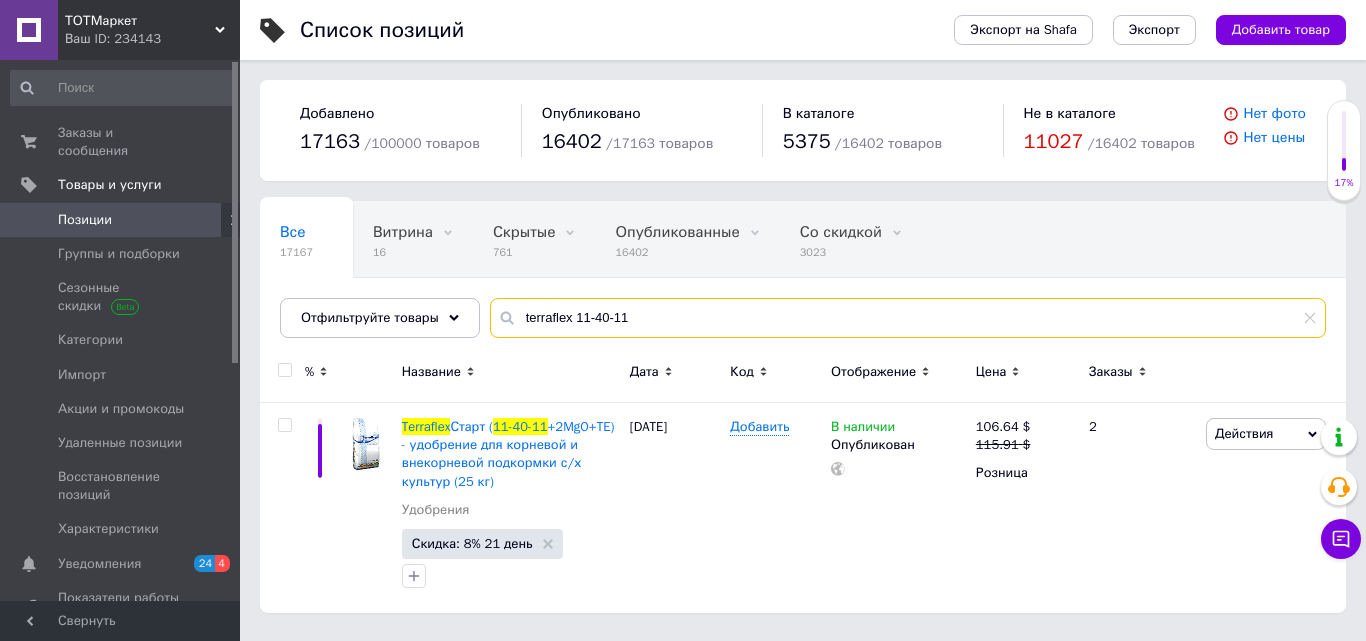 drag, startPoint x: 634, startPoint y: 312, endPoint x: 574, endPoint y: 324, distance: 61.188232 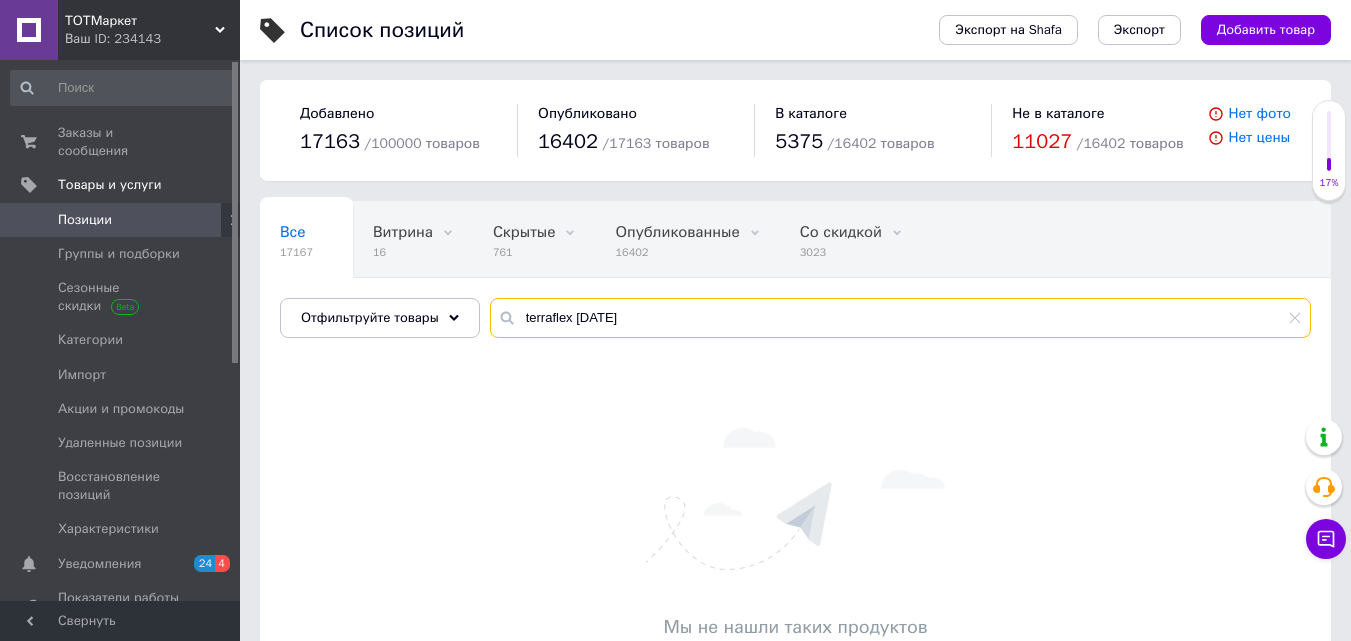 click on "terraflex 14-8-36" at bounding box center [900, 318] 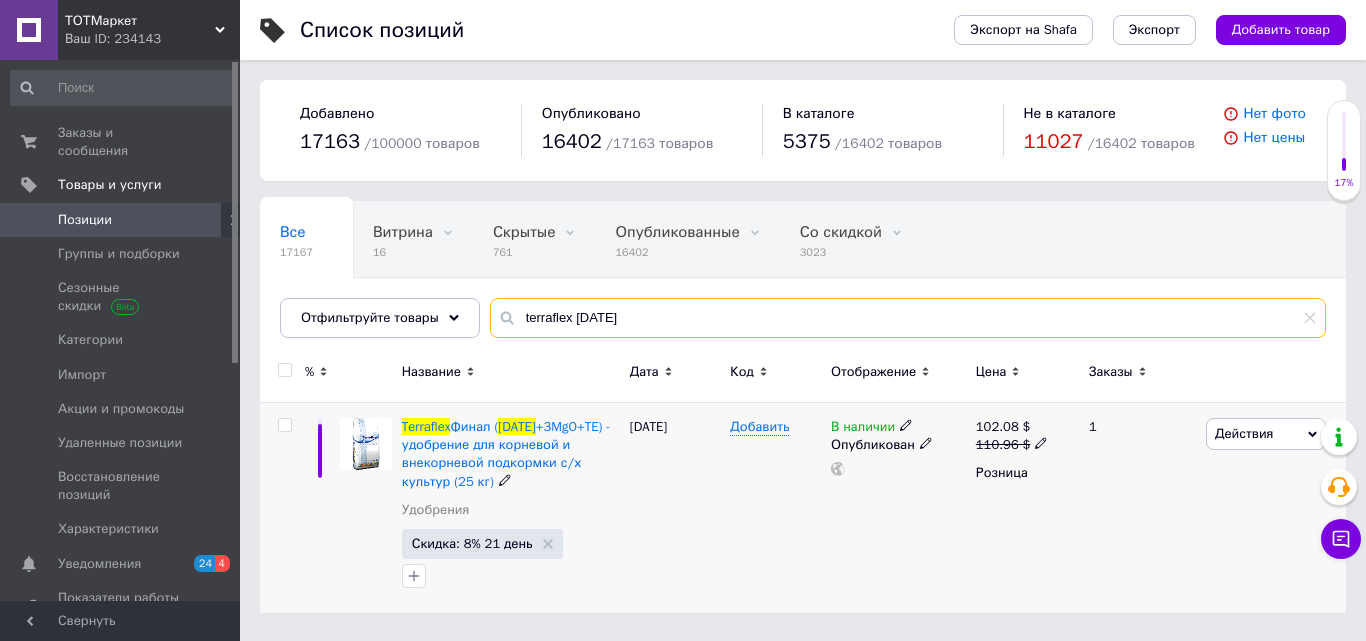 type on "terraflex 4-8-36" 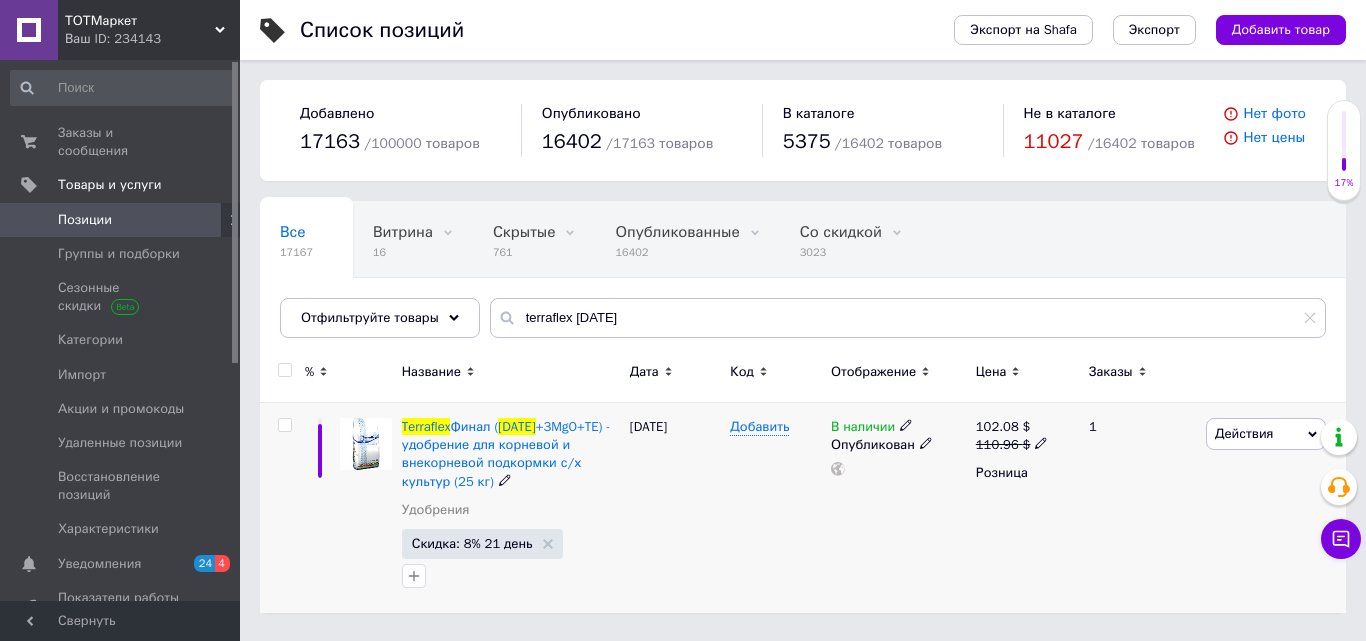 click 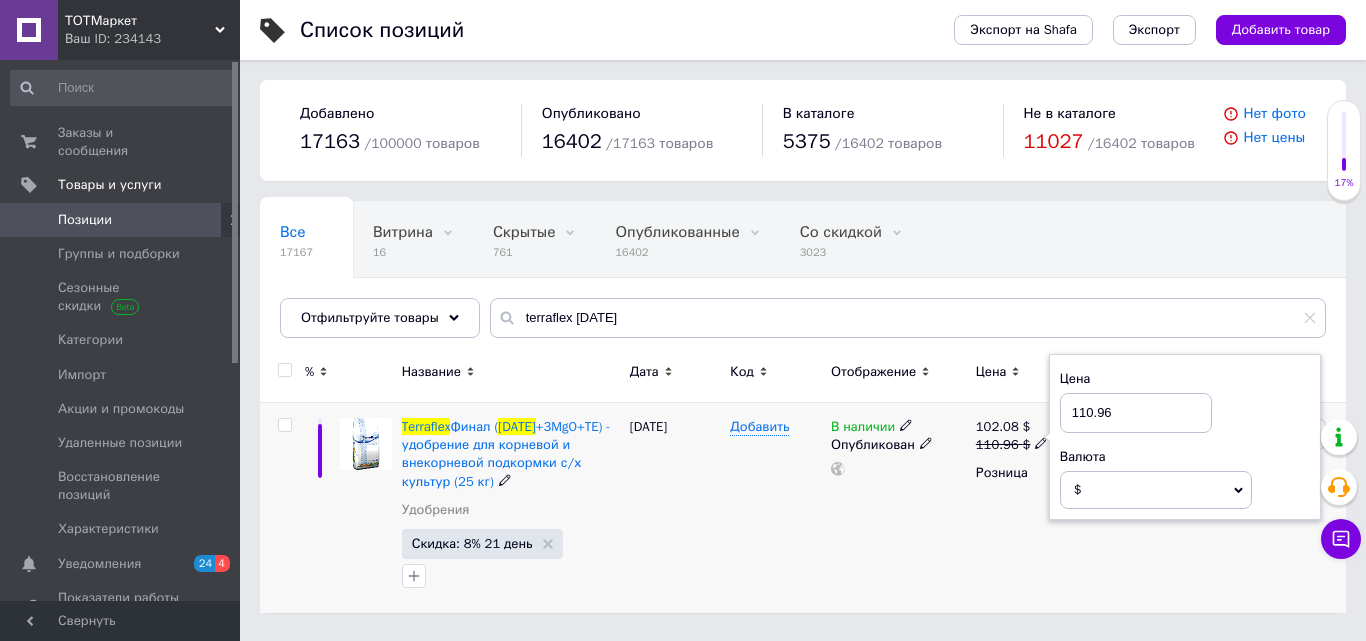 drag, startPoint x: 1117, startPoint y: 408, endPoint x: 1073, endPoint y: 413, distance: 44.28318 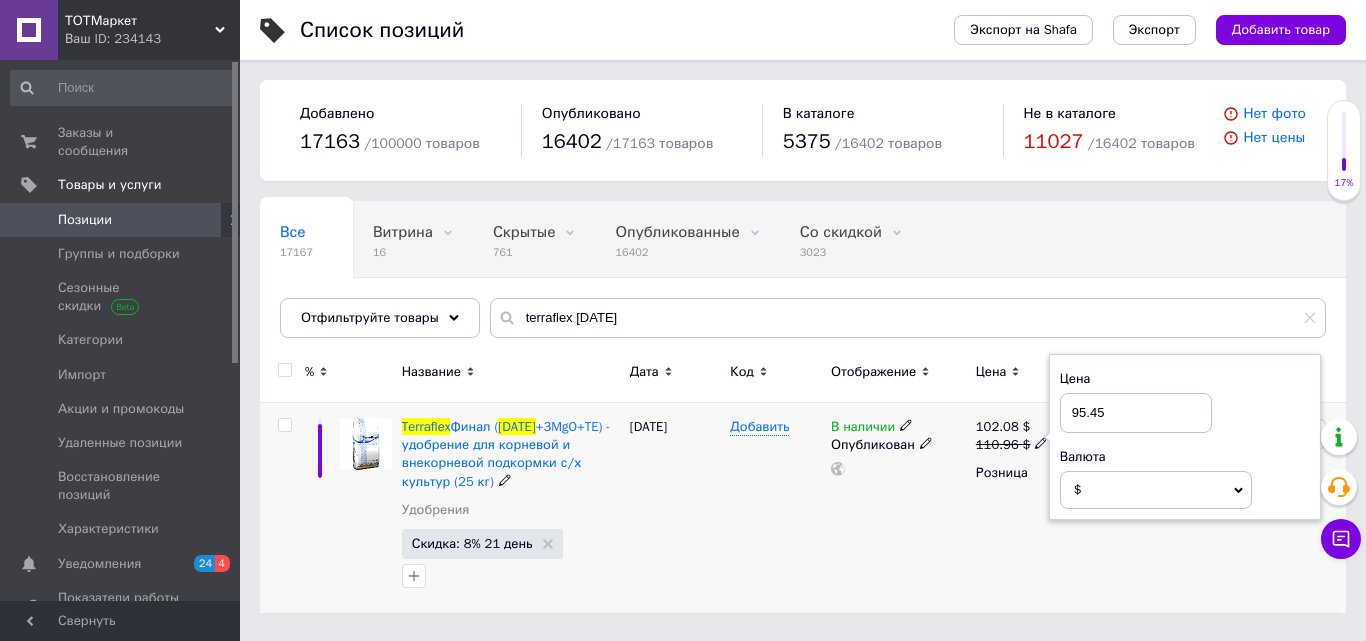 type on "95.45" 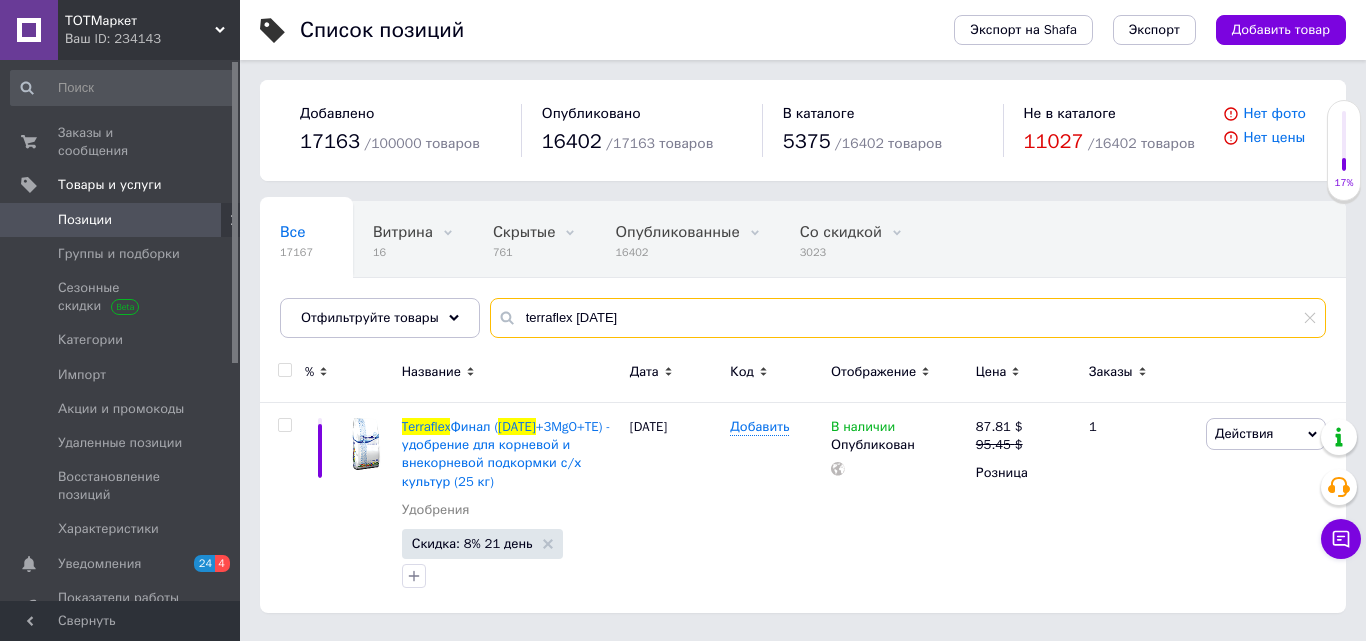 drag, startPoint x: 674, startPoint y: 324, endPoint x: 571, endPoint y: 318, distance: 103.17461 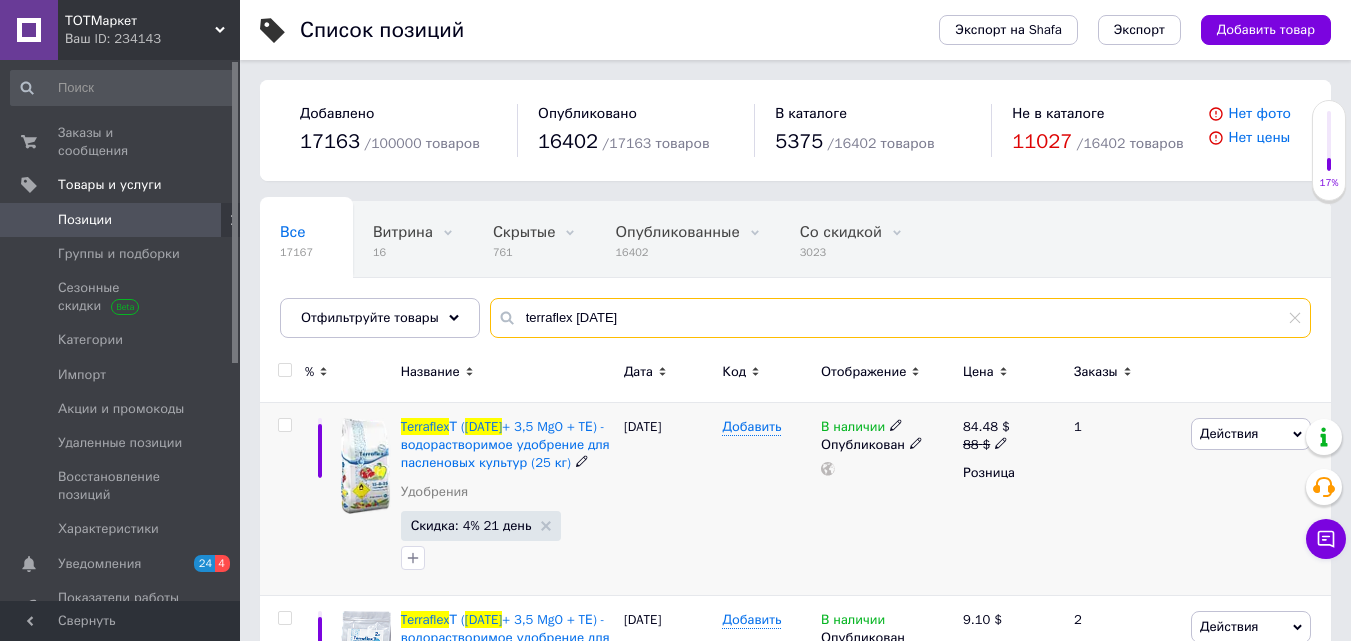 scroll, scrollTop: 100, scrollLeft: 0, axis: vertical 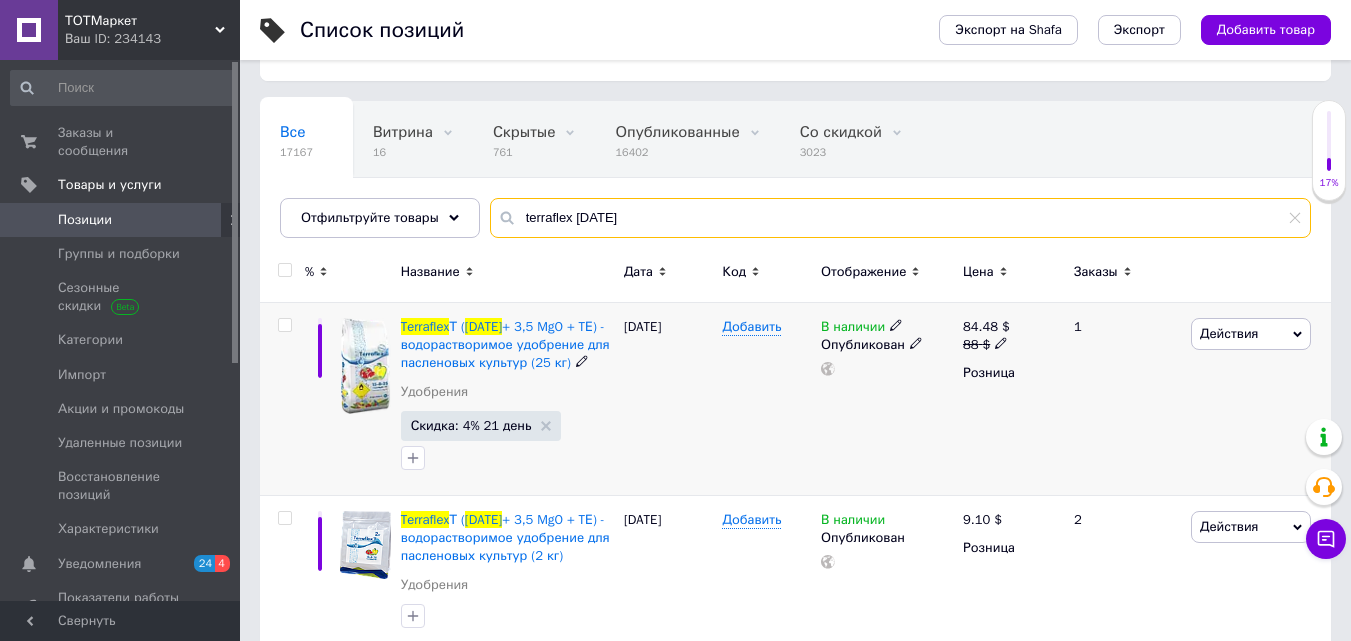 type on "terraflex 15-8-25" 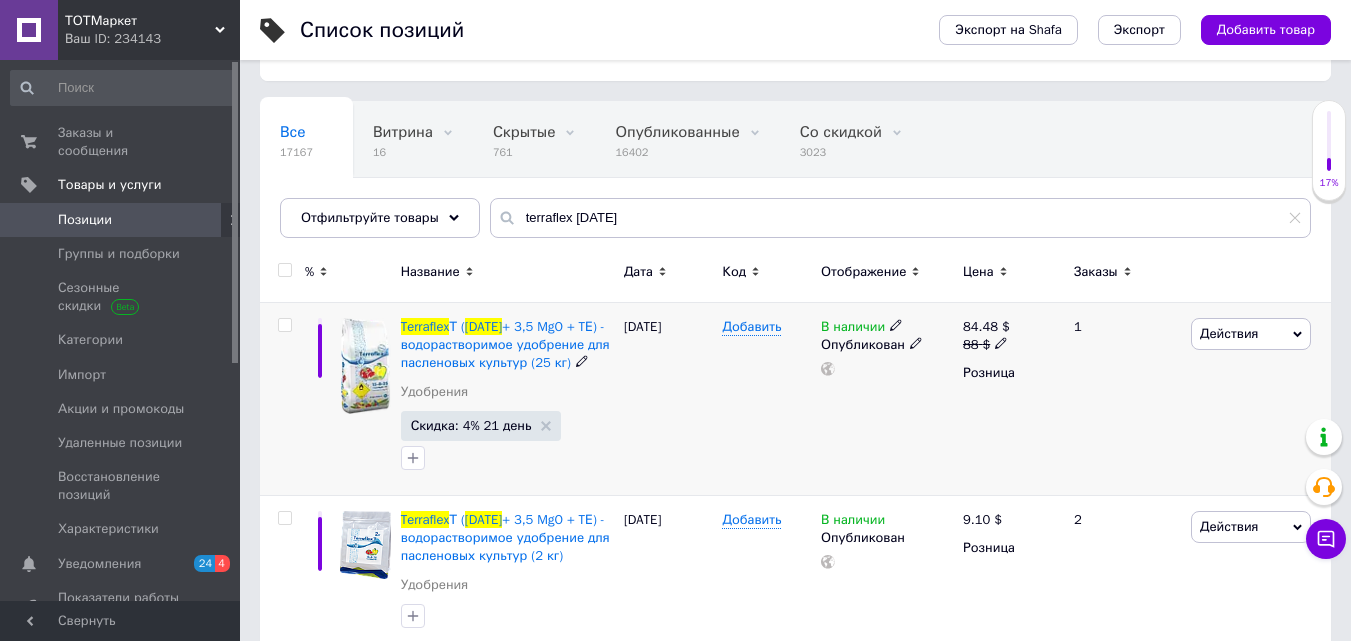 click 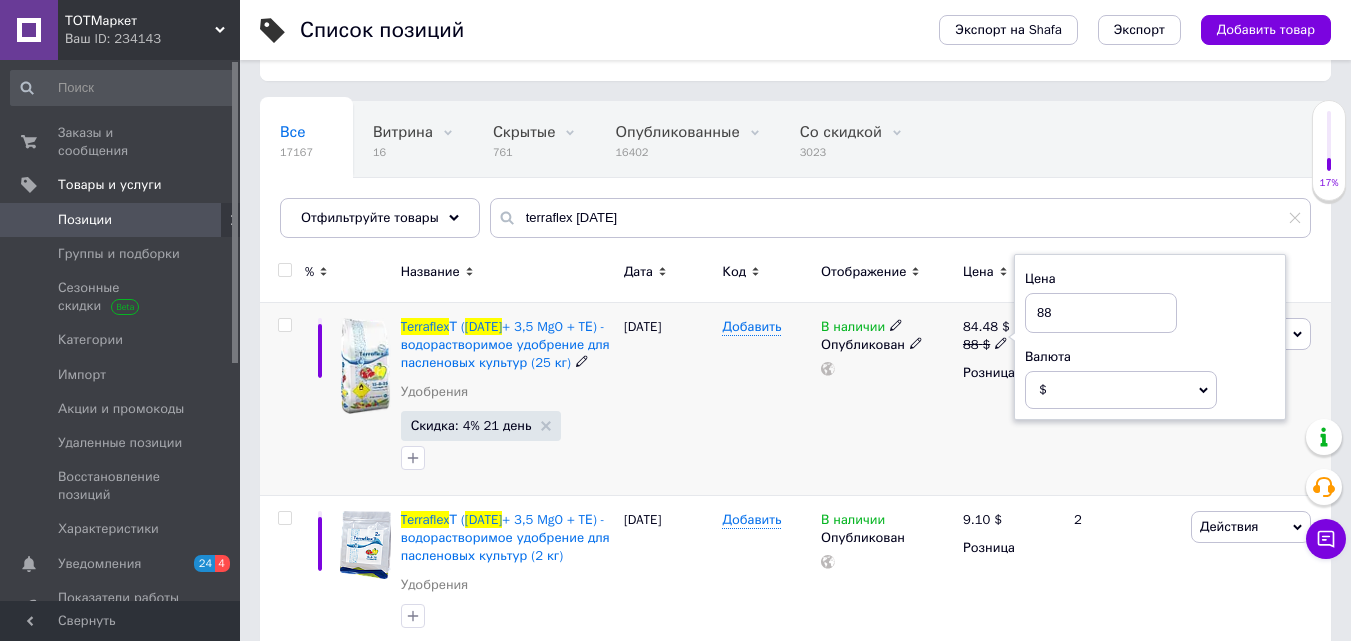 drag, startPoint x: 1101, startPoint y: 321, endPoint x: 1034, endPoint y: 320, distance: 67.00746 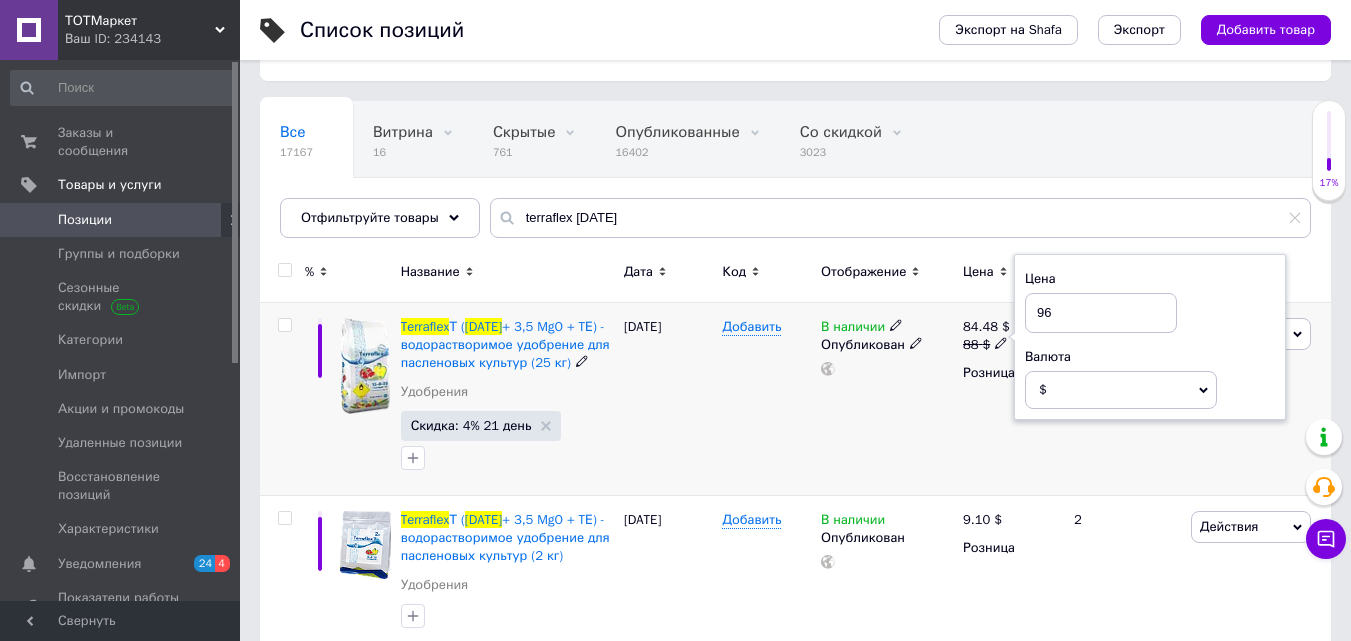 type on "96" 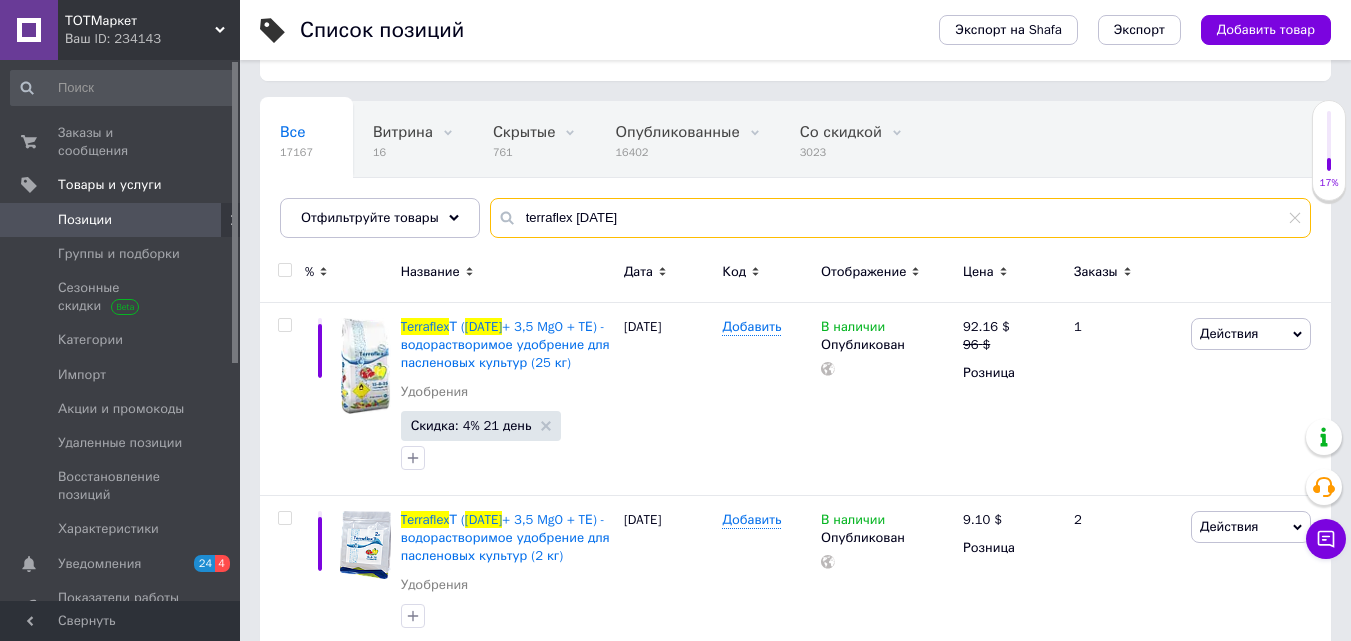 drag, startPoint x: 647, startPoint y: 224, endPoint x: 571, endPoint y: 219, distance: 76.1643 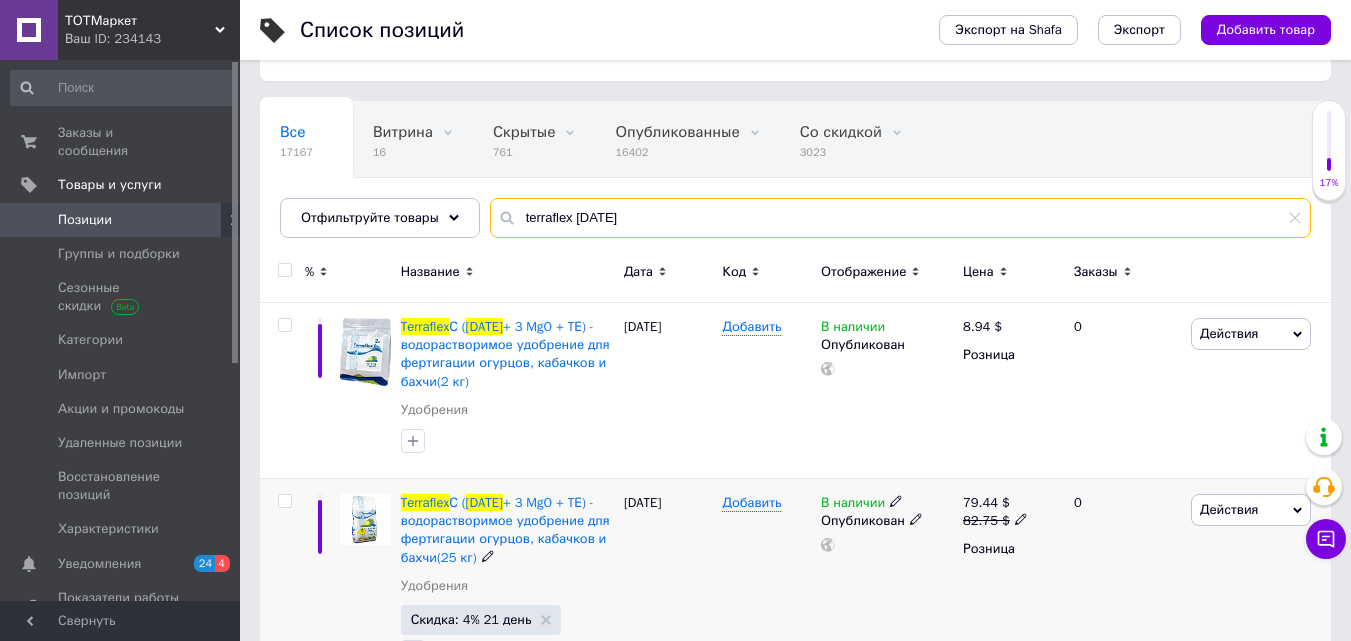 type on "terraflex 17-7-21" 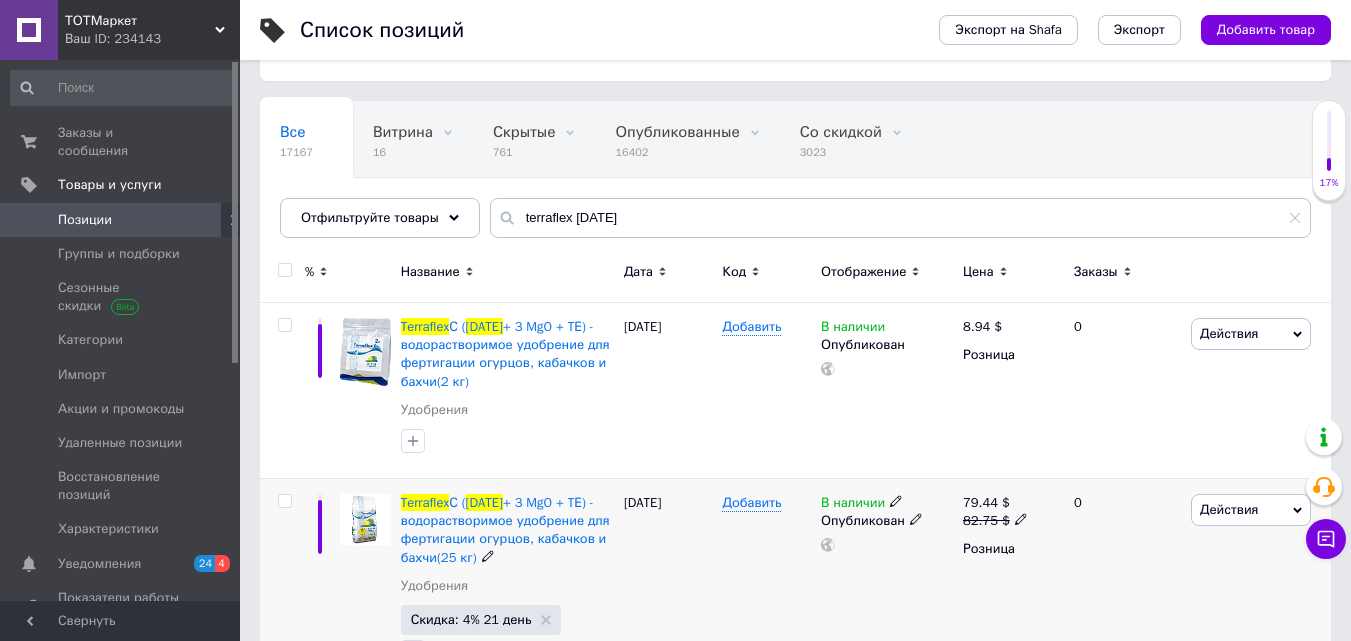 click 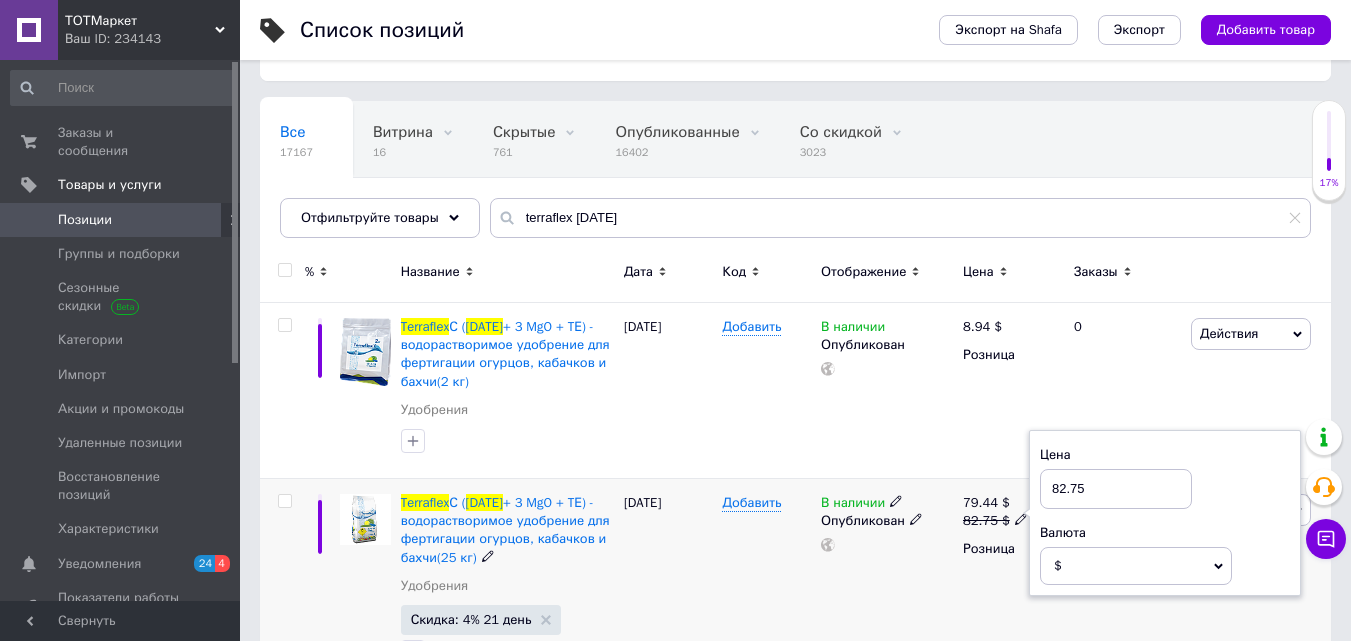 drag, startPoint x: 1101, startPoint y: 486, endPoint x: 1049, endPoint y: 491, distance: 52.23983 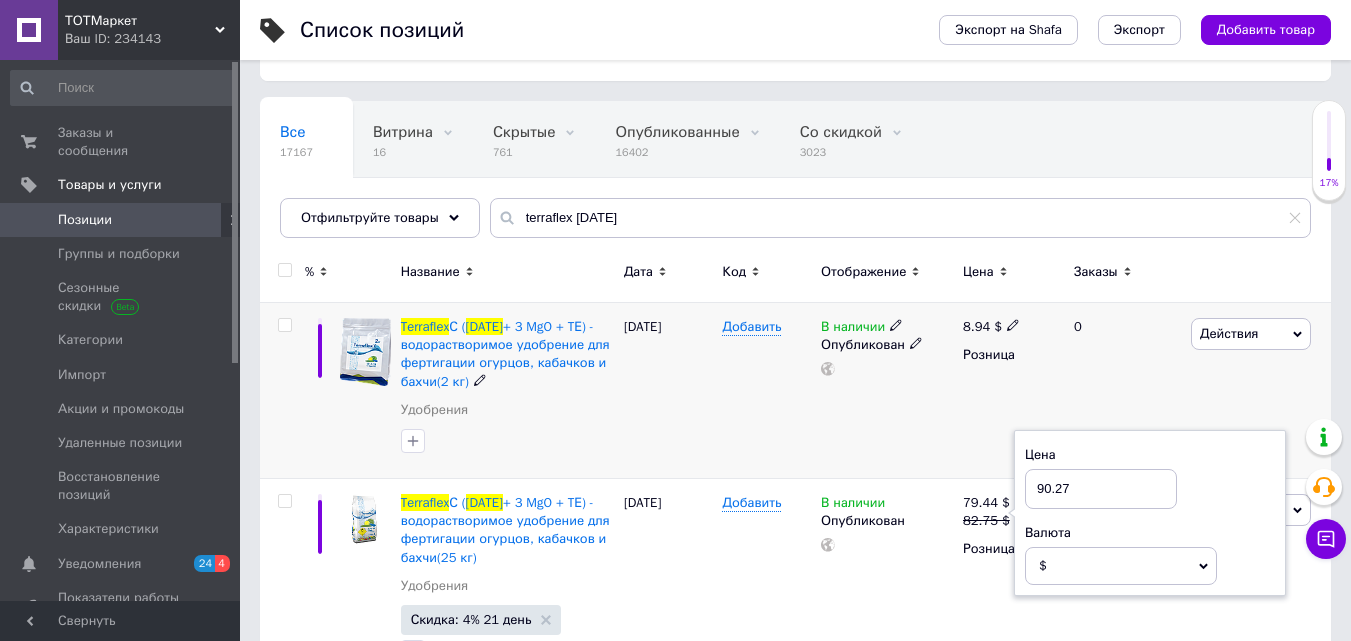 type on "90.27" 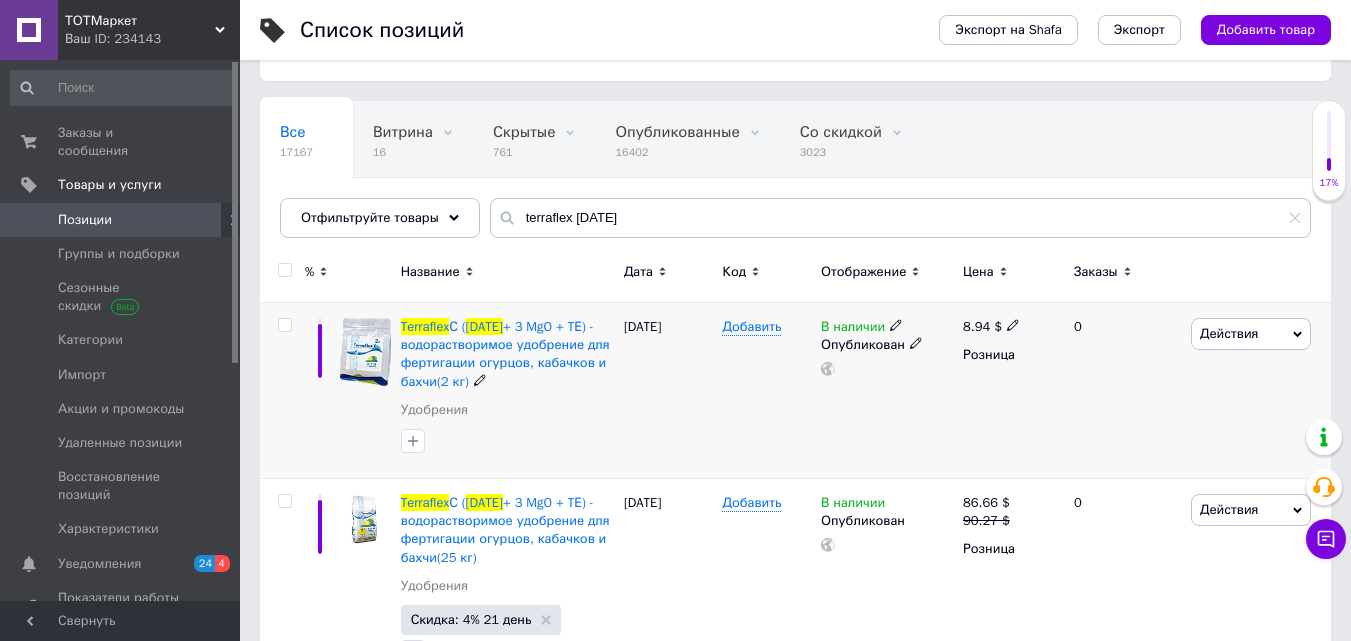 scroll, scrollTop: 168, scrollLeft: 0, axis: vertical 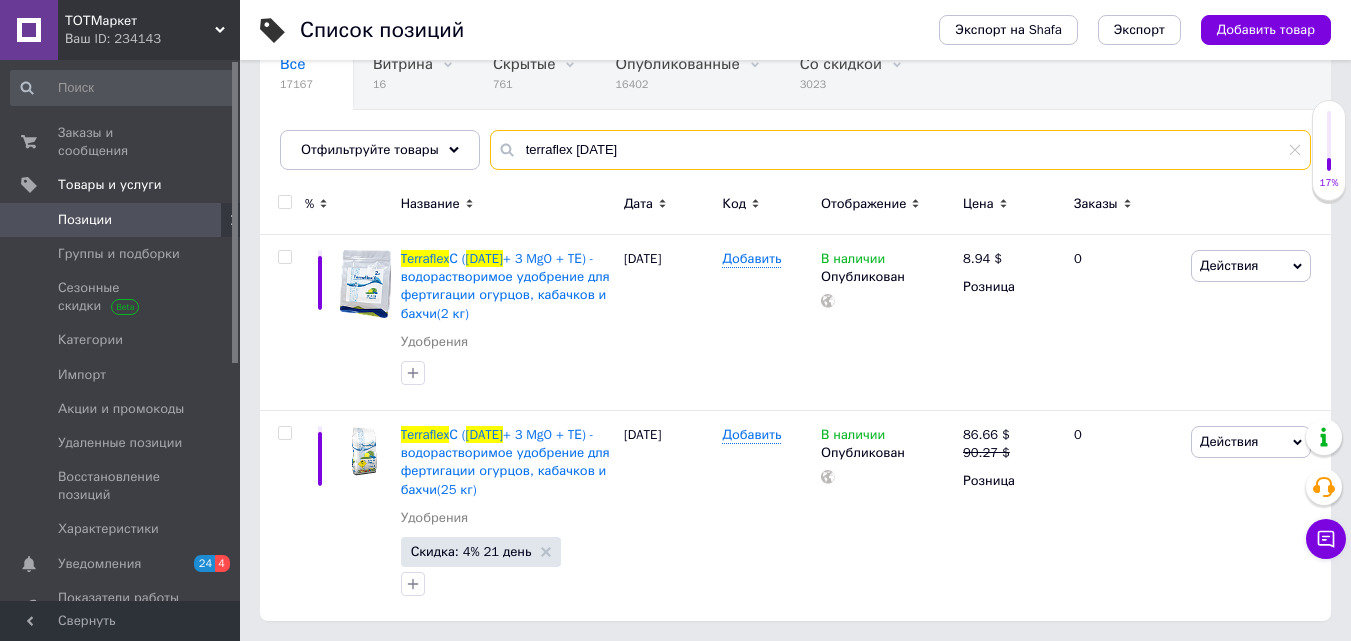 drag, startPoint x: 625, startPoint y: 154, endPoint x: 573, endPoint y: 154, distance: 52 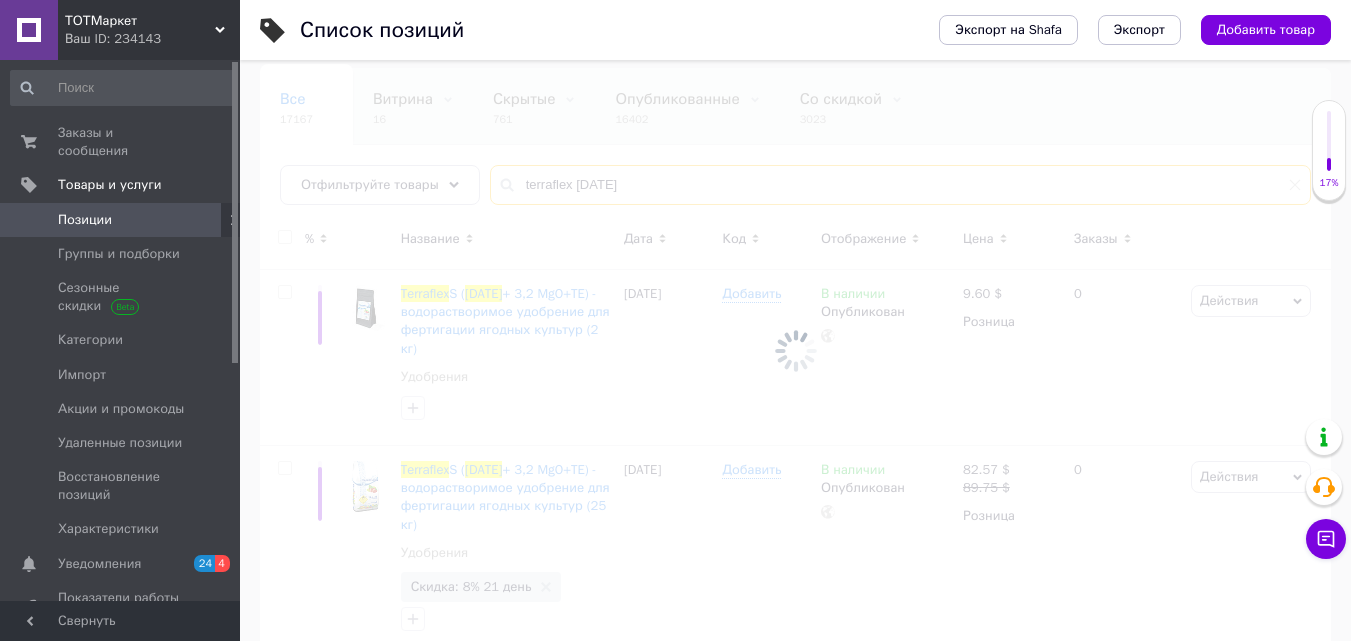 scroll, scrollTop: 150, scrollLeft: 0, axis: vertical 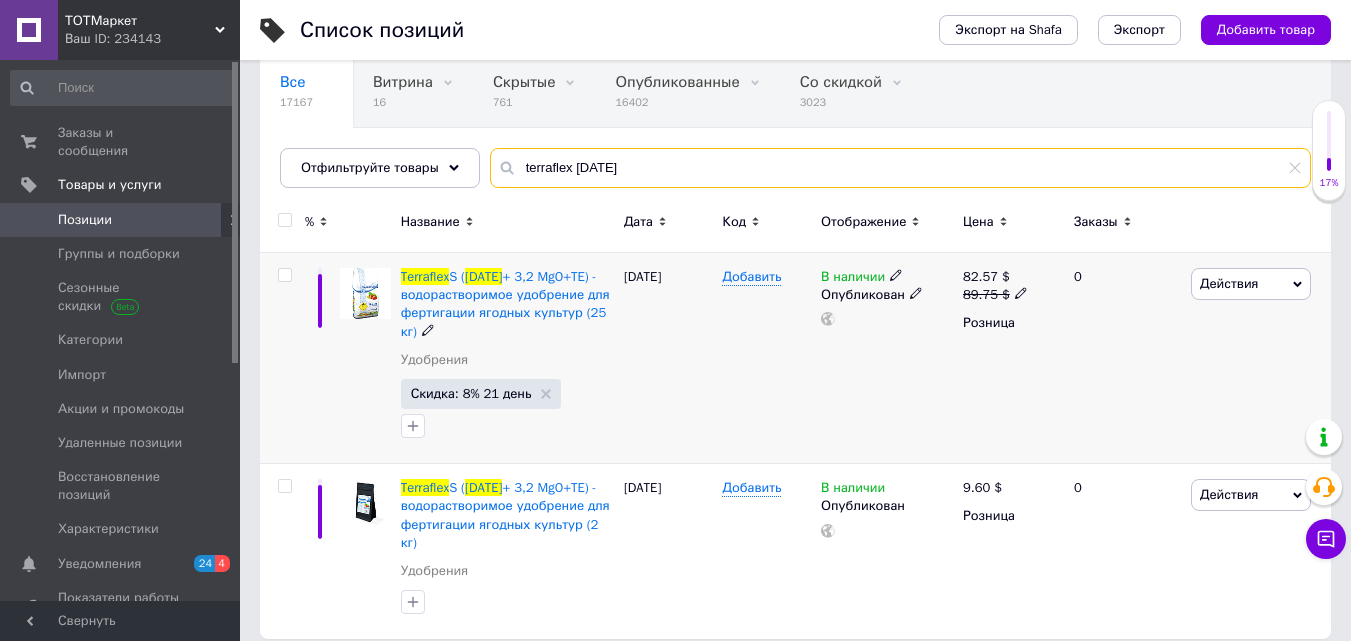 type on "terraflex 14-6-25" 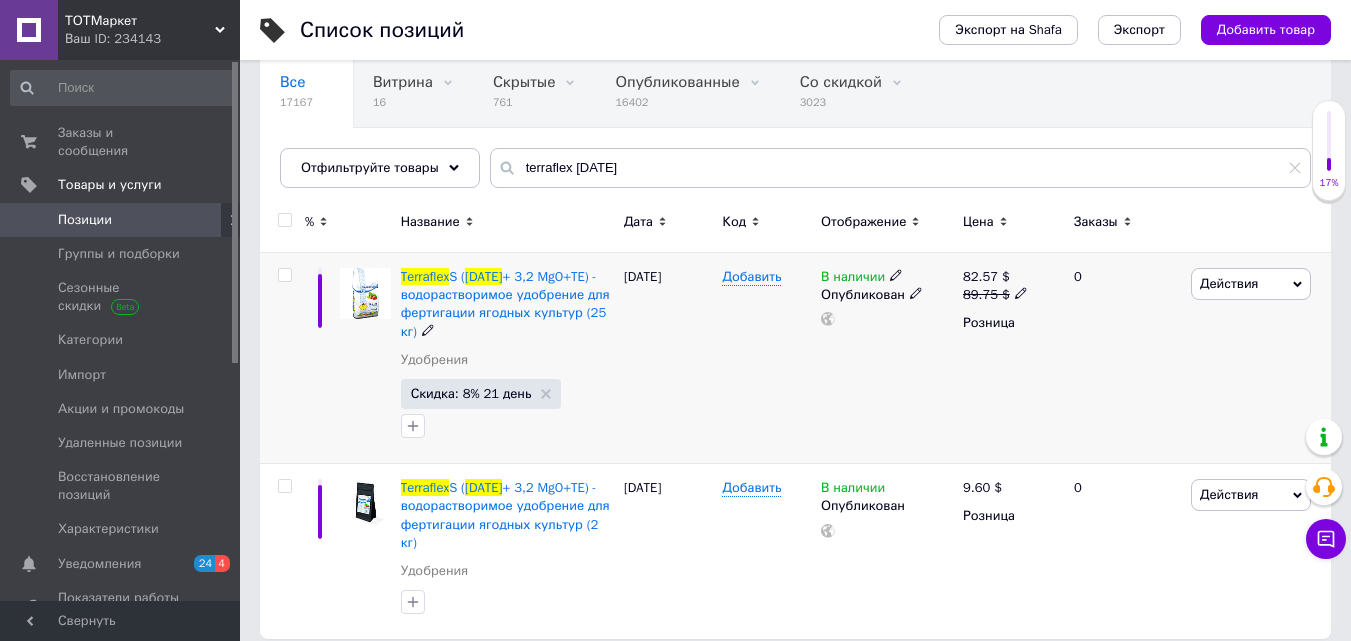 click 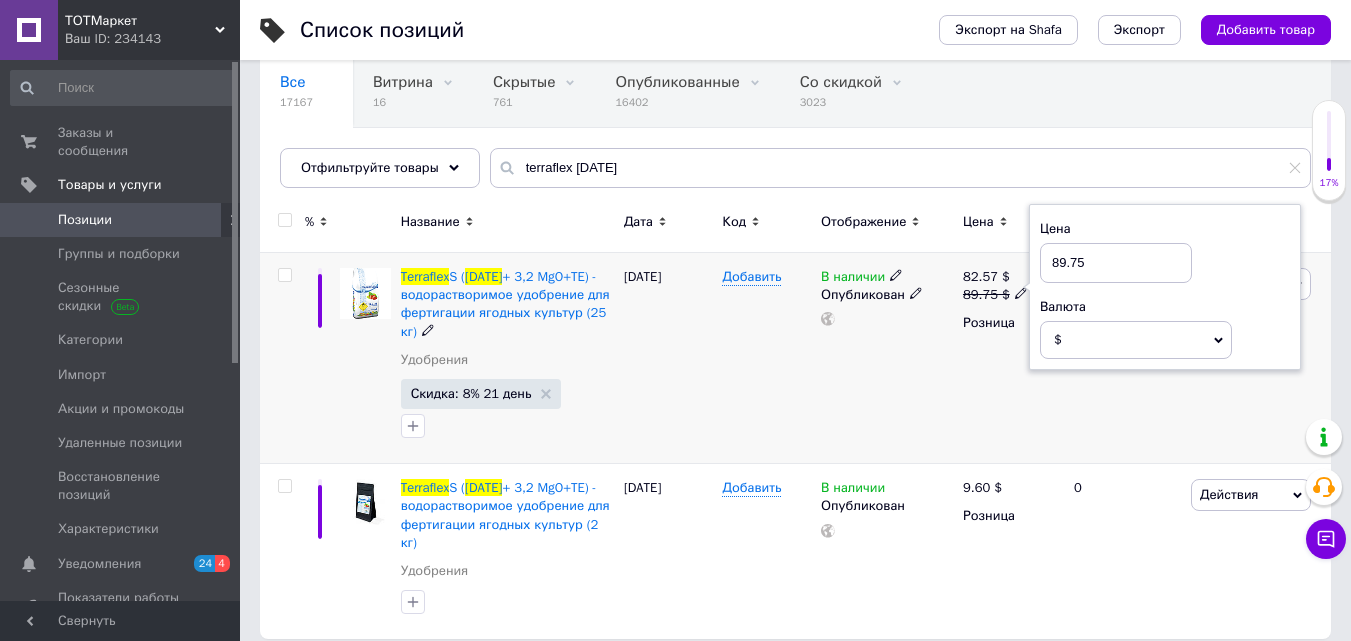 drag, startPoint x: 1112, startPoint y: 254, endPoint x: 1017, endPoint y: 273, distance: 96.88137 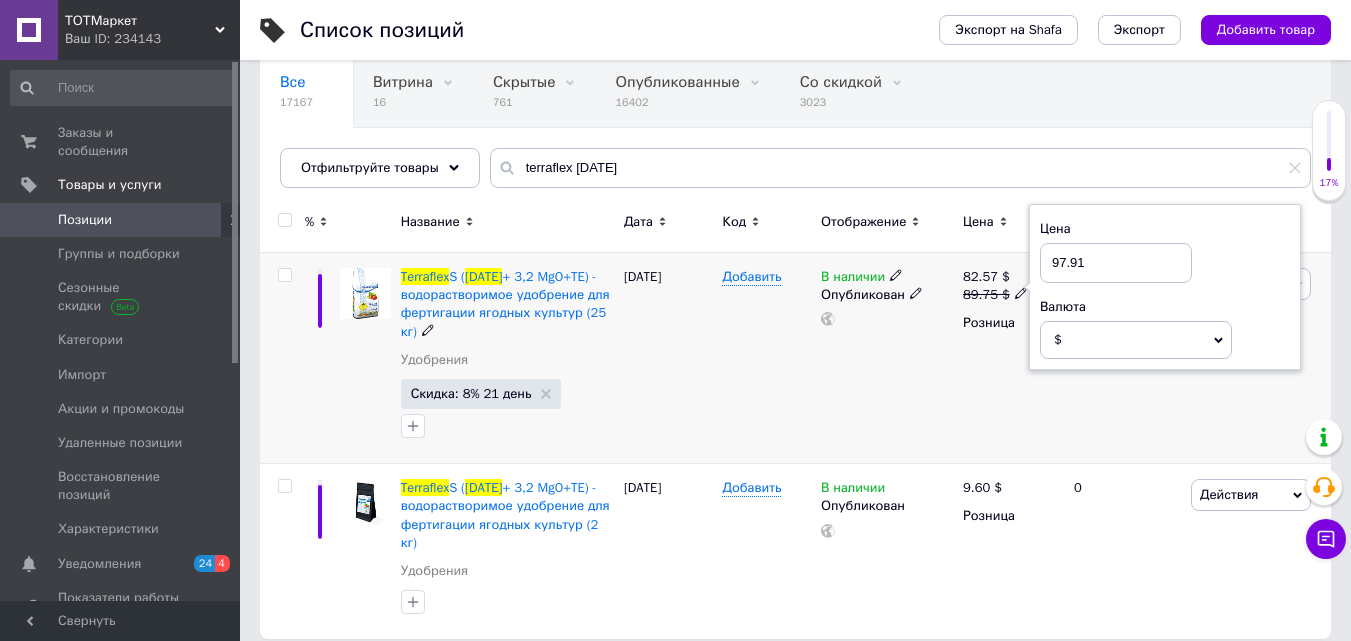 type on "97.91" 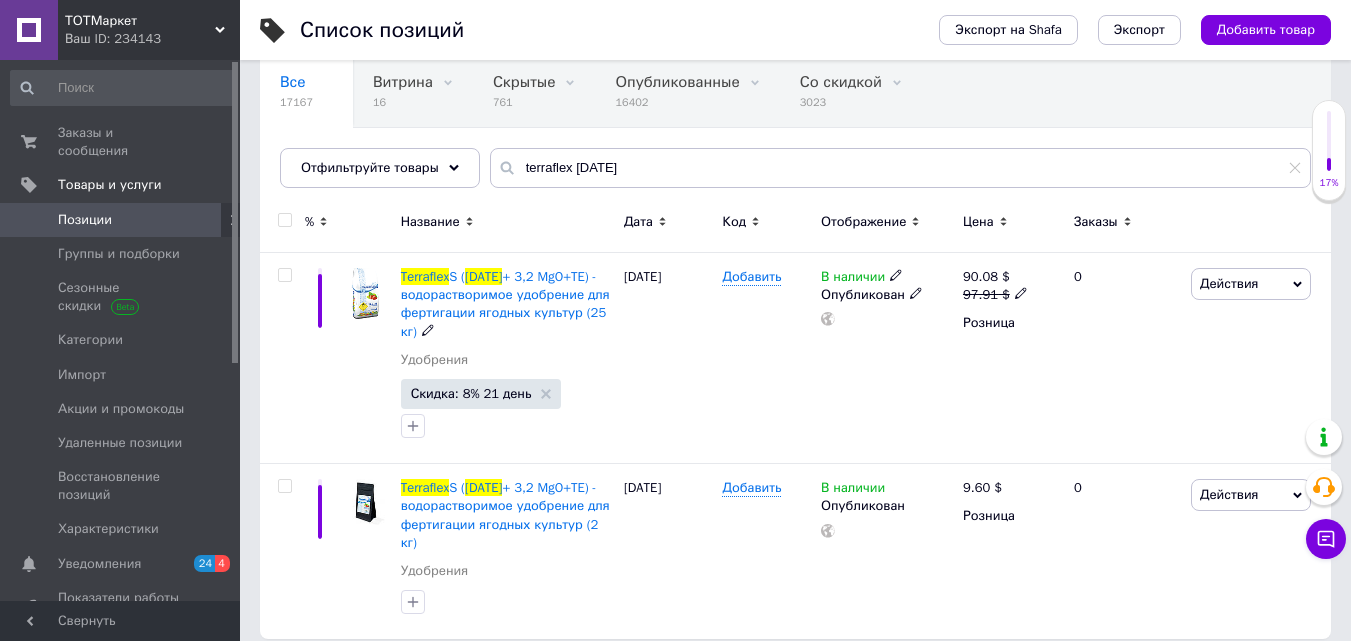 scroll, scrollTop: 132, scrollLeft: 0, axis: vertical 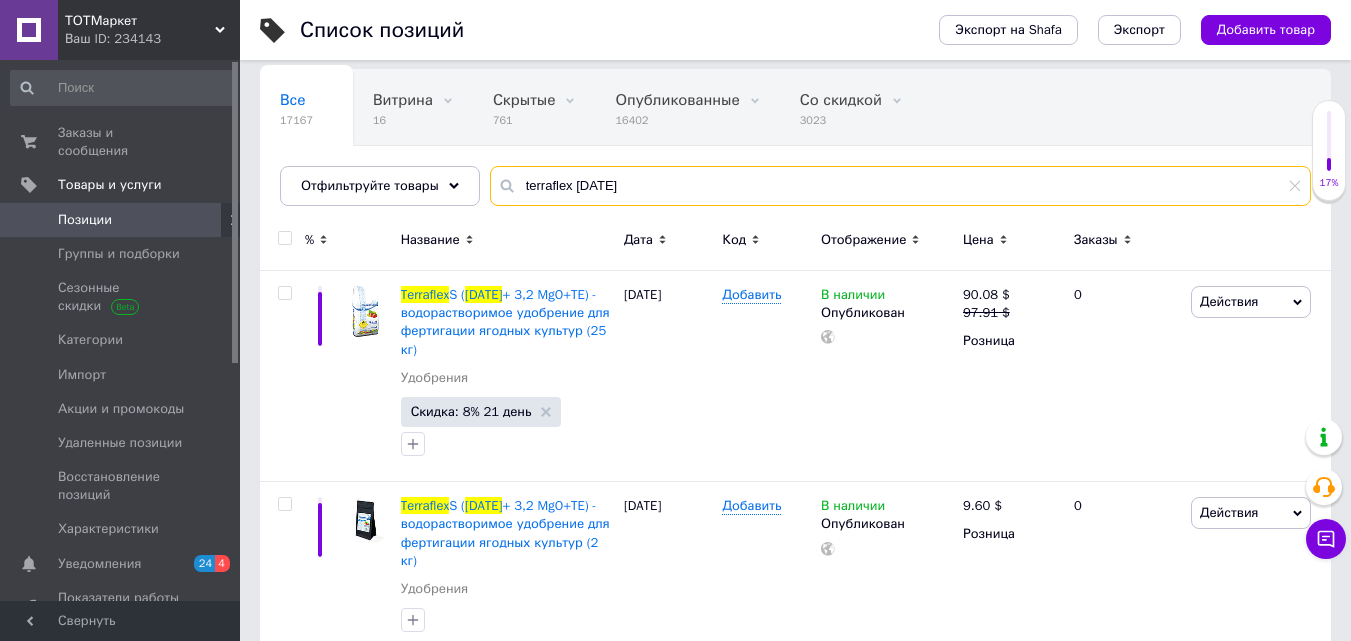 drag, startPoint x: 659, startPoint y: 177, endPoint x: 572, endPoint y: 184, distance: 87.28116 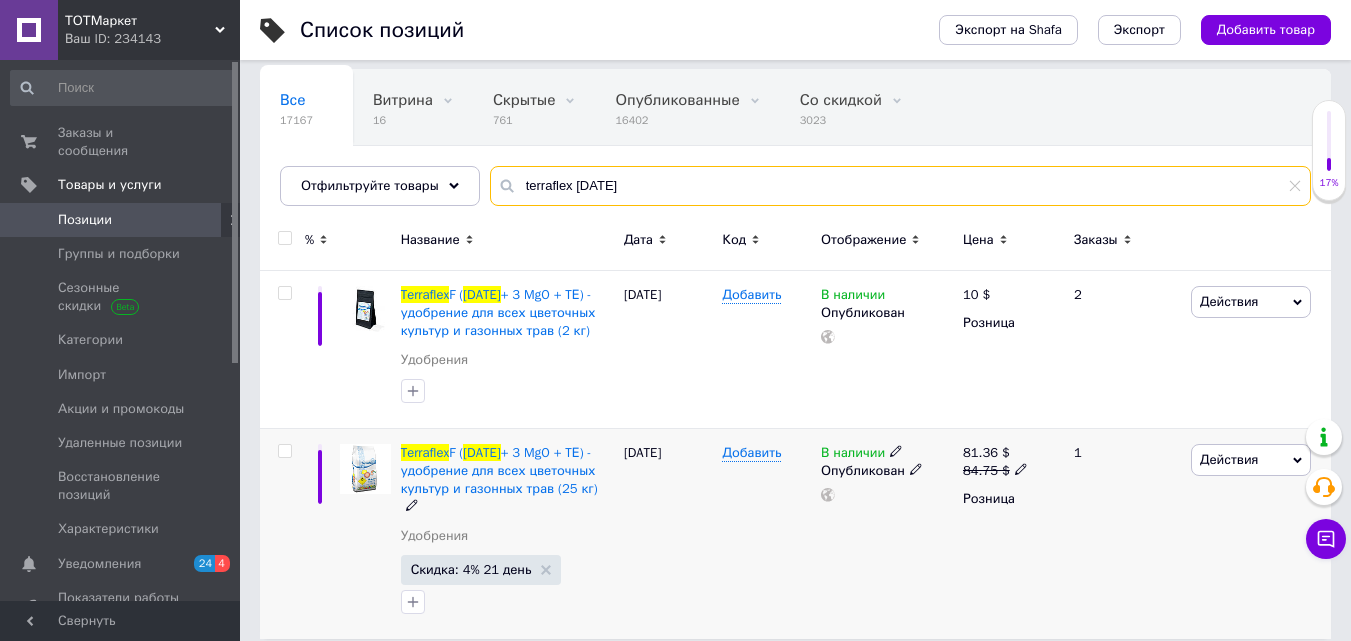 type on "terraflex 18-6-19" 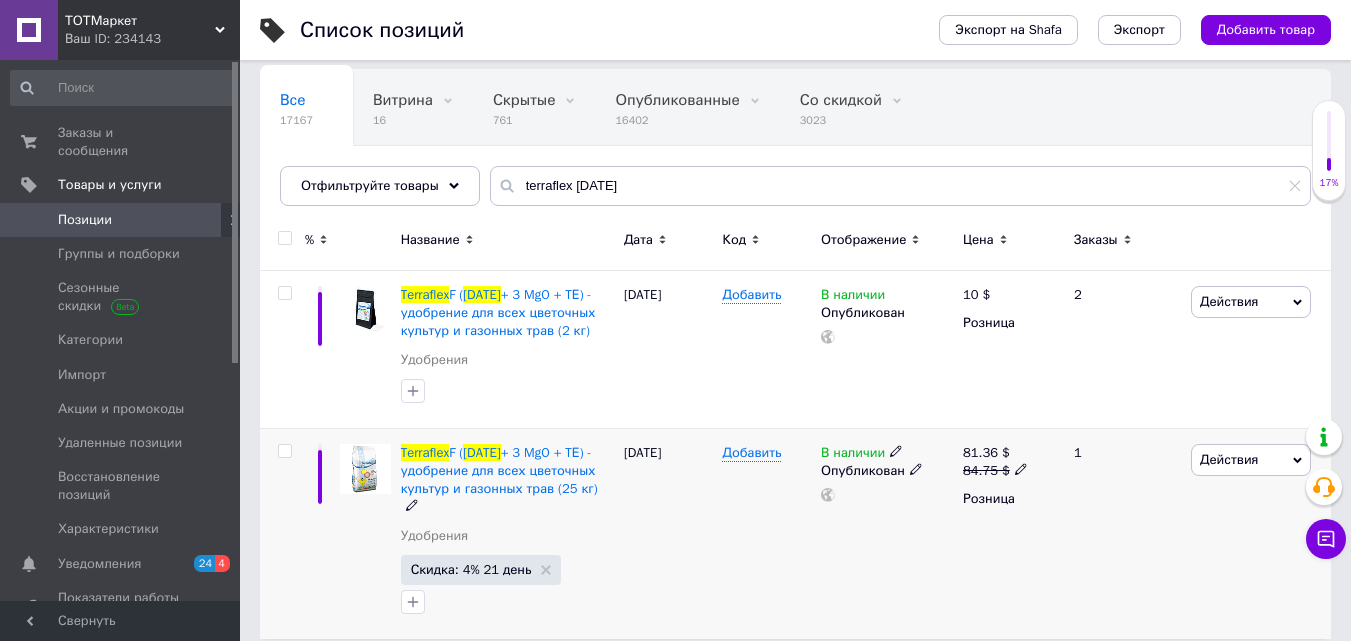click 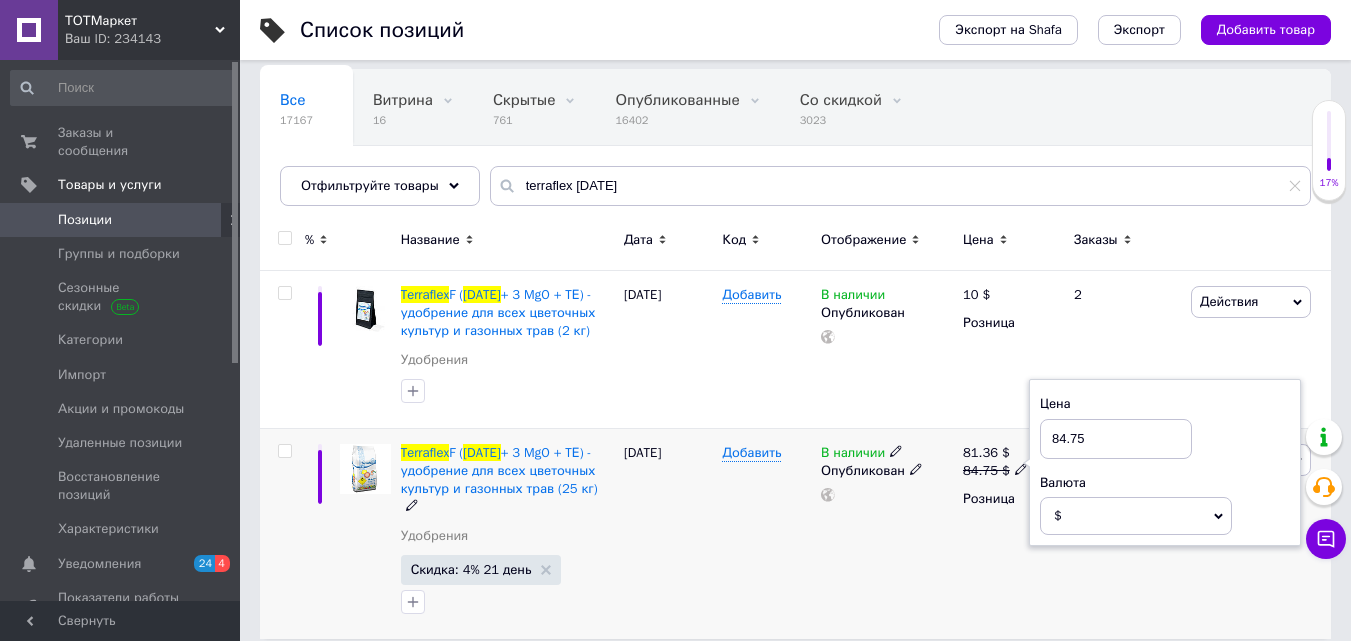 drag, startPoint x: 1089, startPoint y: 434, endPoint x: 1031, endPoint y: 447, distance: 59.439045 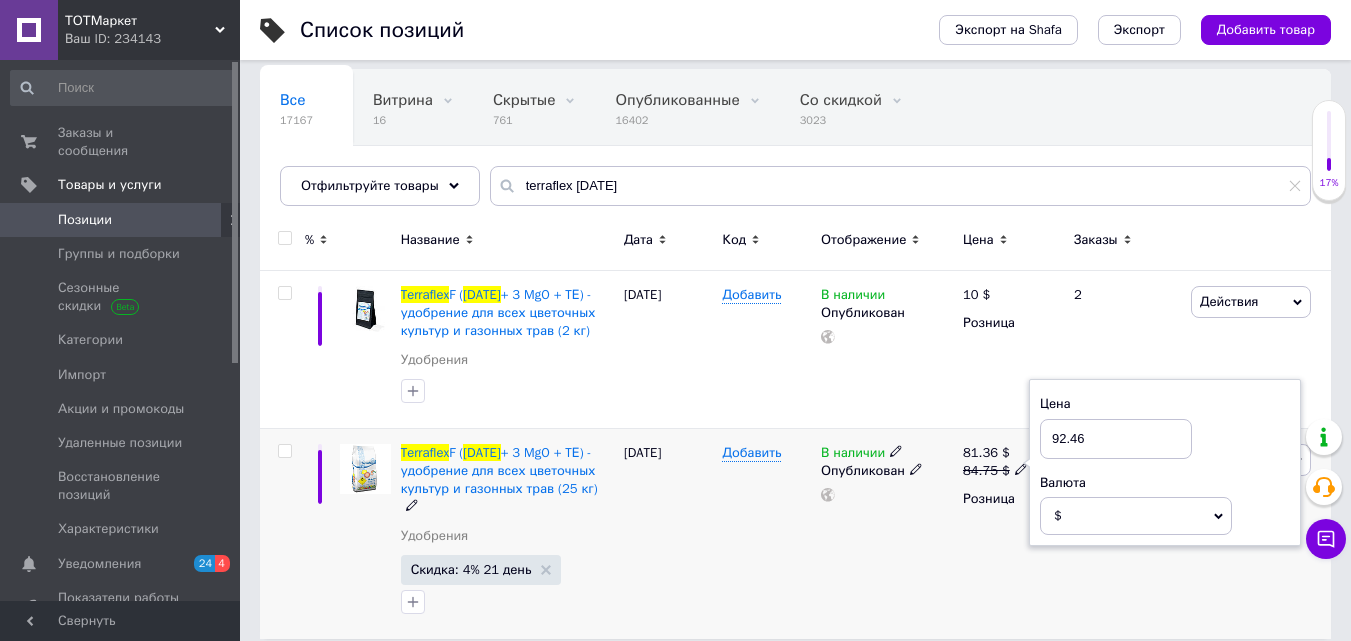 type on "92.46" 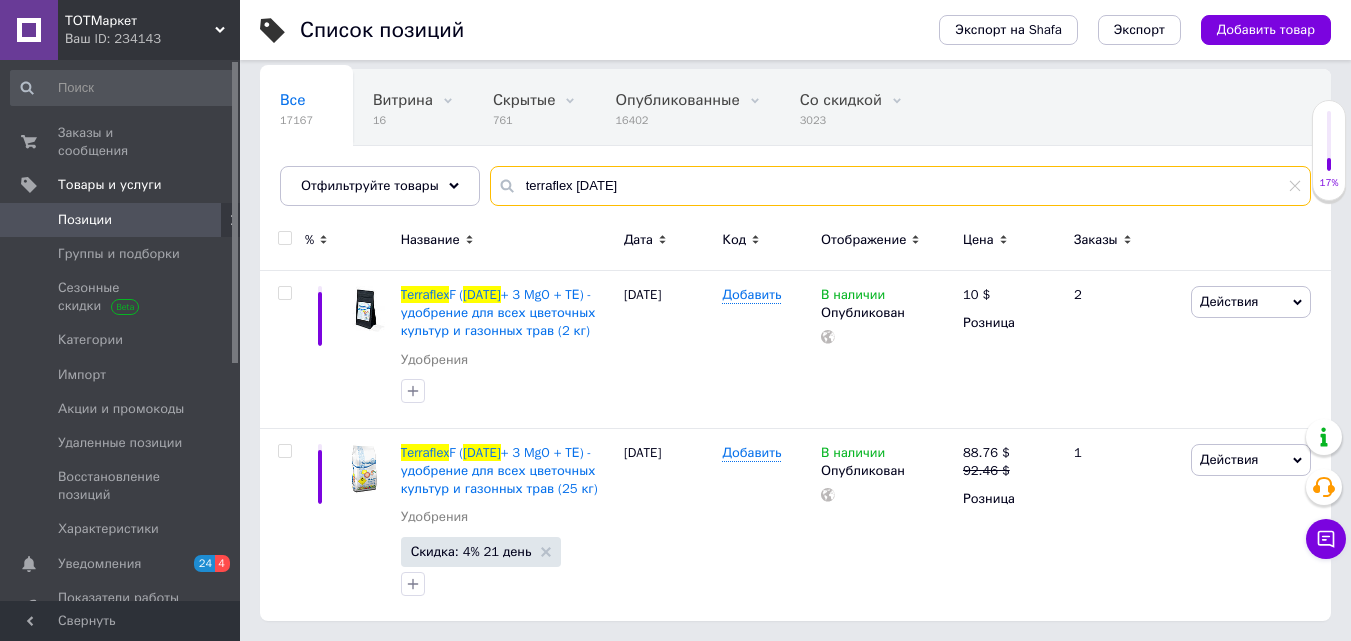 drag, startPoint x: 687, startPoint y: 177, endPoint x: 573, endPoint y: 186, distance: 114.35471 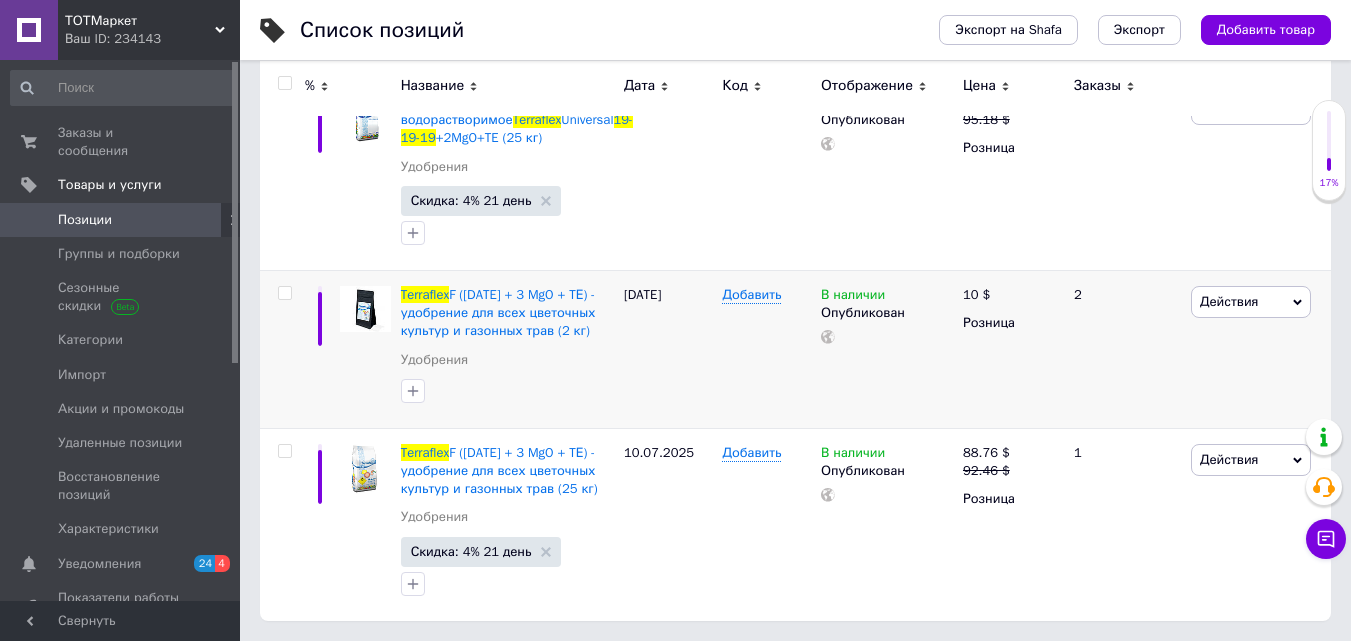 scroll, scrollTop: 0, scrollLeft: 0, axis: both 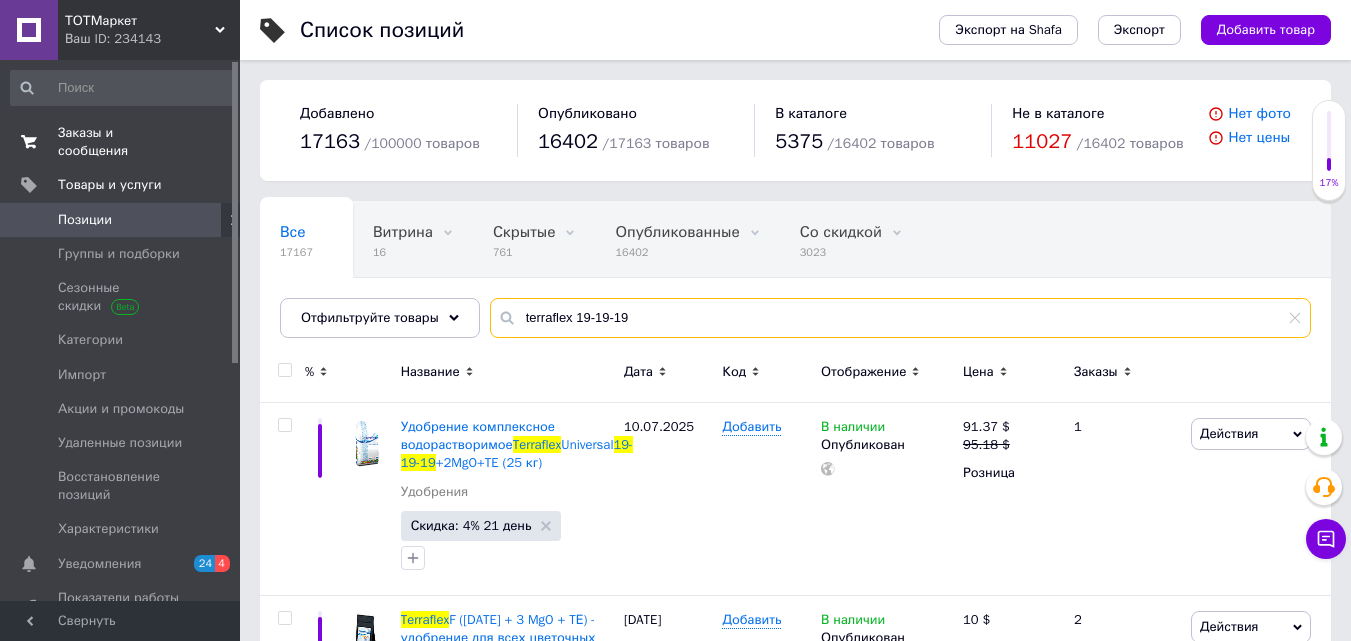 type on "terraflex 19-19-19" 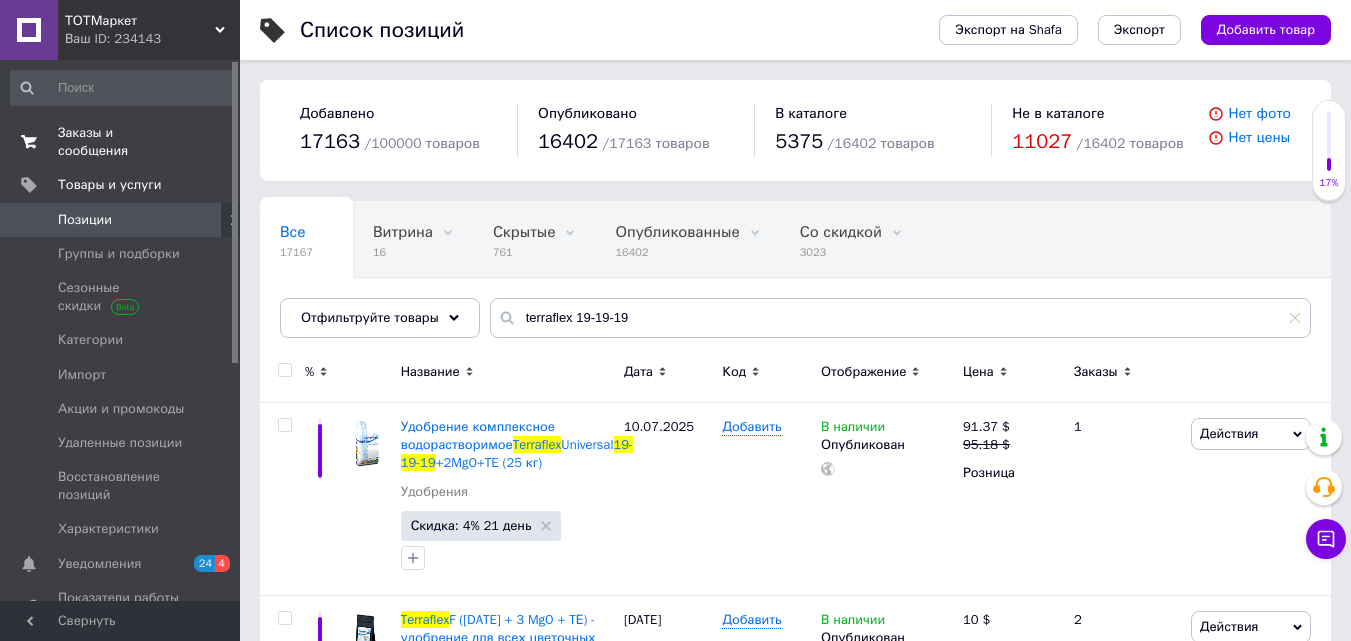 click on "Заказы и сообщения" at bounding box center (121, 142) 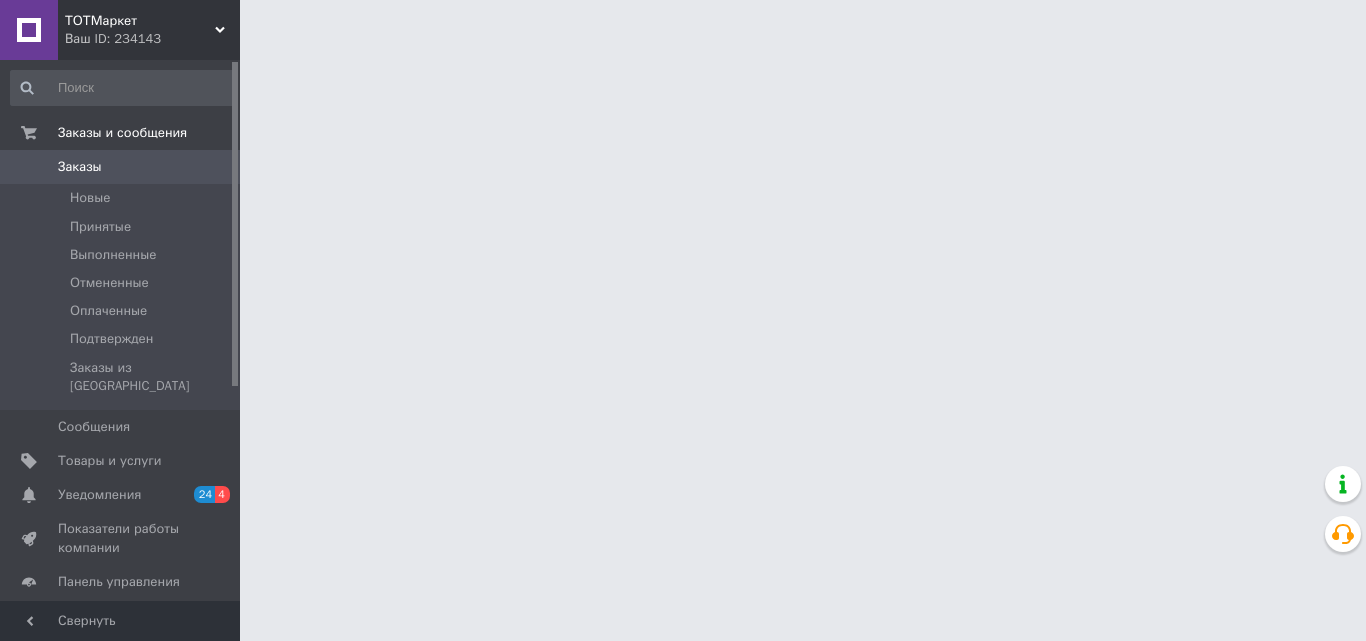 scroll, scrollTop: 0, scrollLeft: 0, axis: both 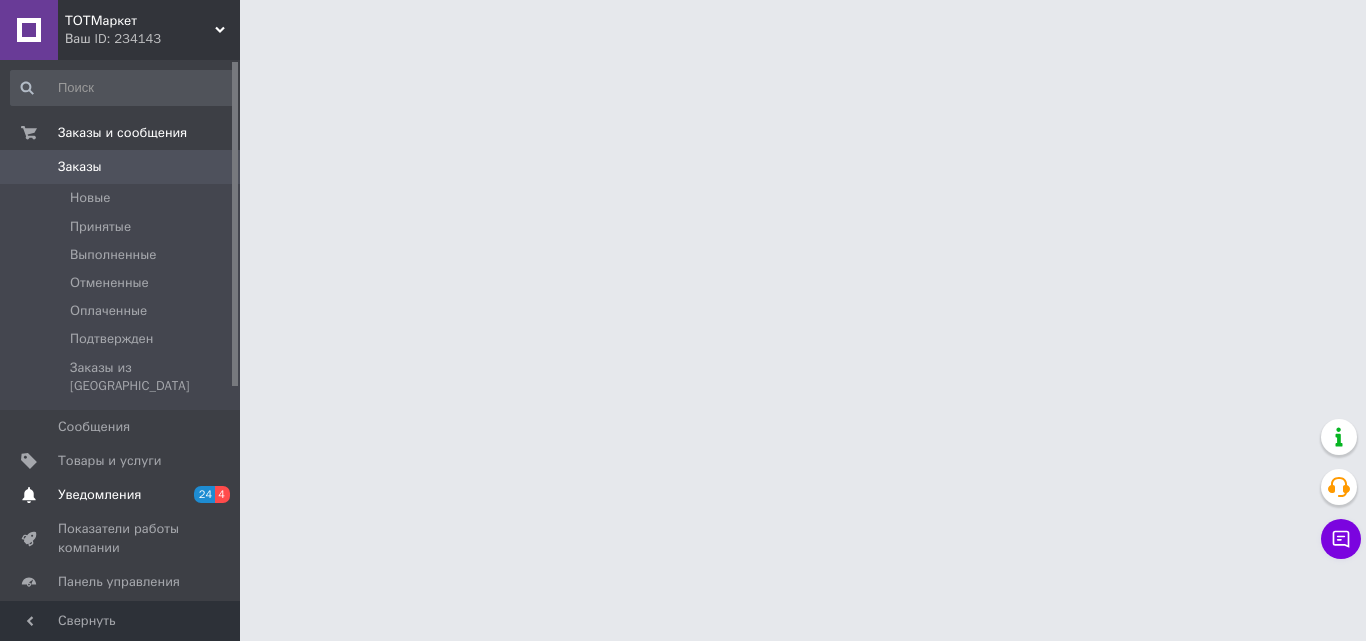 click on "Уведомления" at bounding box center [99, 495] 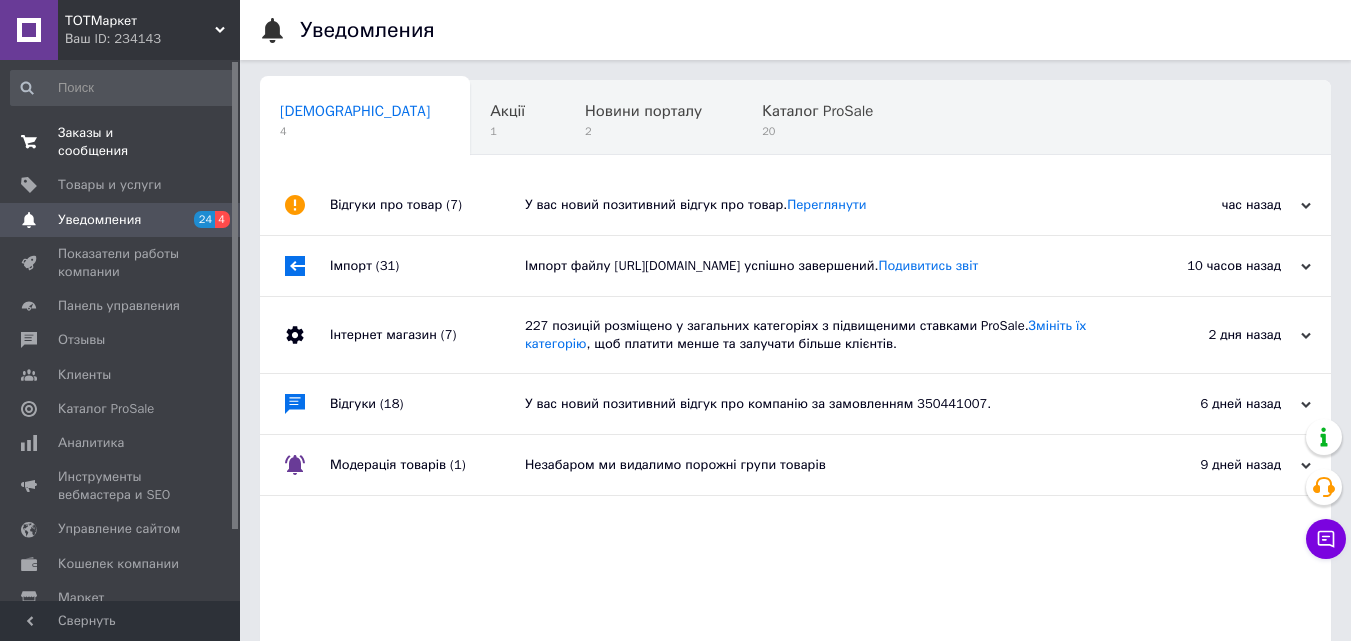 click on "Заказы и сообщения" at bounding box center (121, 142) 